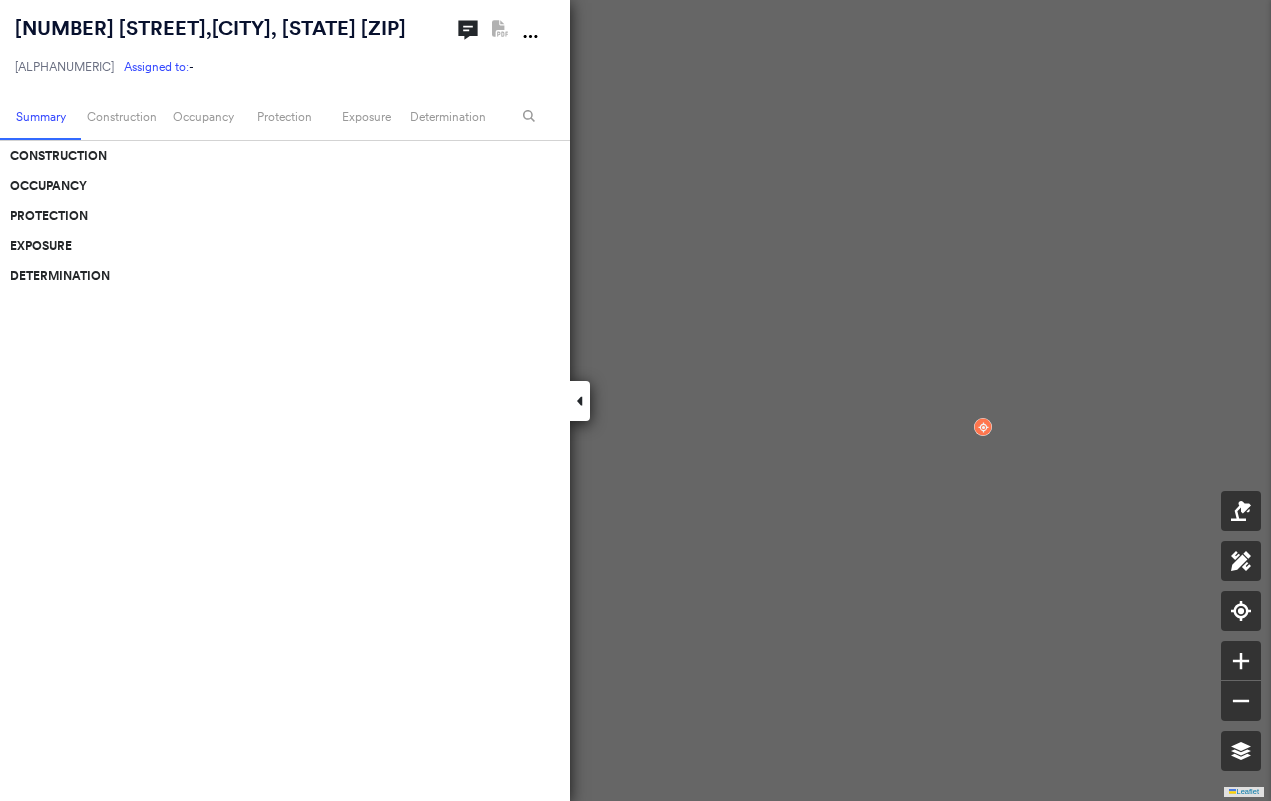 scroll, scrollTop: 0, scrollLeft: 0, axis: both 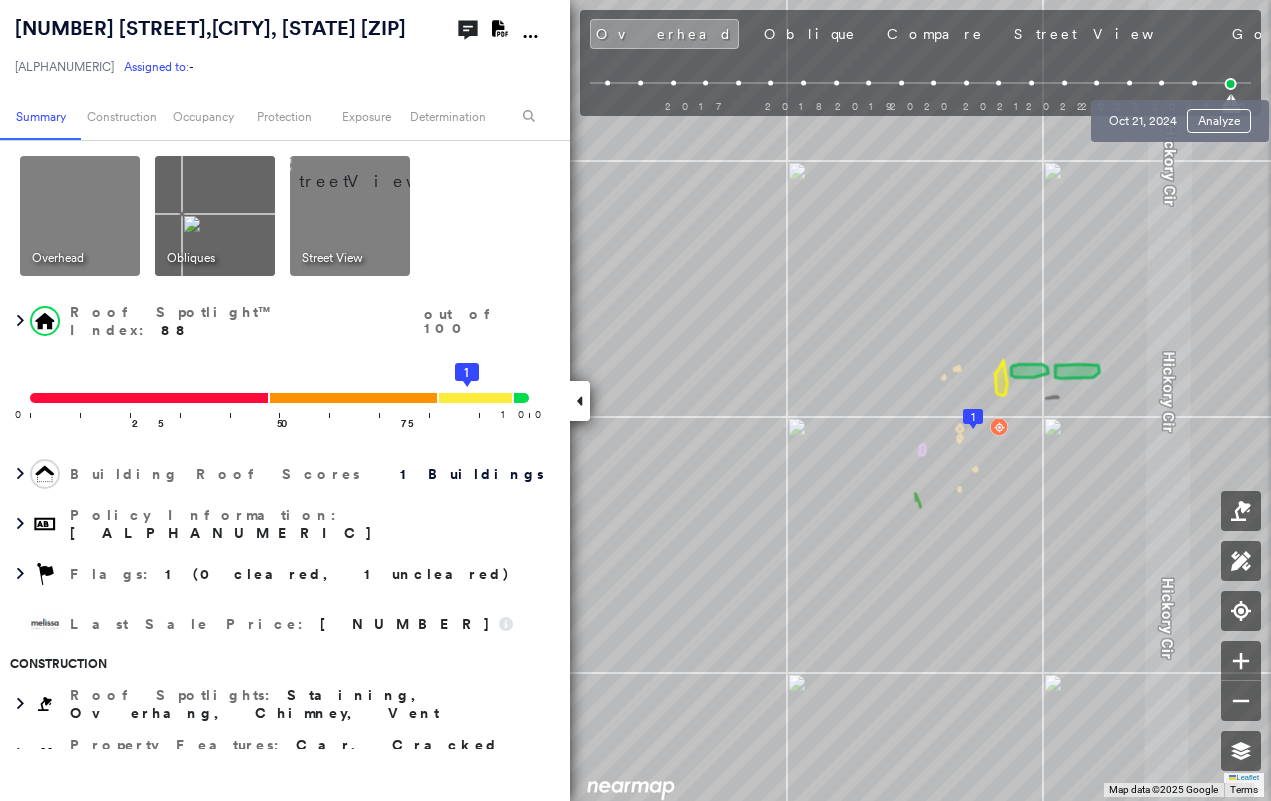 click at bounding box center [1194, 83] 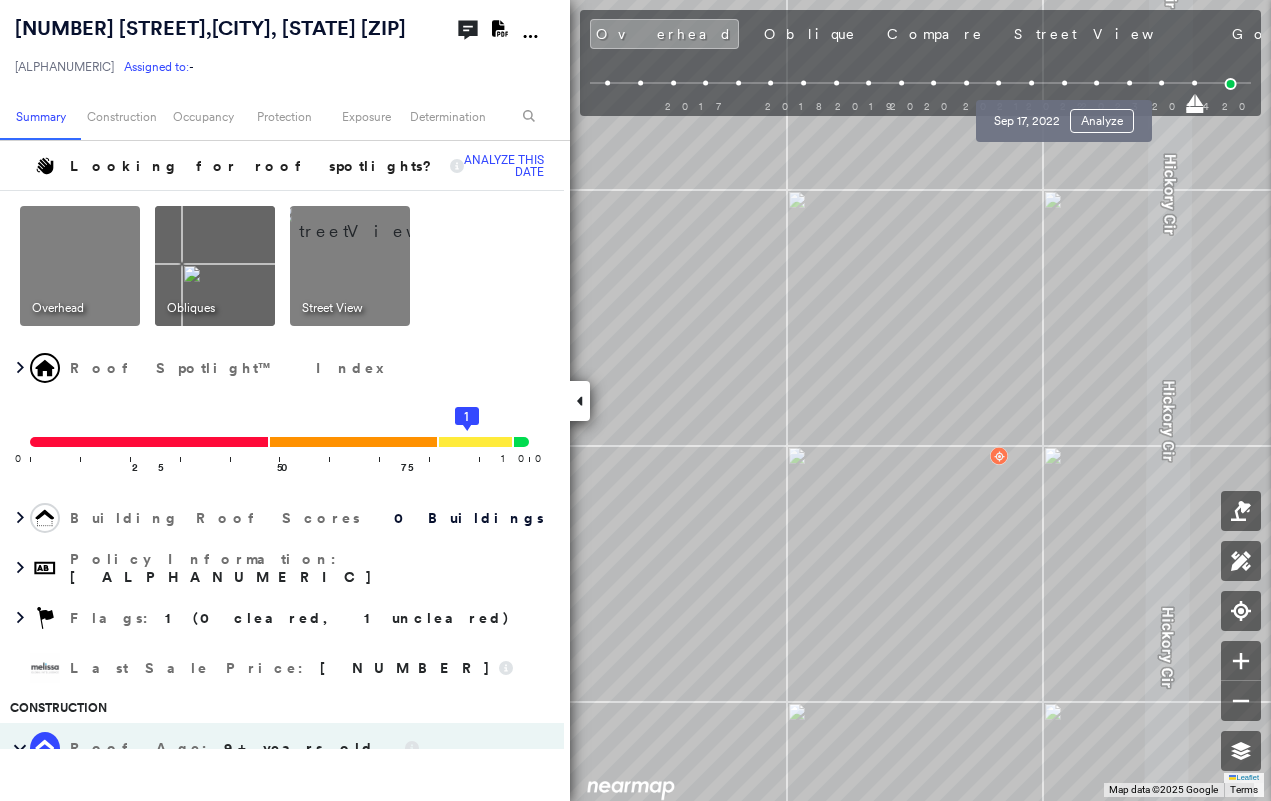 click at bounding box center [1064, 83] 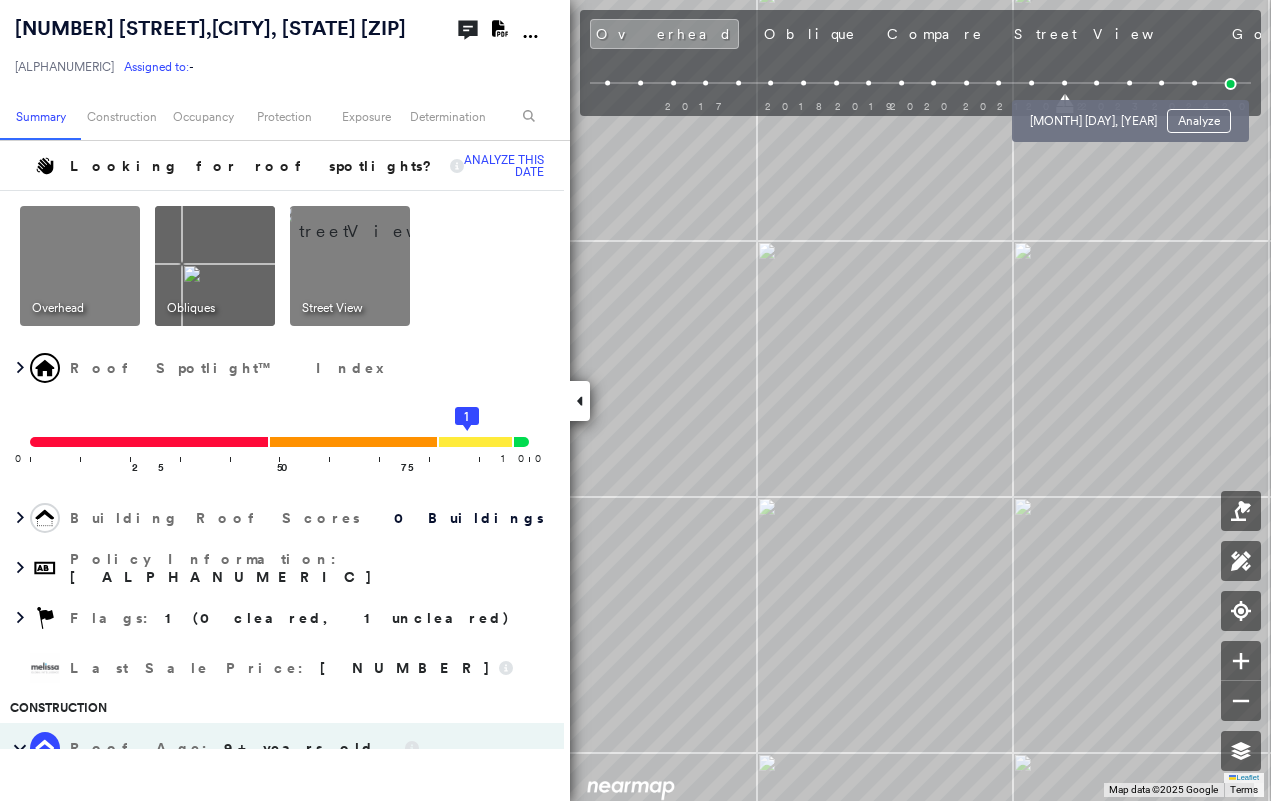 click at bounding box center (1096, 83) 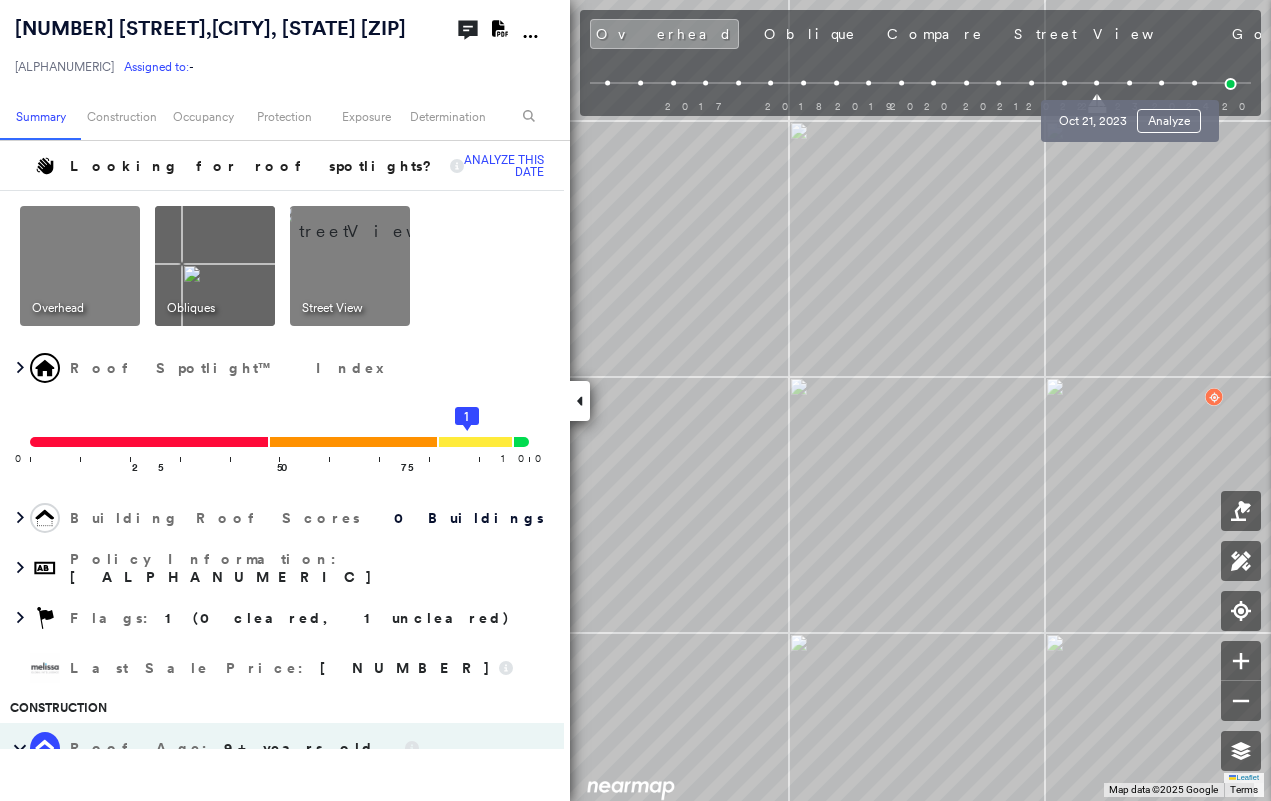 click at bounding box center [1129, 83] 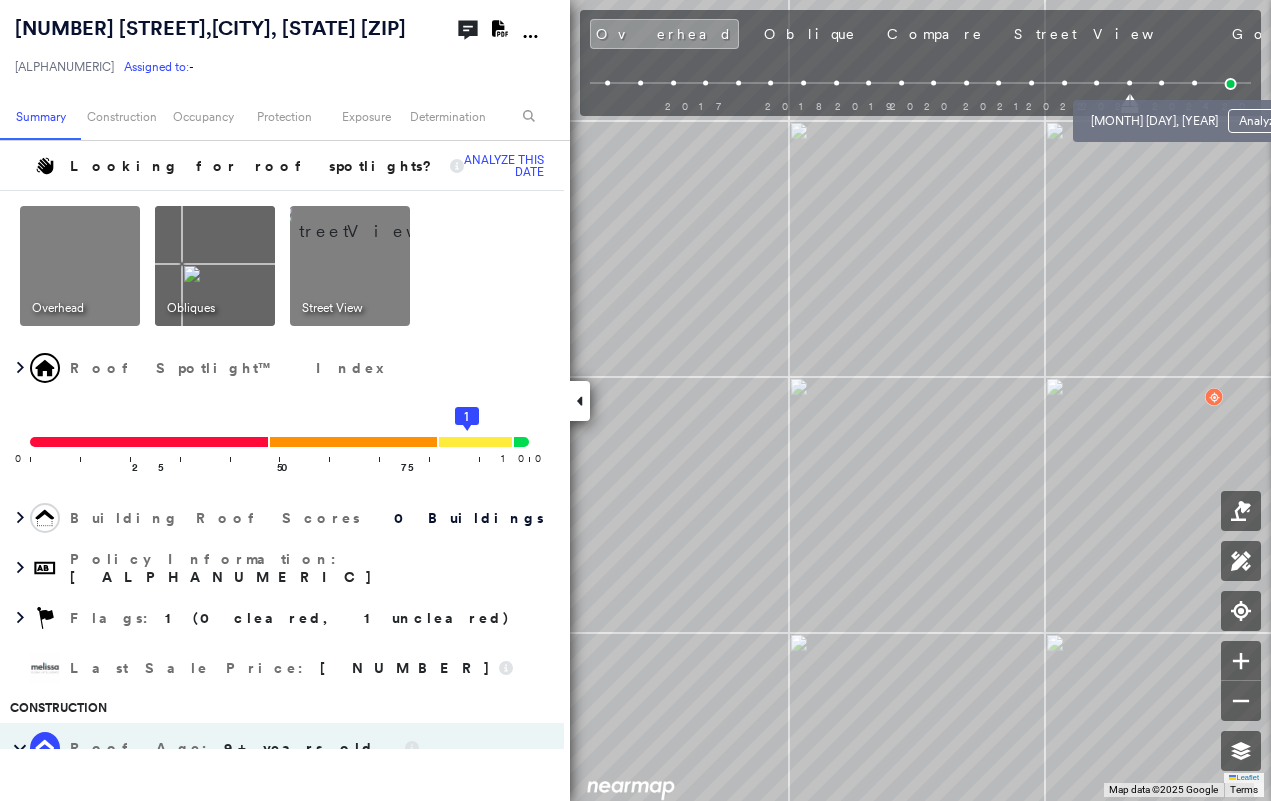 click at bounding box center [1161, 83] 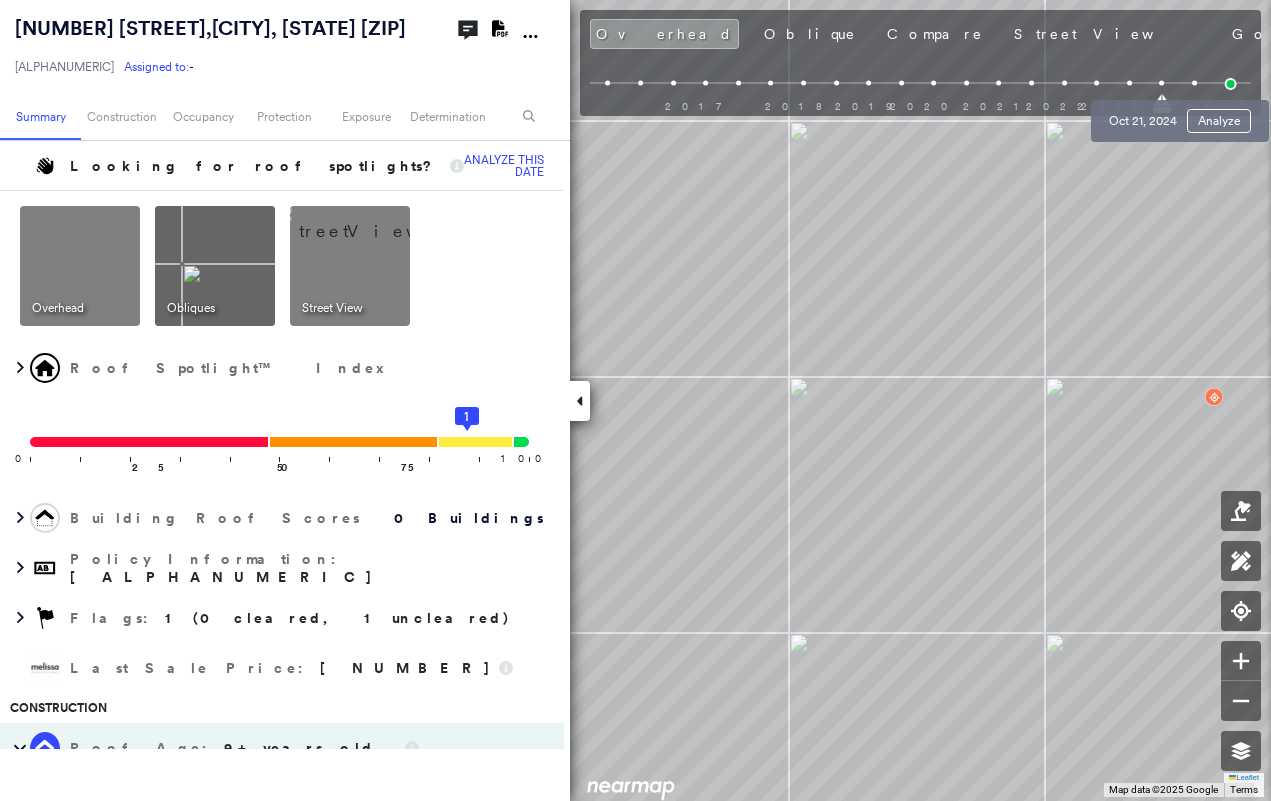 click at bounding box center [1194, 83] 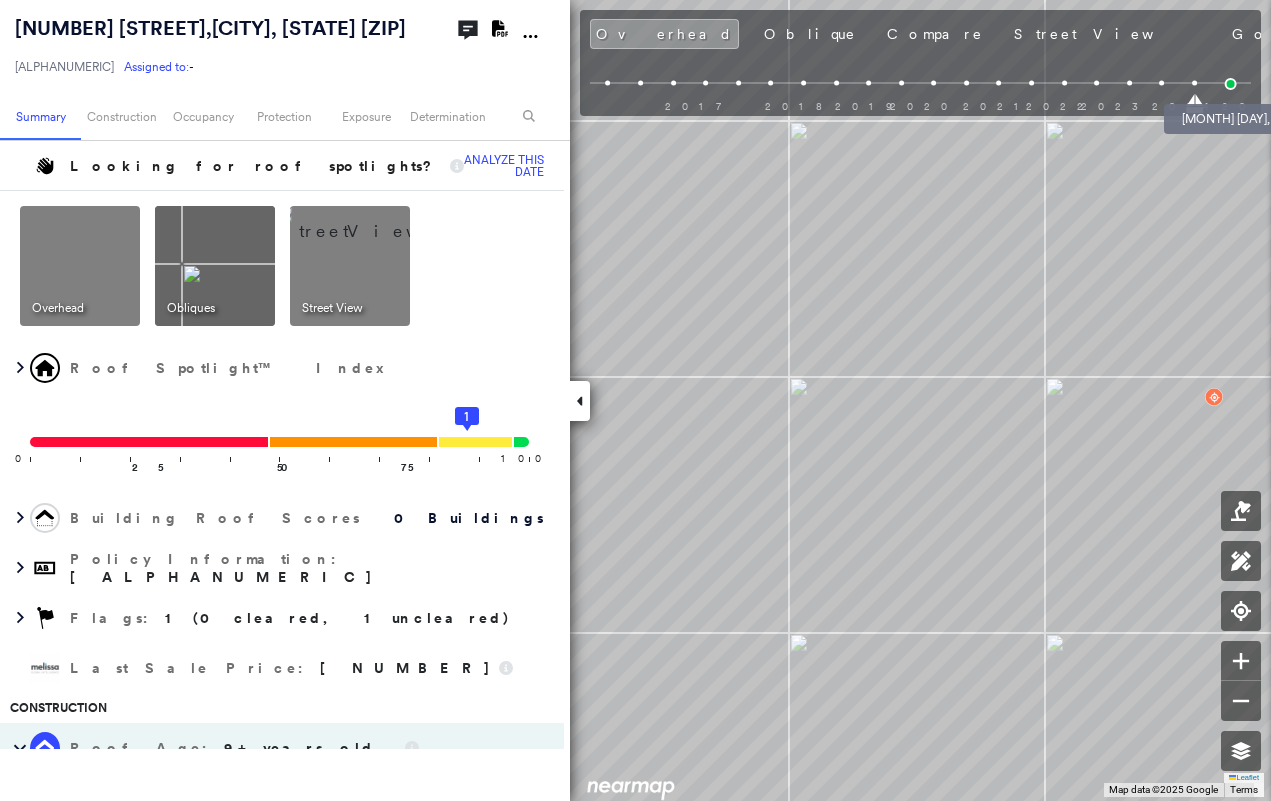 click at bounding box center (1231, 84) 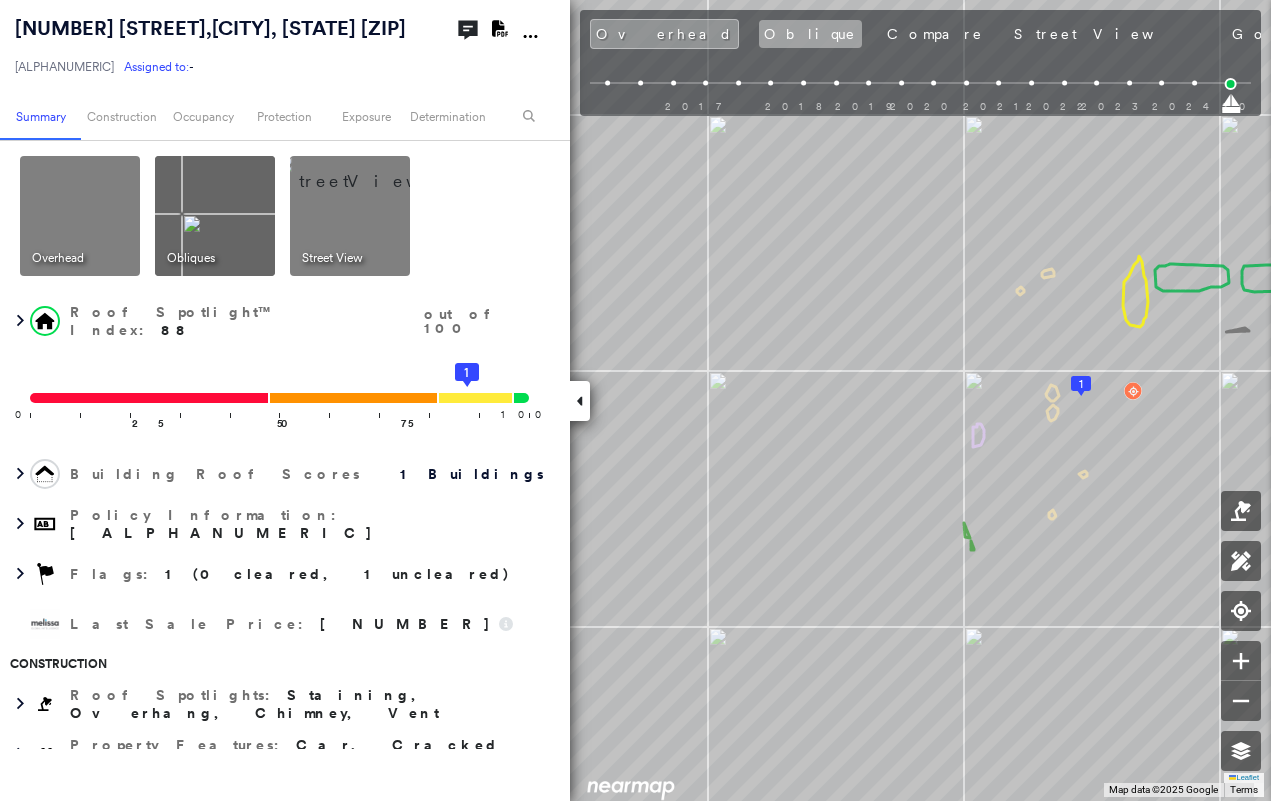 click on "Oblique" at bounding box center [810, 34] 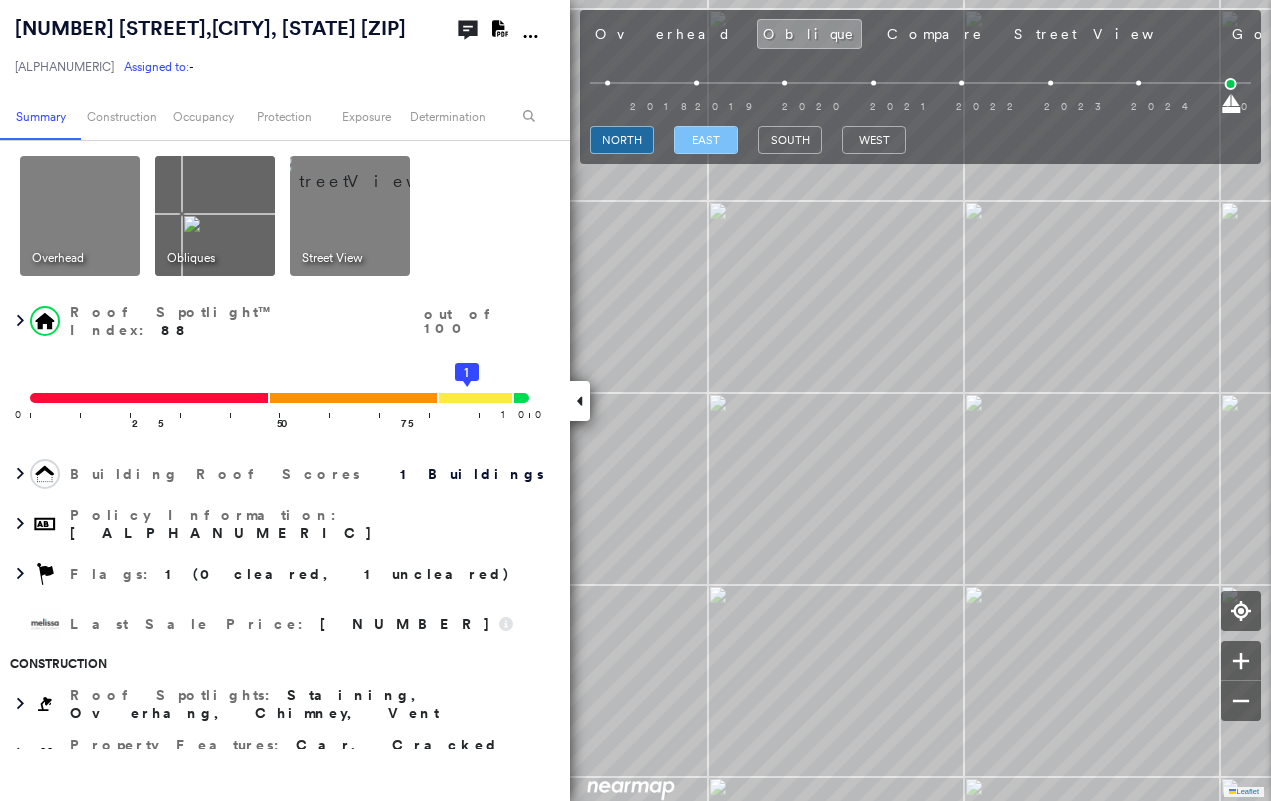 click on "east" at bounding box center [706, 140] 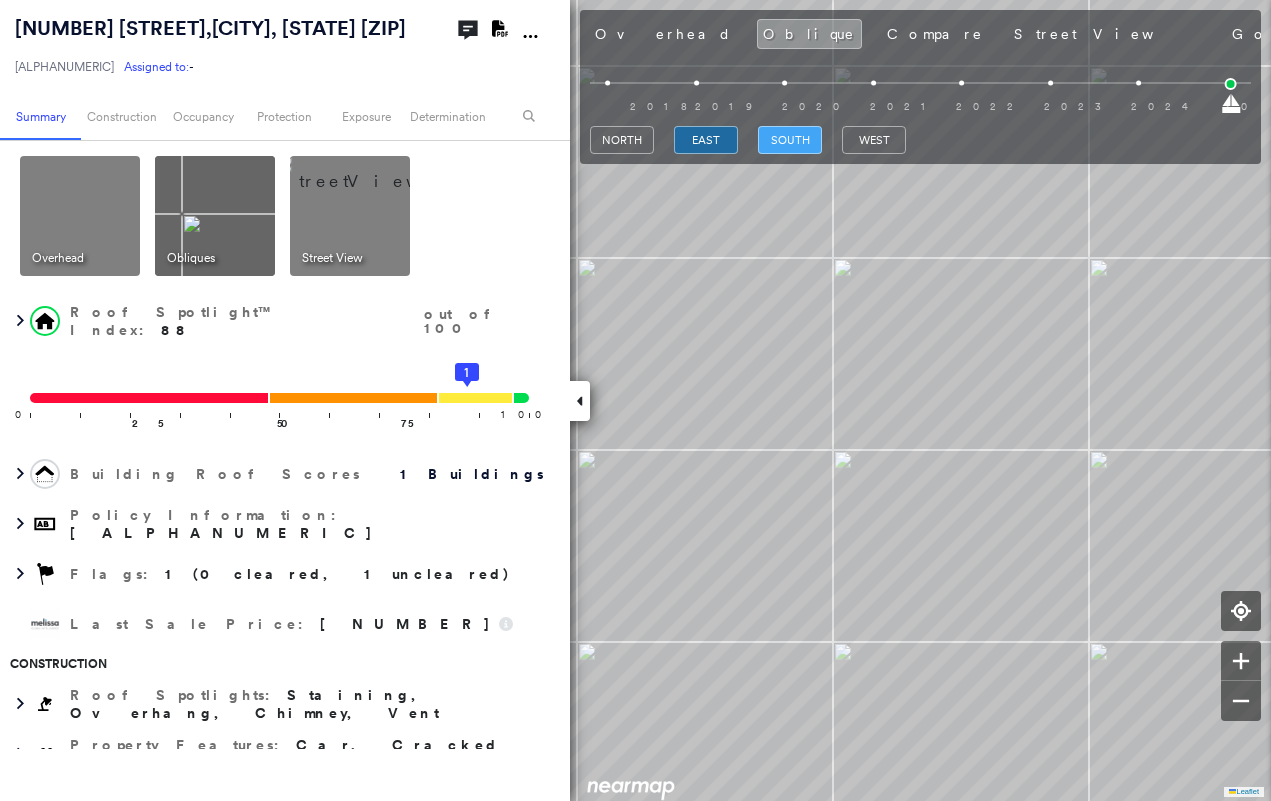 click on "south" at bounding box center [790, 140] 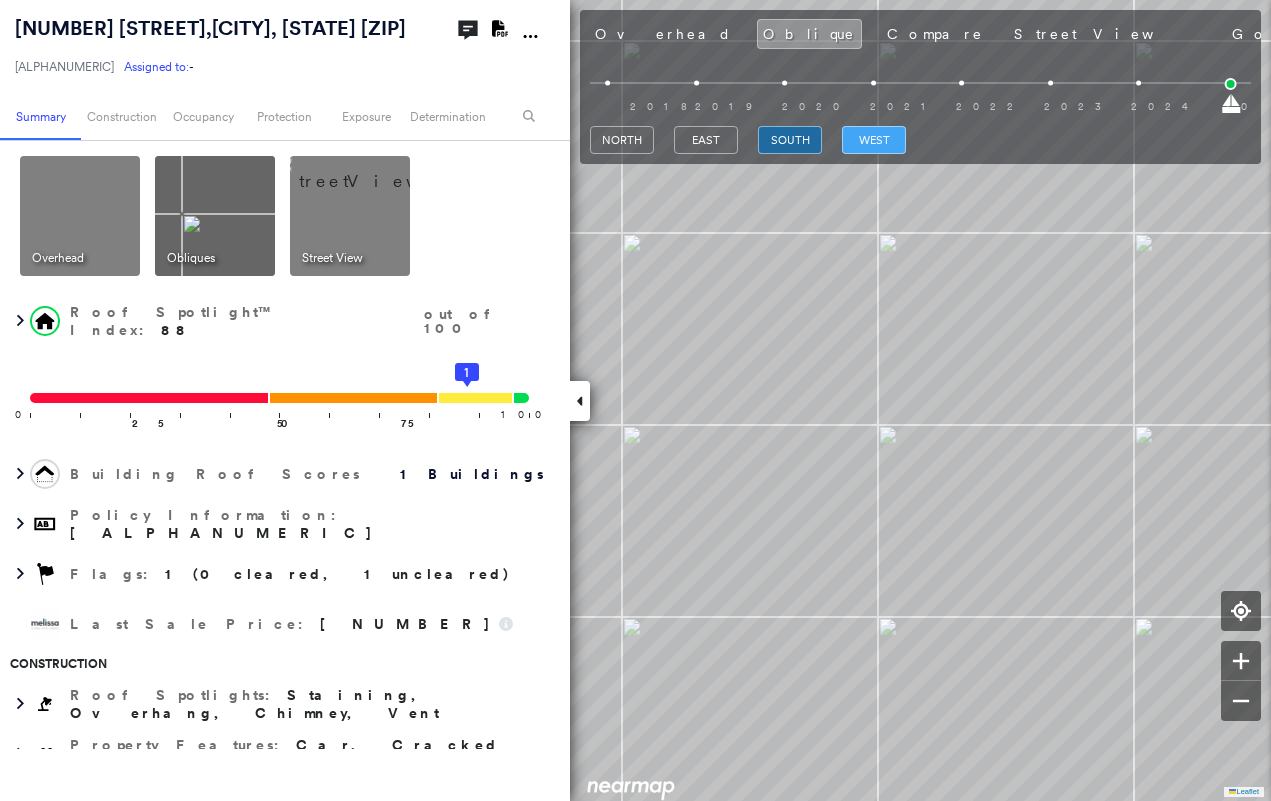 click on "west" at bounding box center [874, 140] 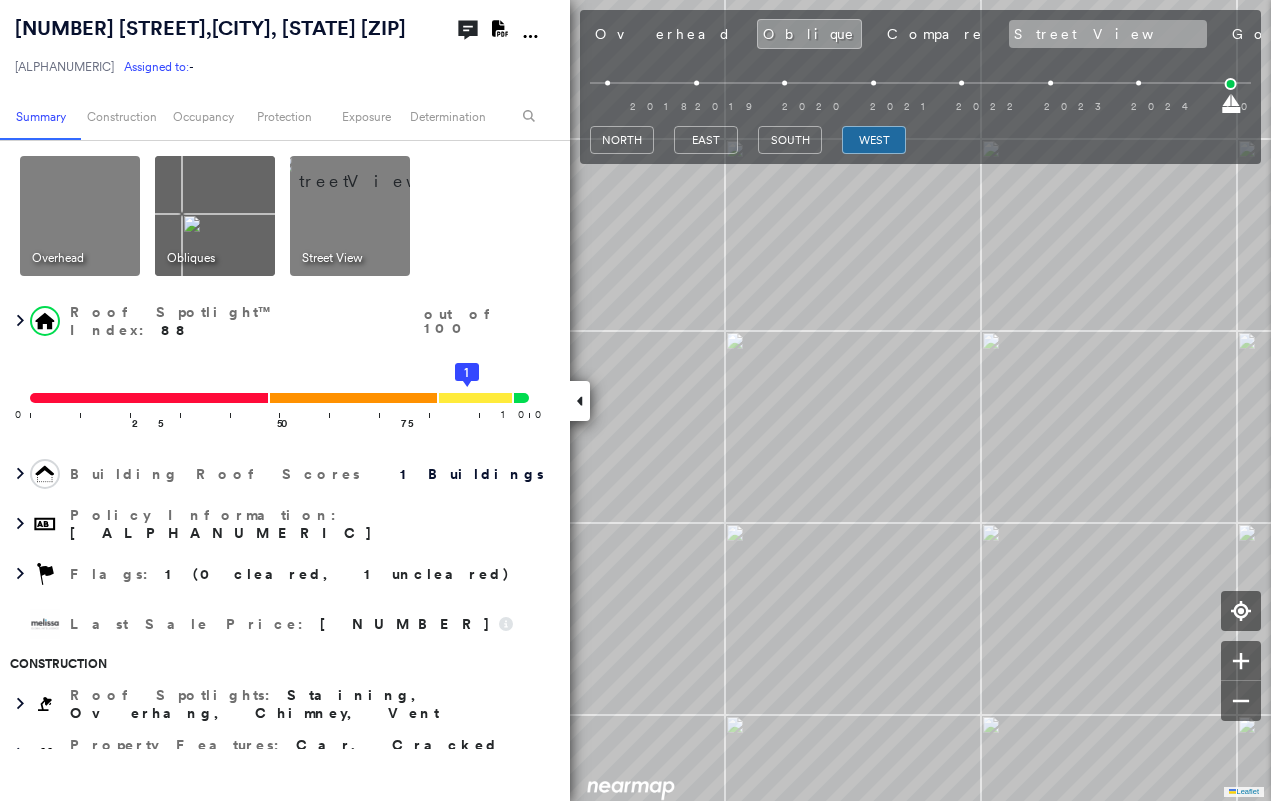 click on "Street View" at bounding box center (1108, 34) 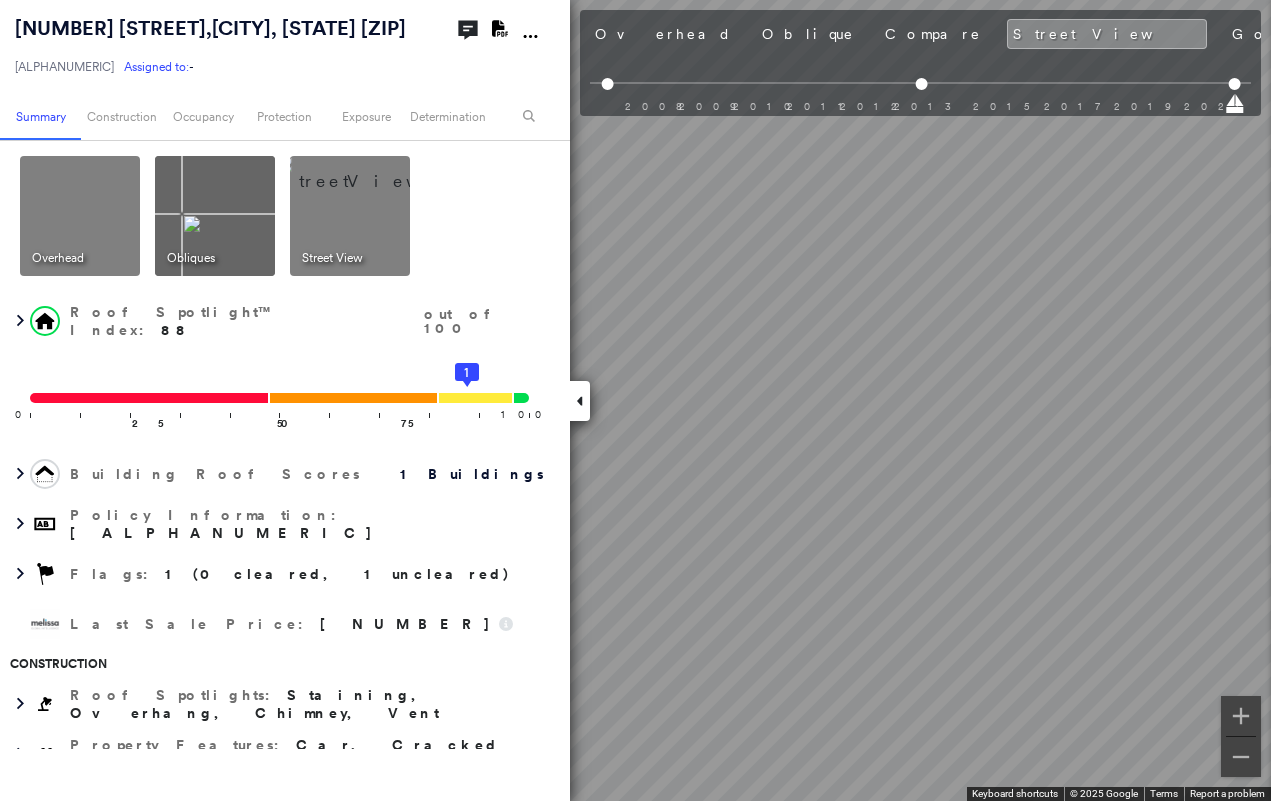 click at bounding box center [580, 401] 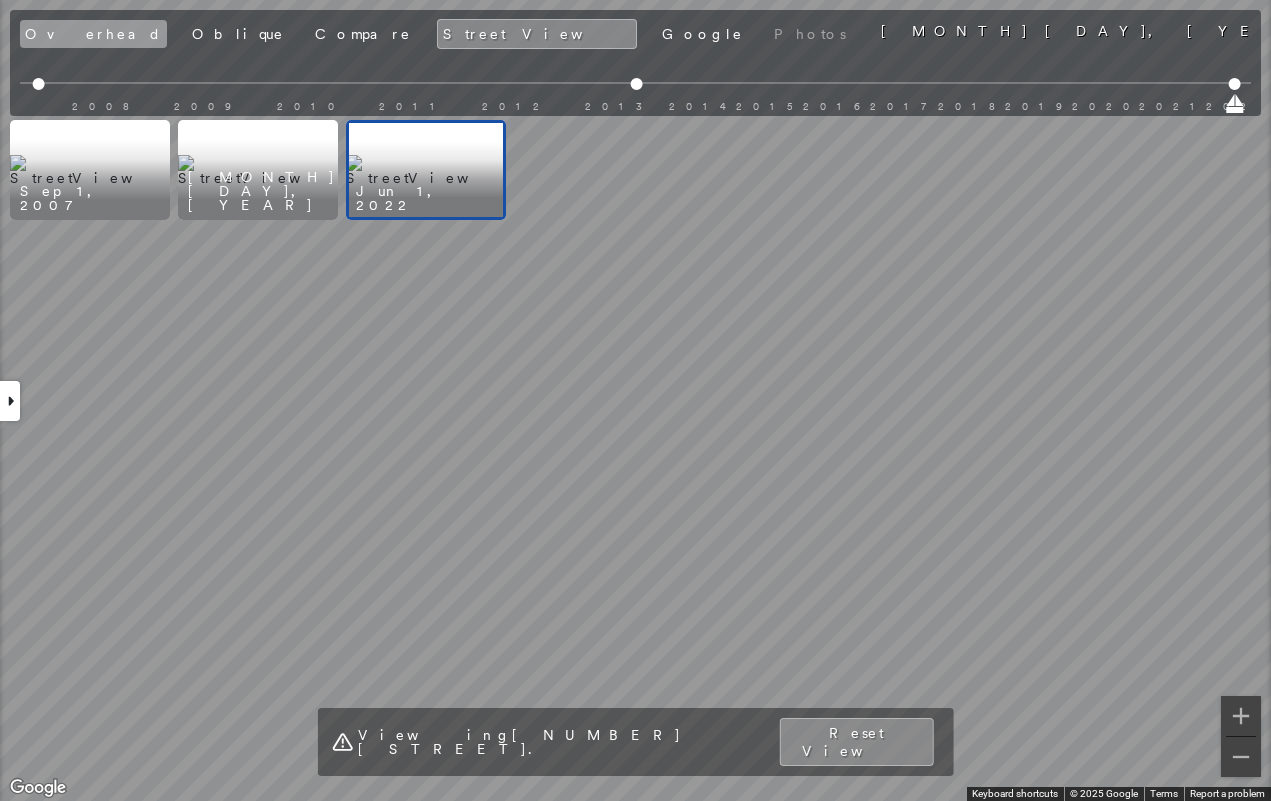 click on "Overhead" at bounding box center [93, 34] 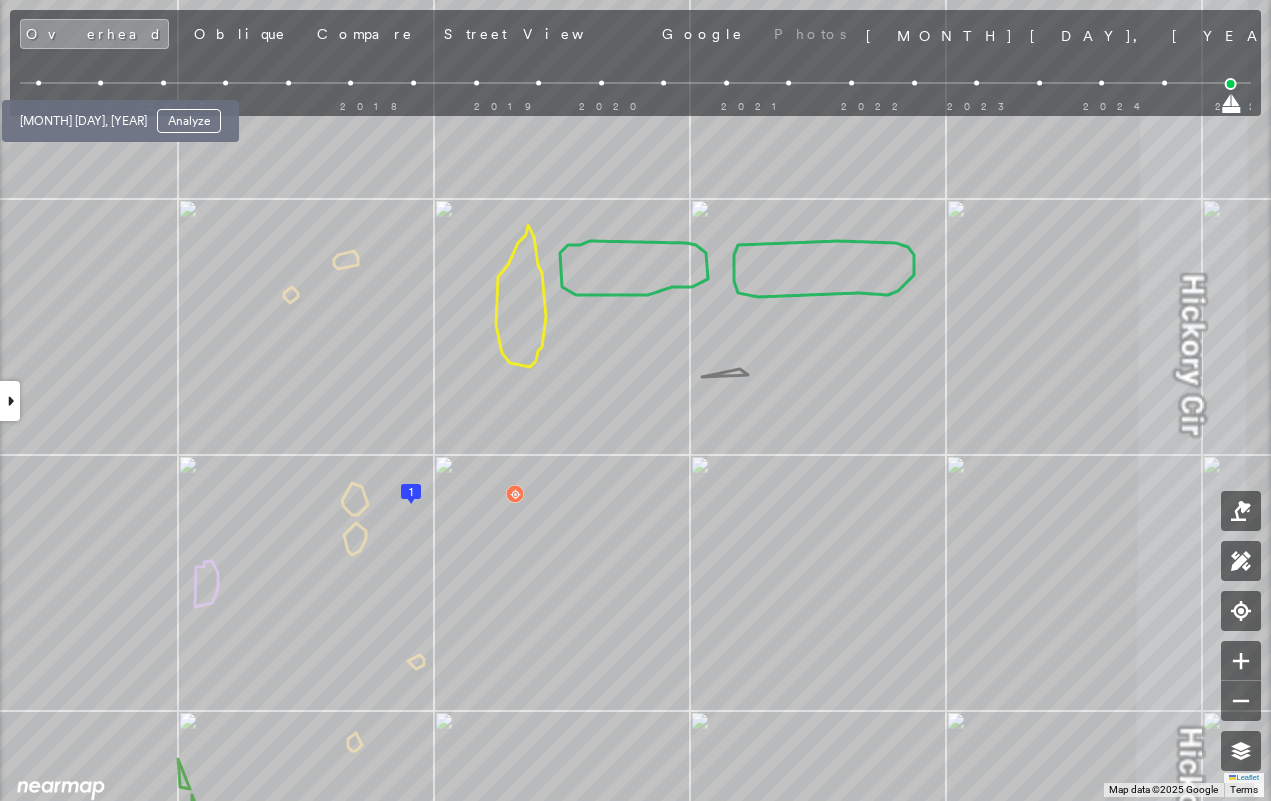 click at bounding box center (38, 83) 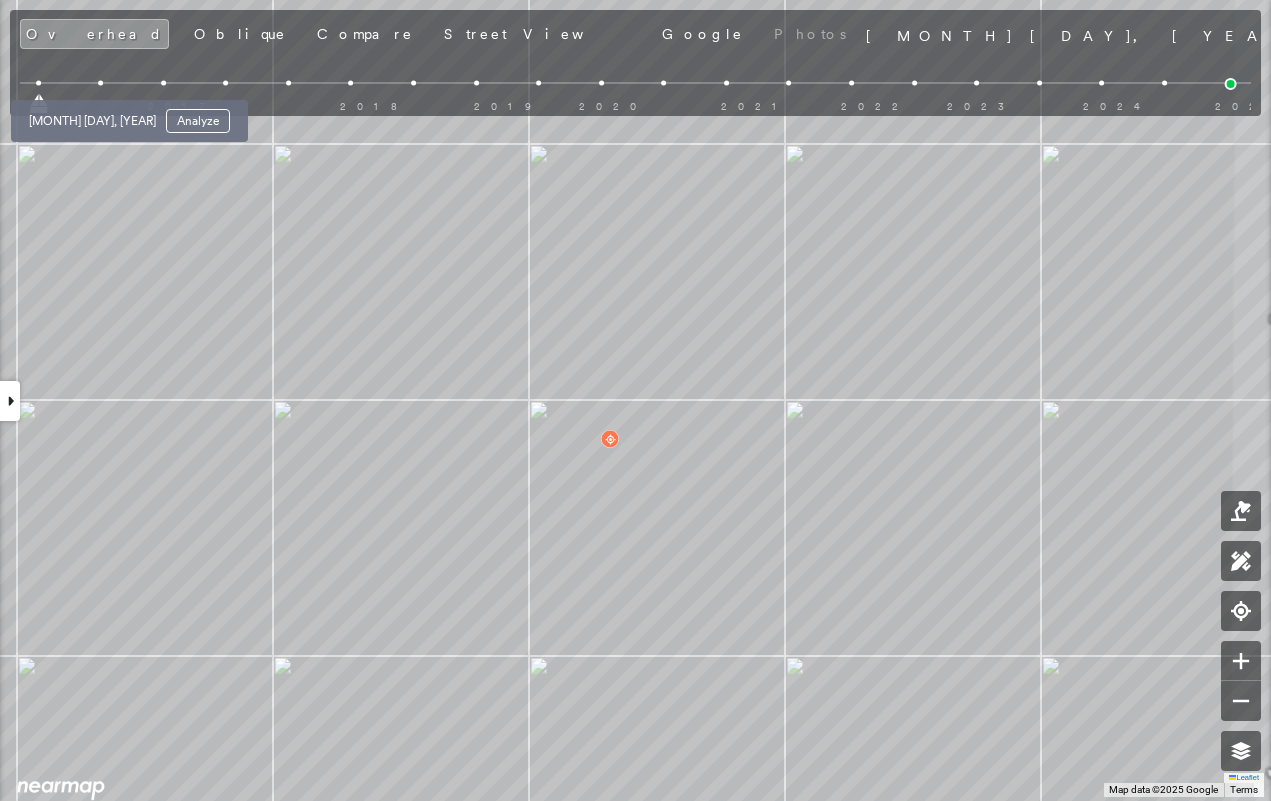 click at bounding box center (100, 83) 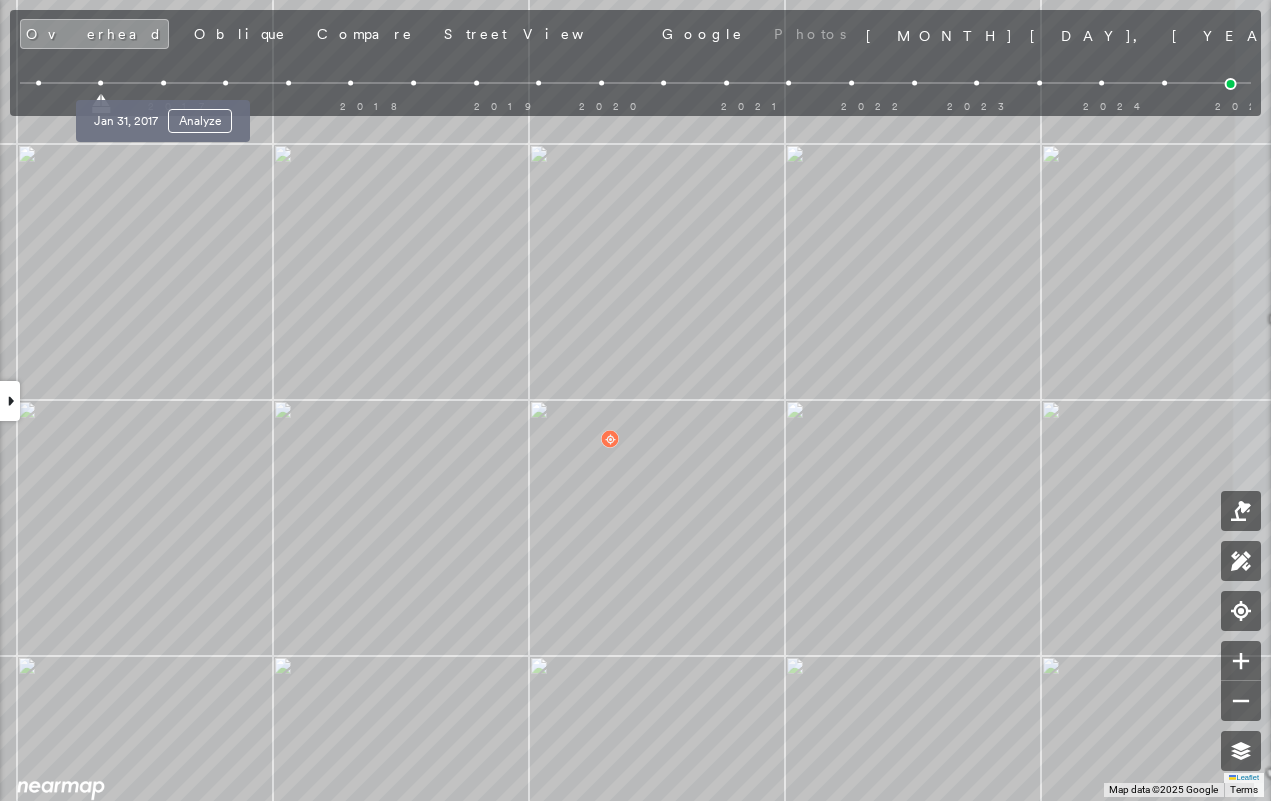 click at bounding box center [163, 83] 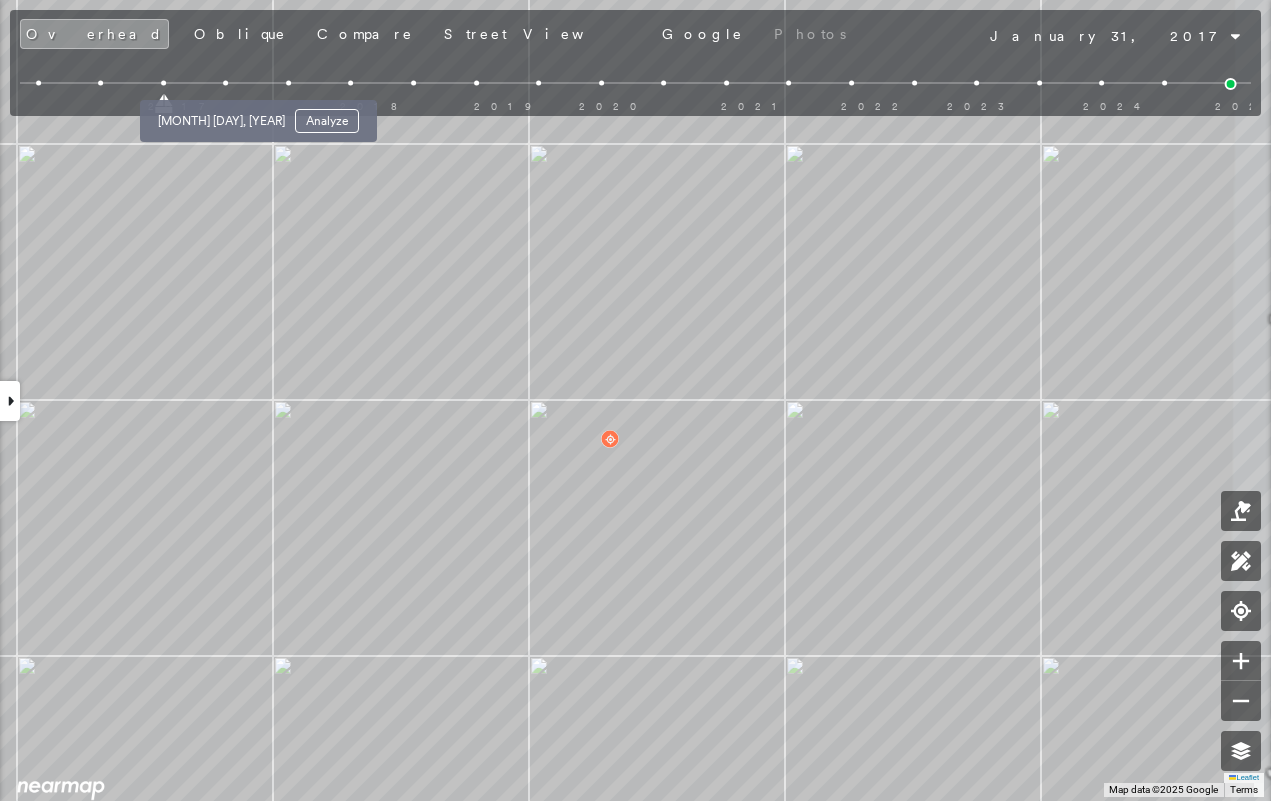 click at bounding box center [225, 83] 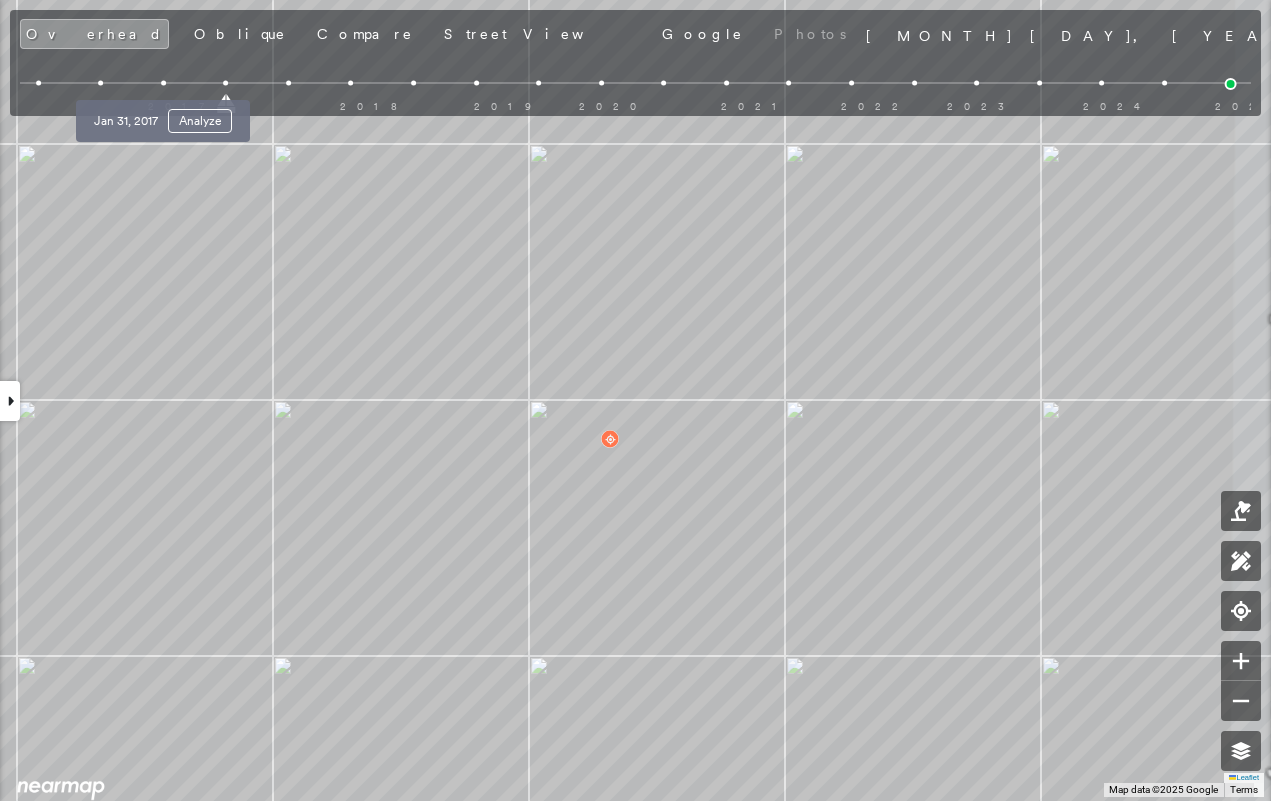click at bounding box center (163, 83) 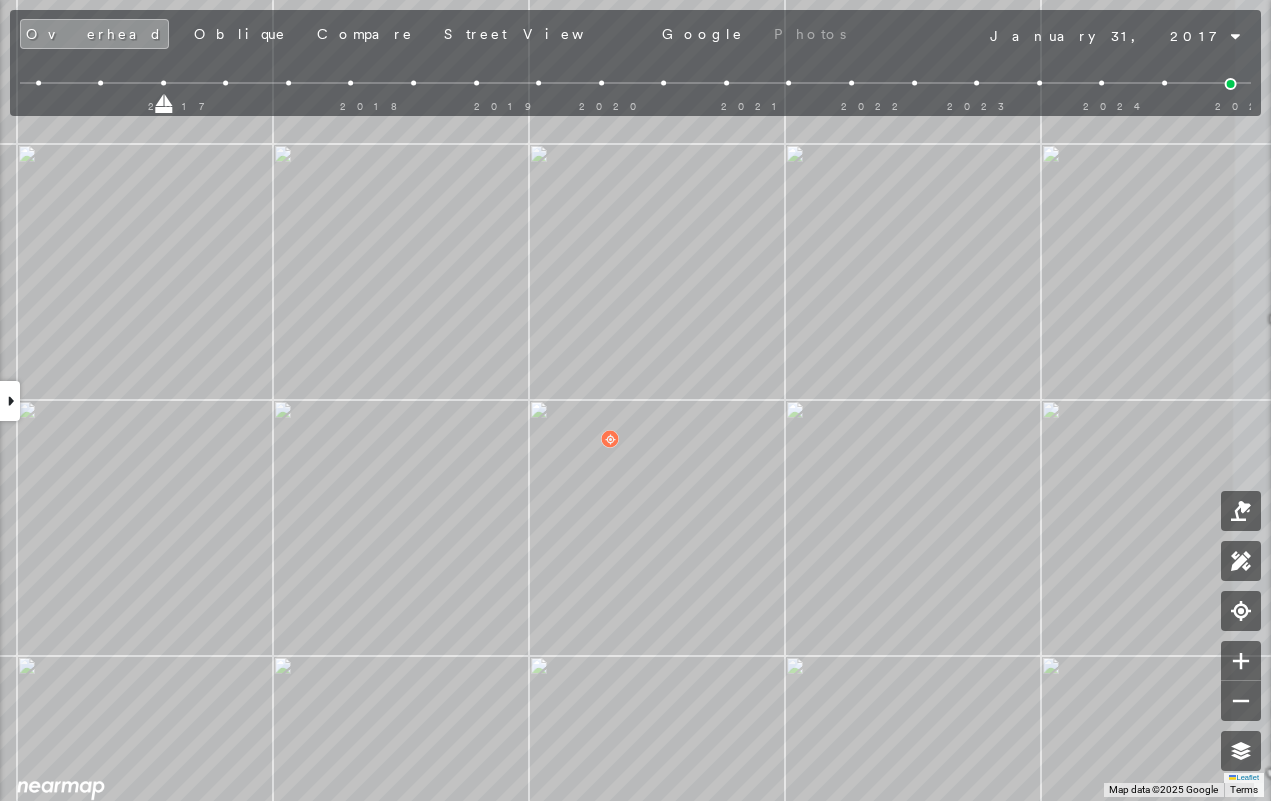 click on "2017 2018 2019 2020 2021 2022 2023 2024 2025" at bounding box center [635, 86] 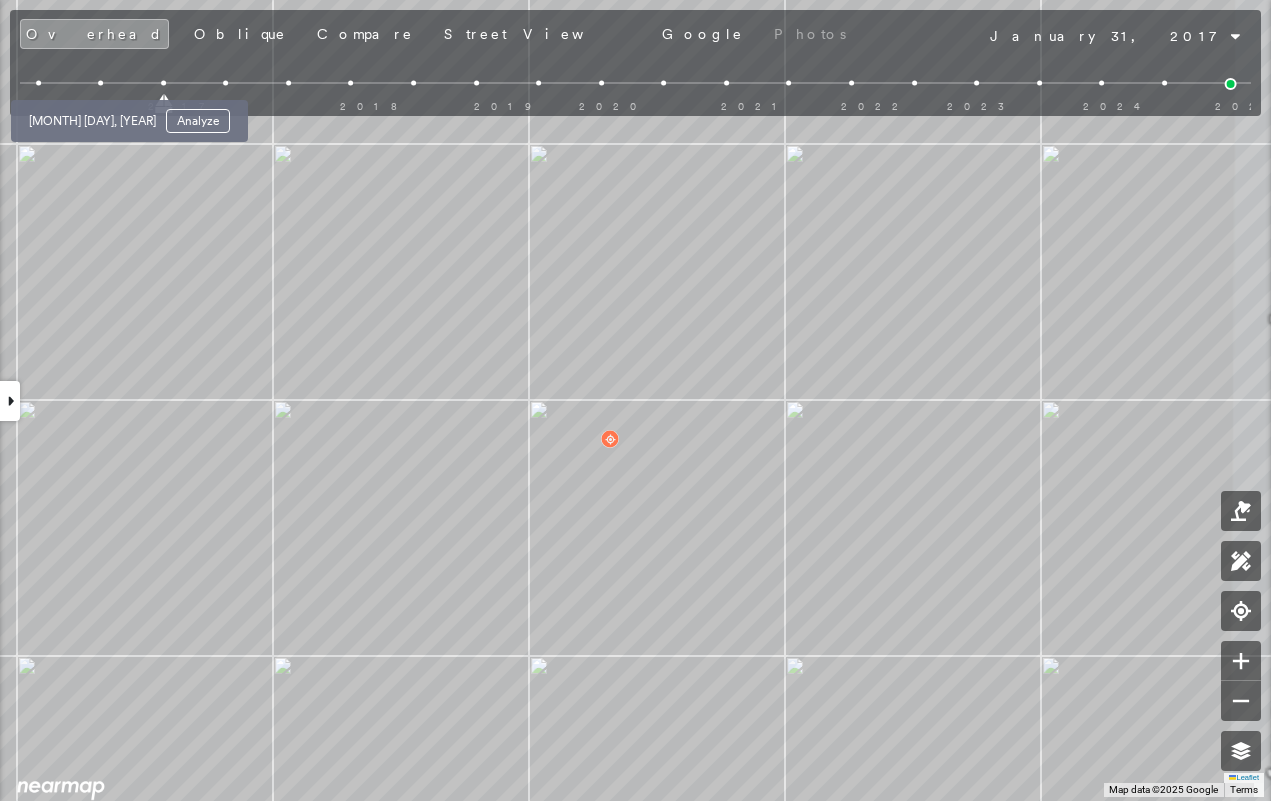 click at bounding box center (100, 83) 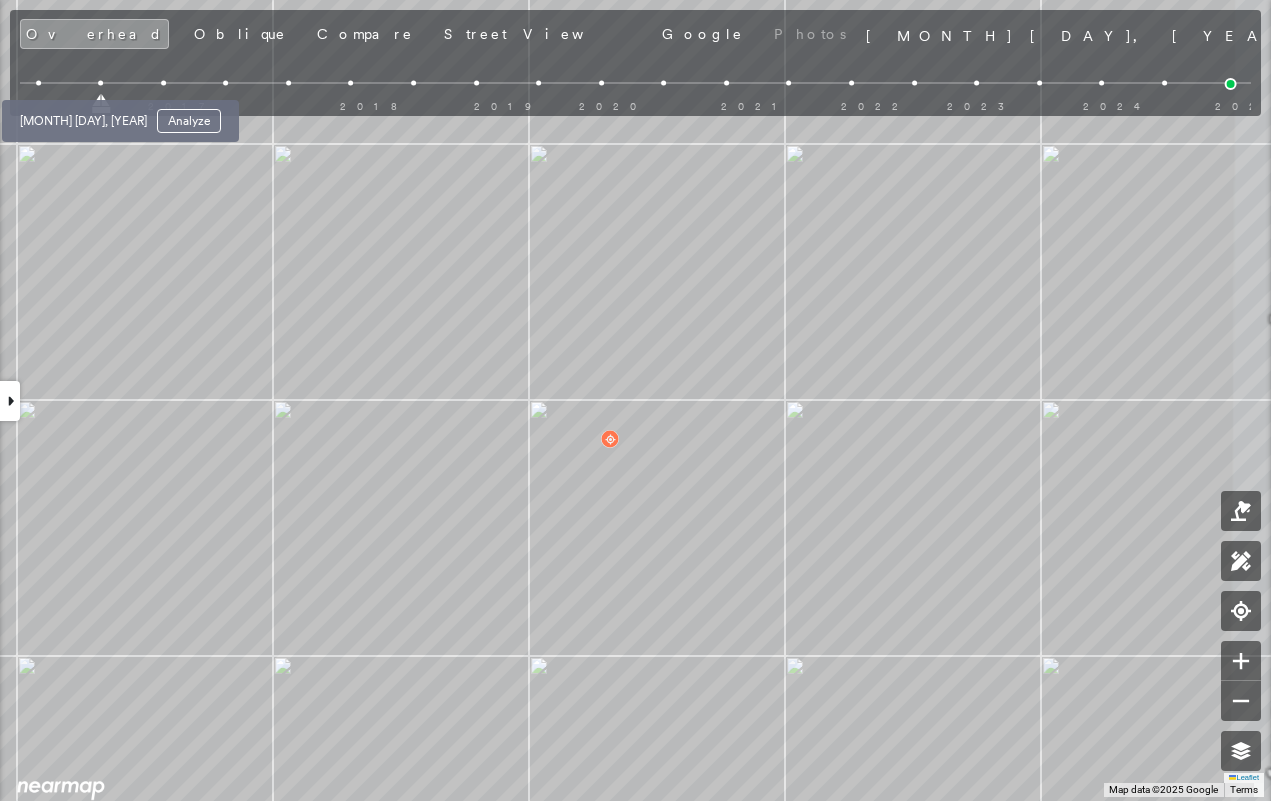 click at bounding box center (38, 83) 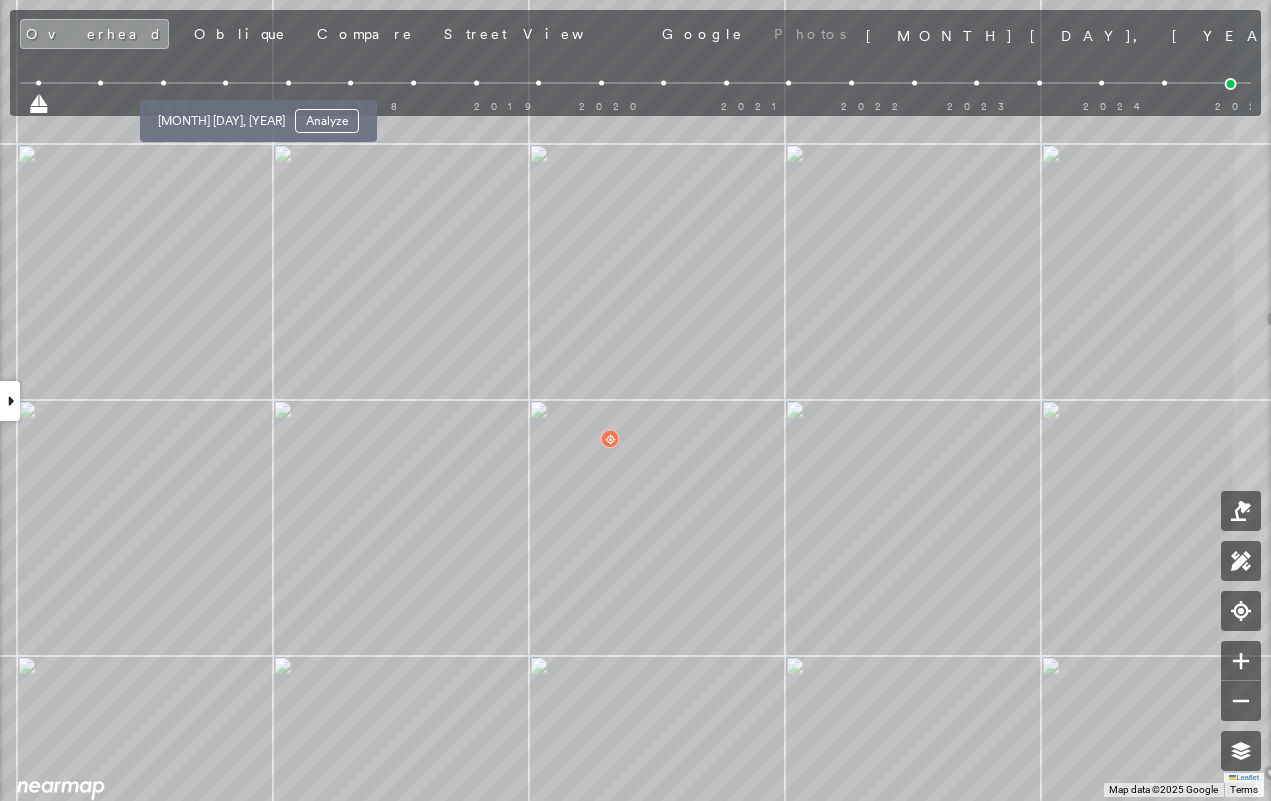 click at bounding box center [225, 83] 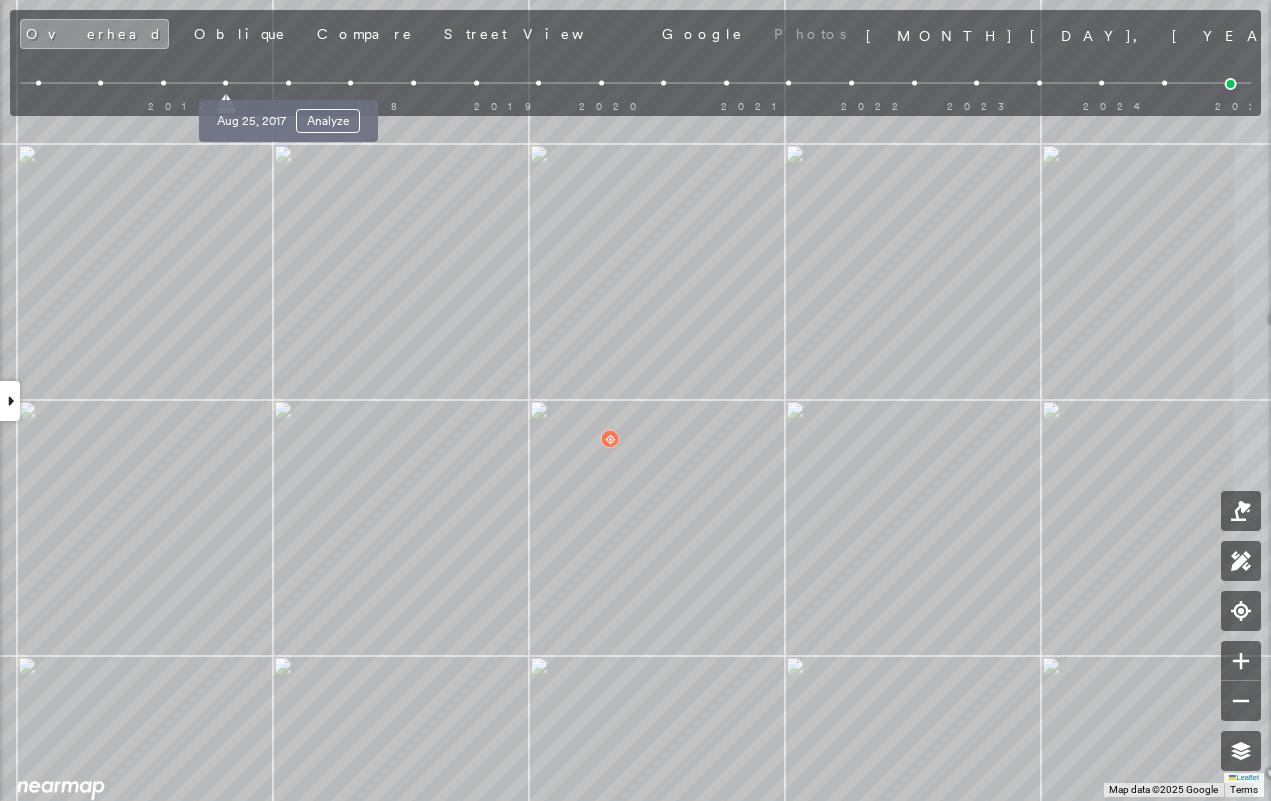 click at bounding box center [288, 83] 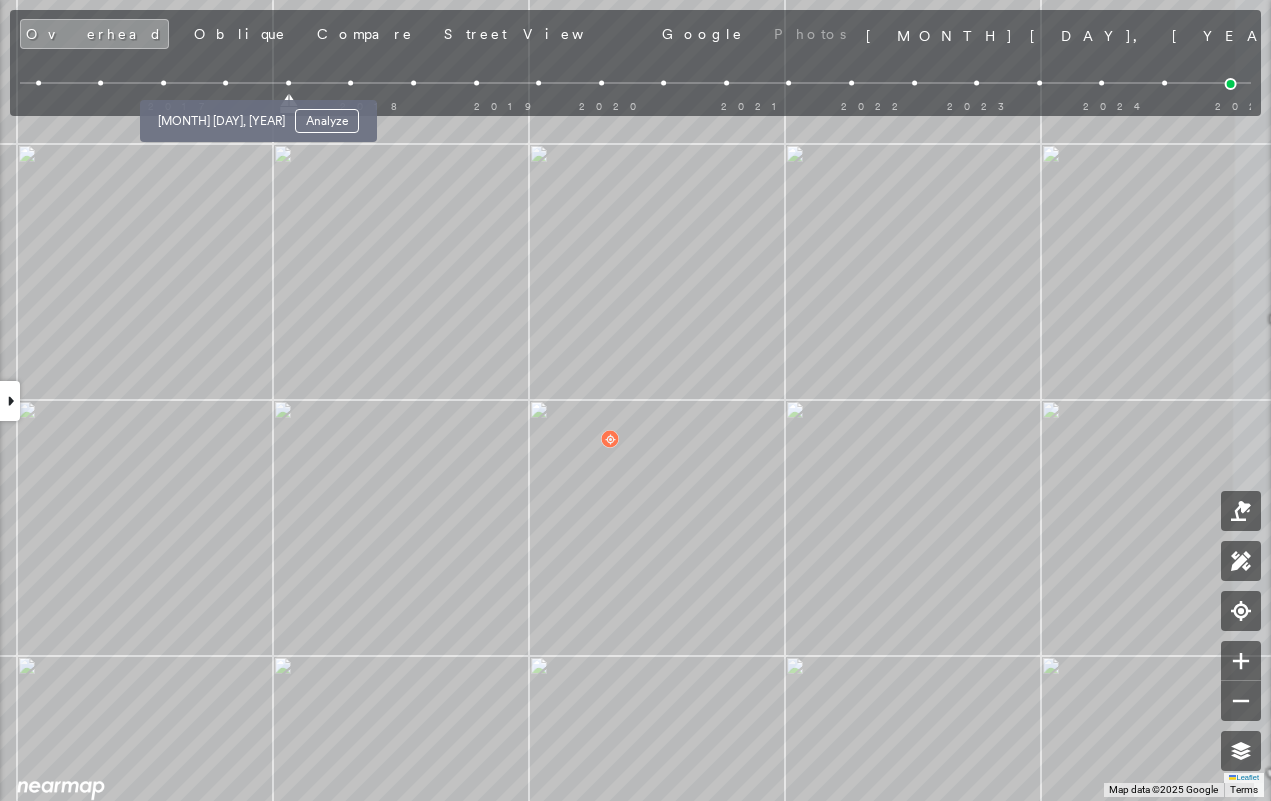 click at bounding box center (225, 83) 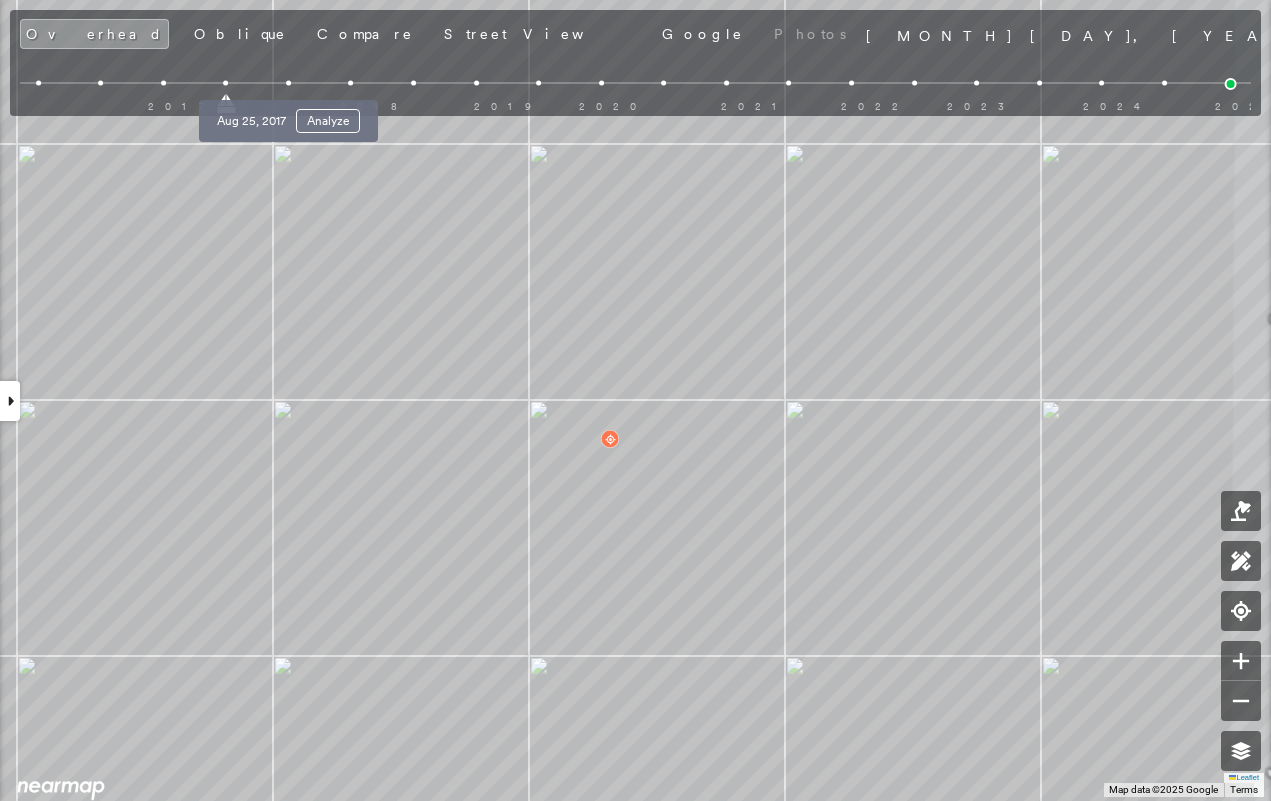 click at bounding box center (288, 83) 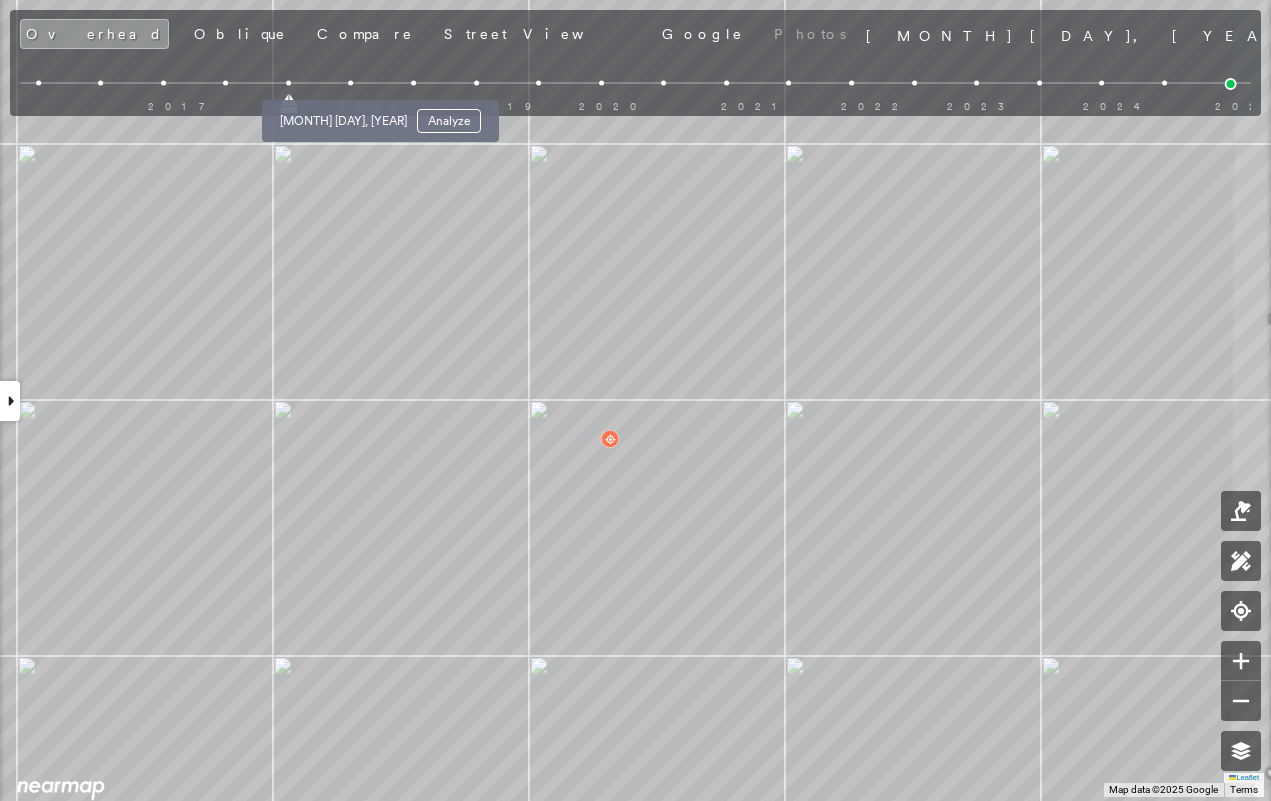 click at bounding box center [350, 83] 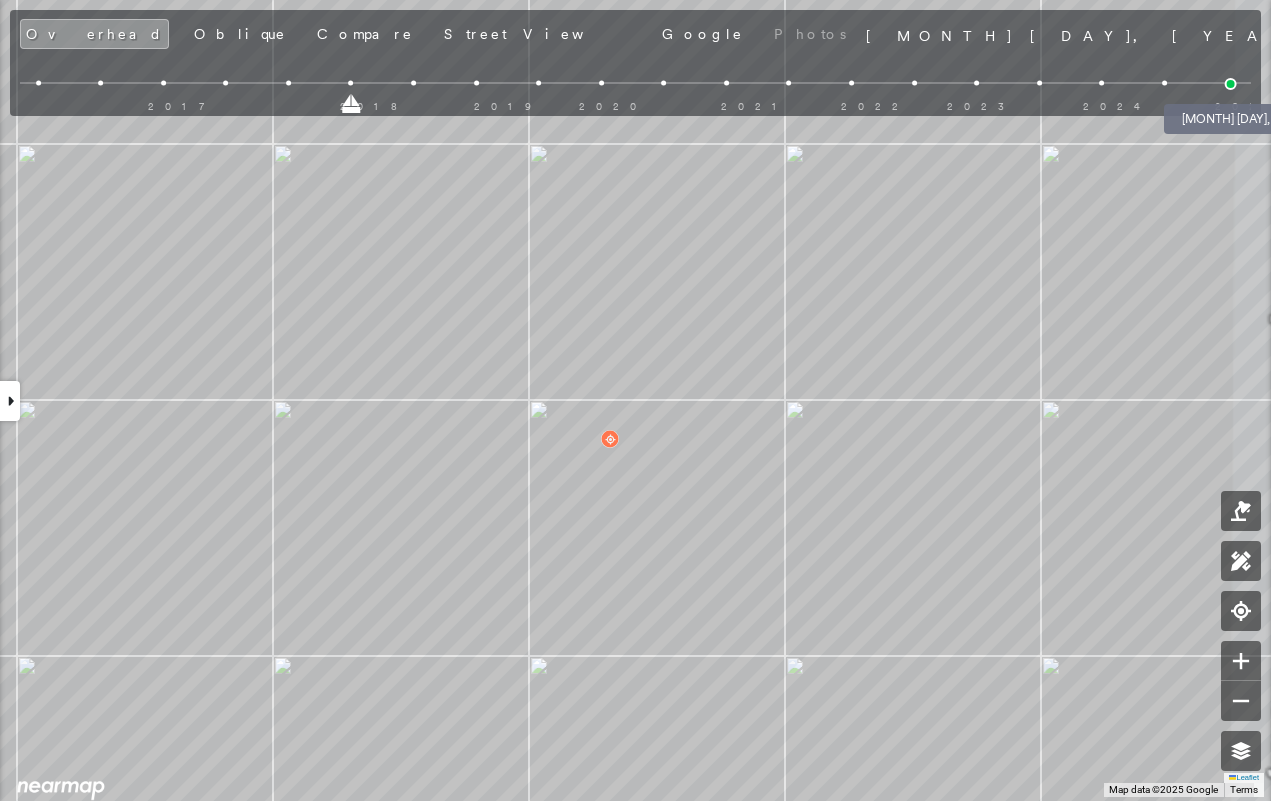 click at bounding box center [1231, 84] 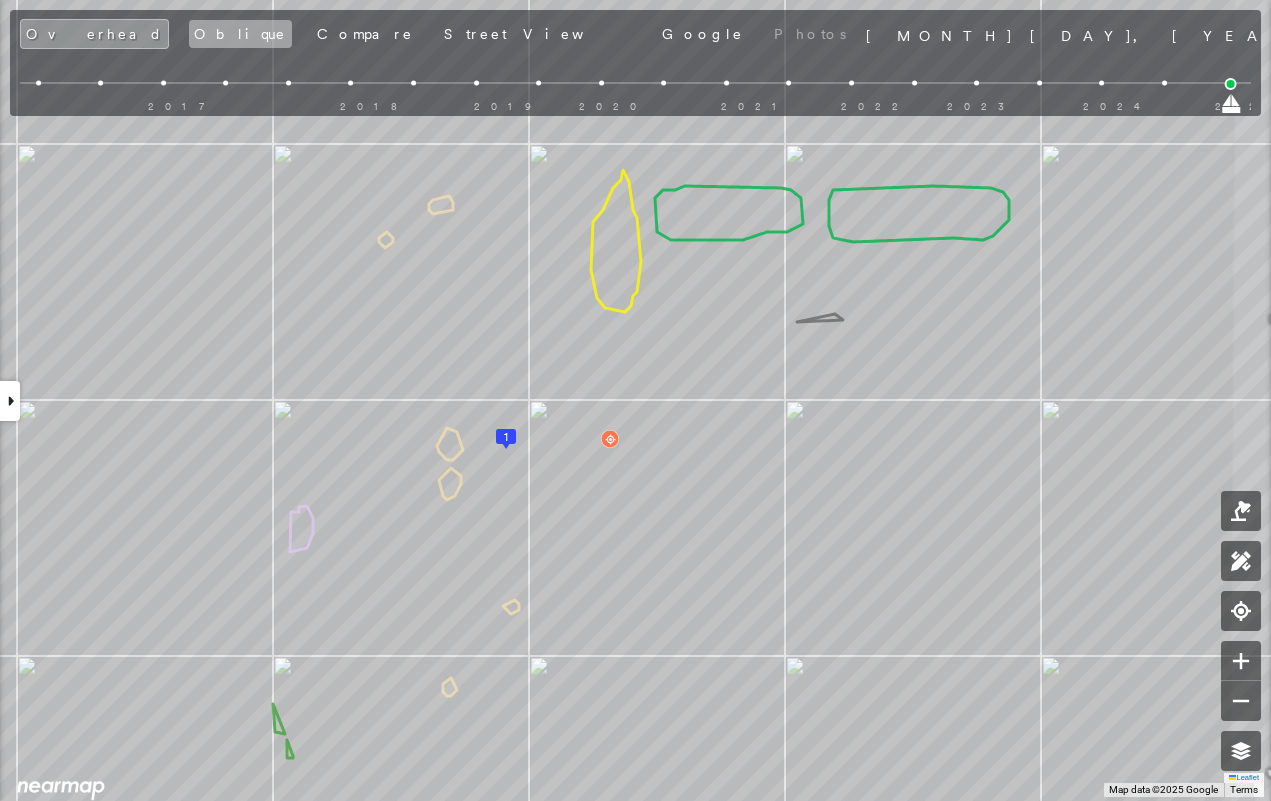 click on "Oblique" at bounding box center (240, 34) 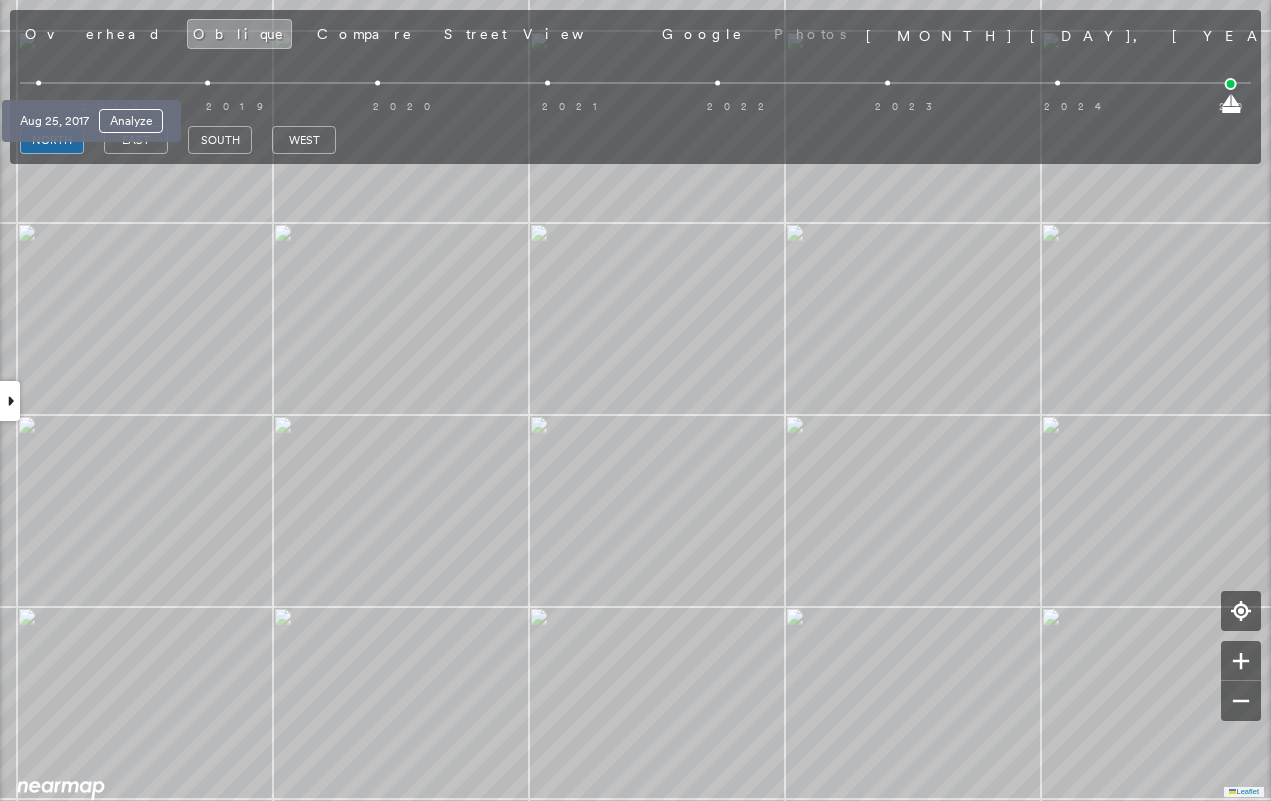 click at bounding box center (38, 83) 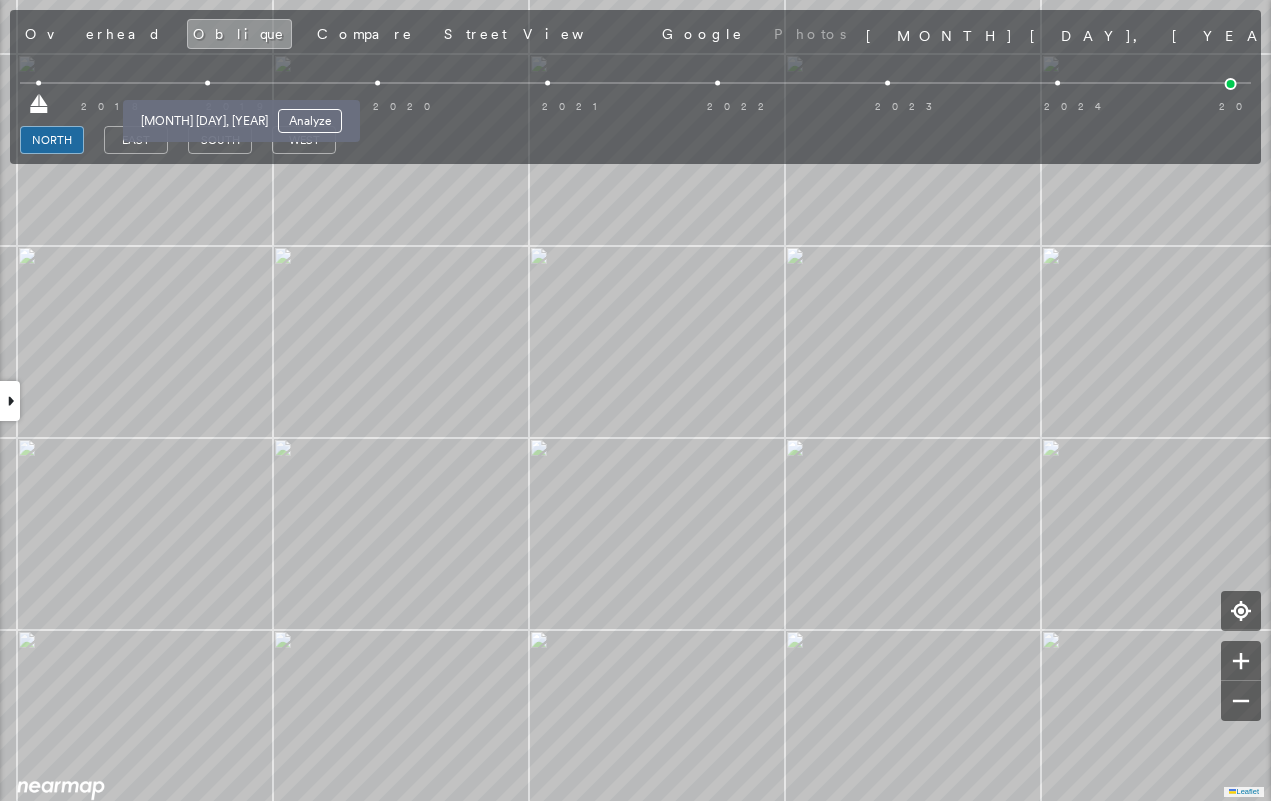 click at bounding box center [207, 83] 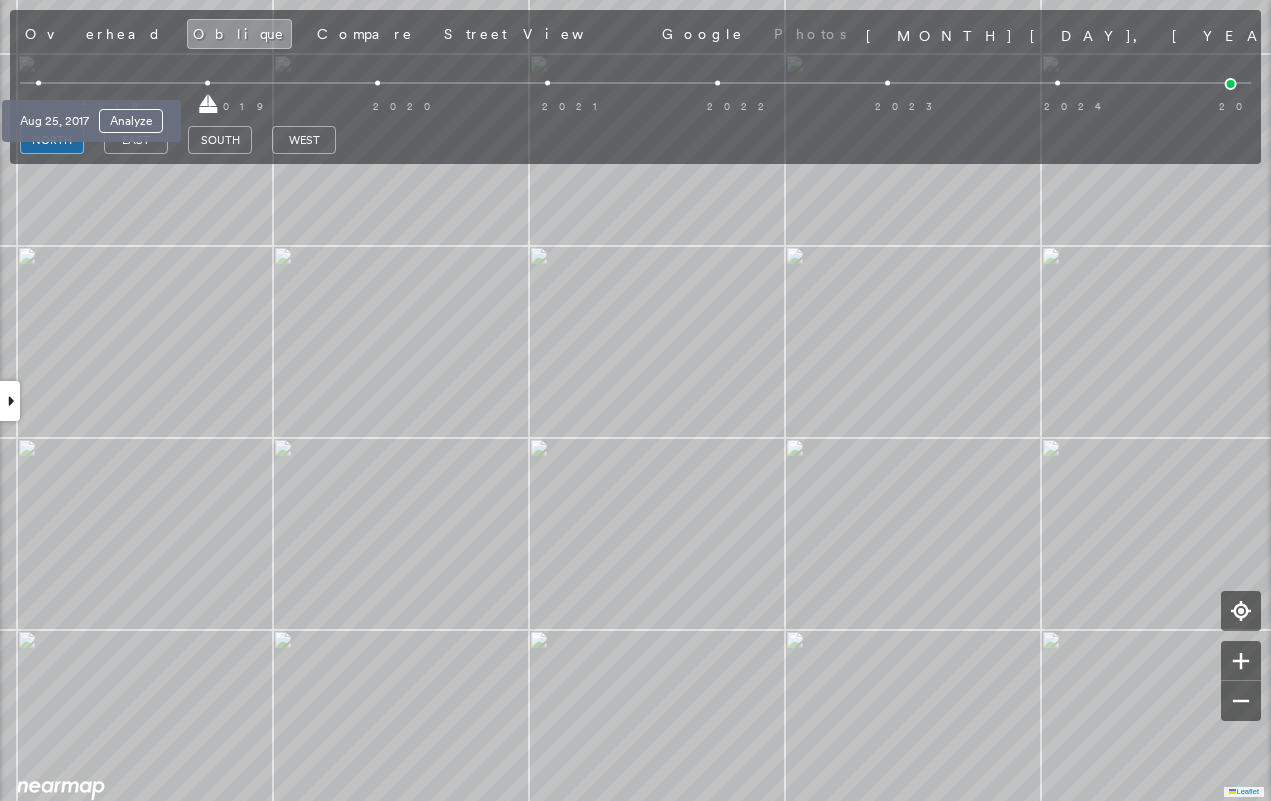 click at bounding box center (38, 83) 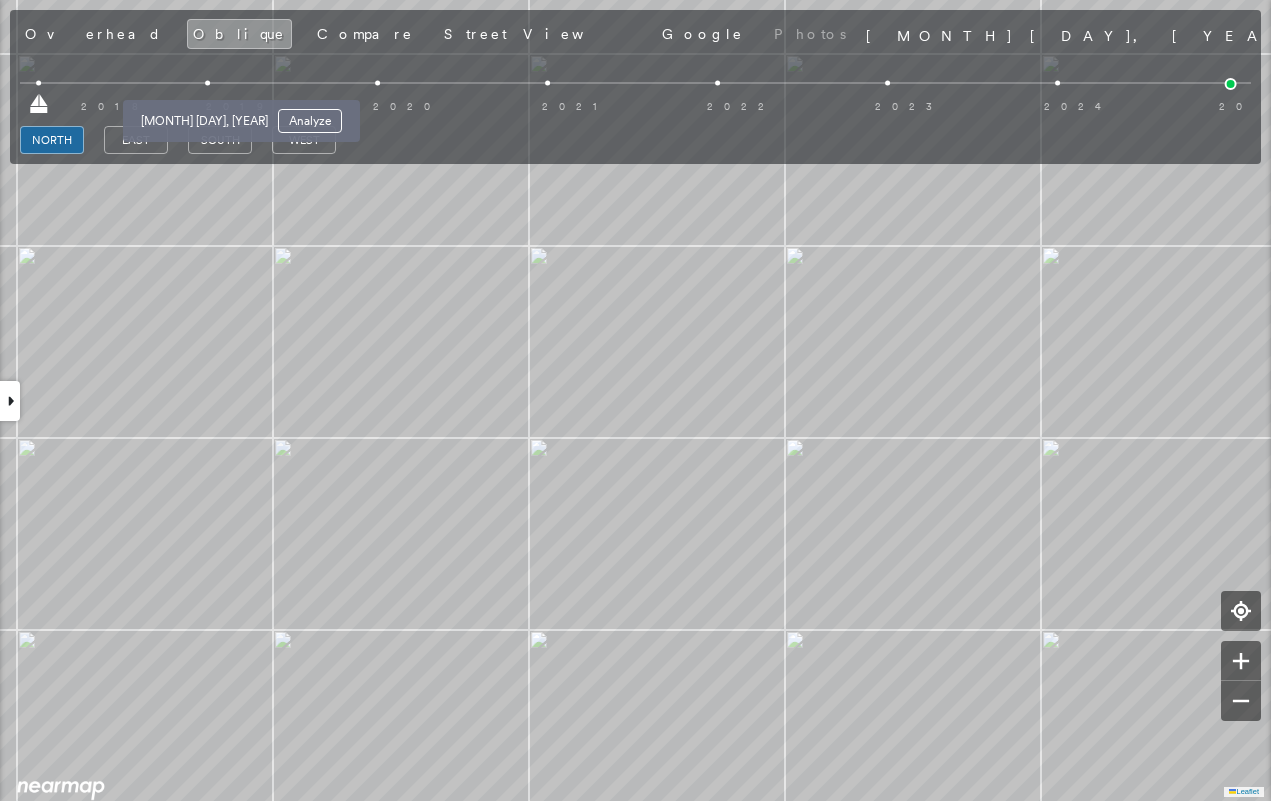 click at bounding box center [207, 83] 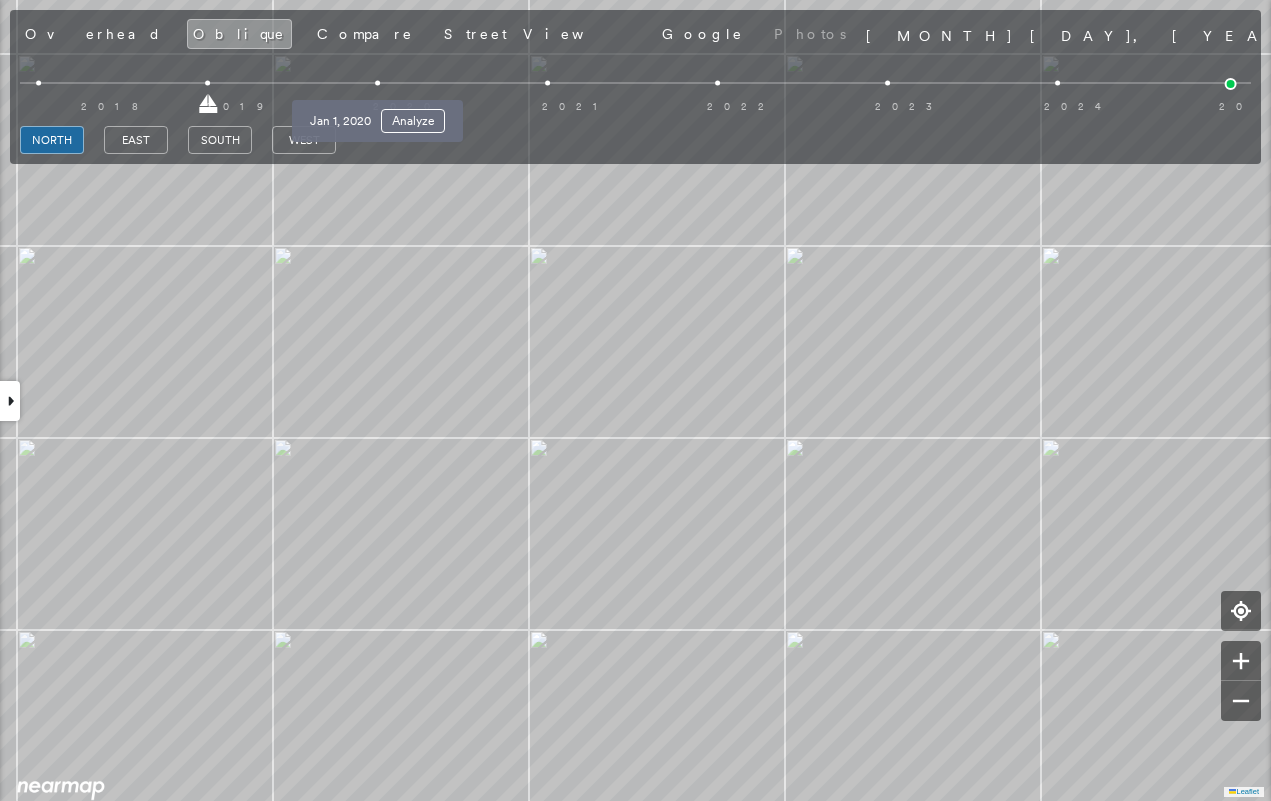 click at bounding box center [377, 83] 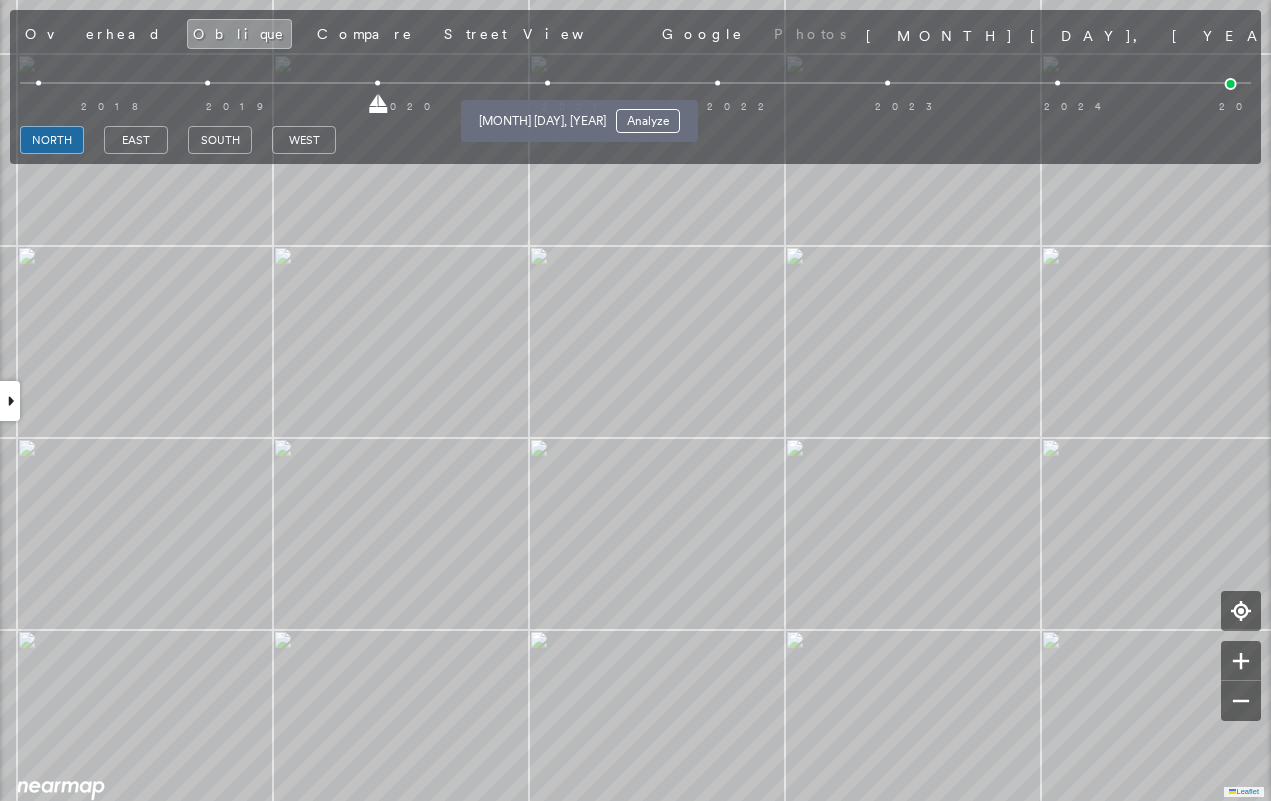 click at bounding box center [547, 83] 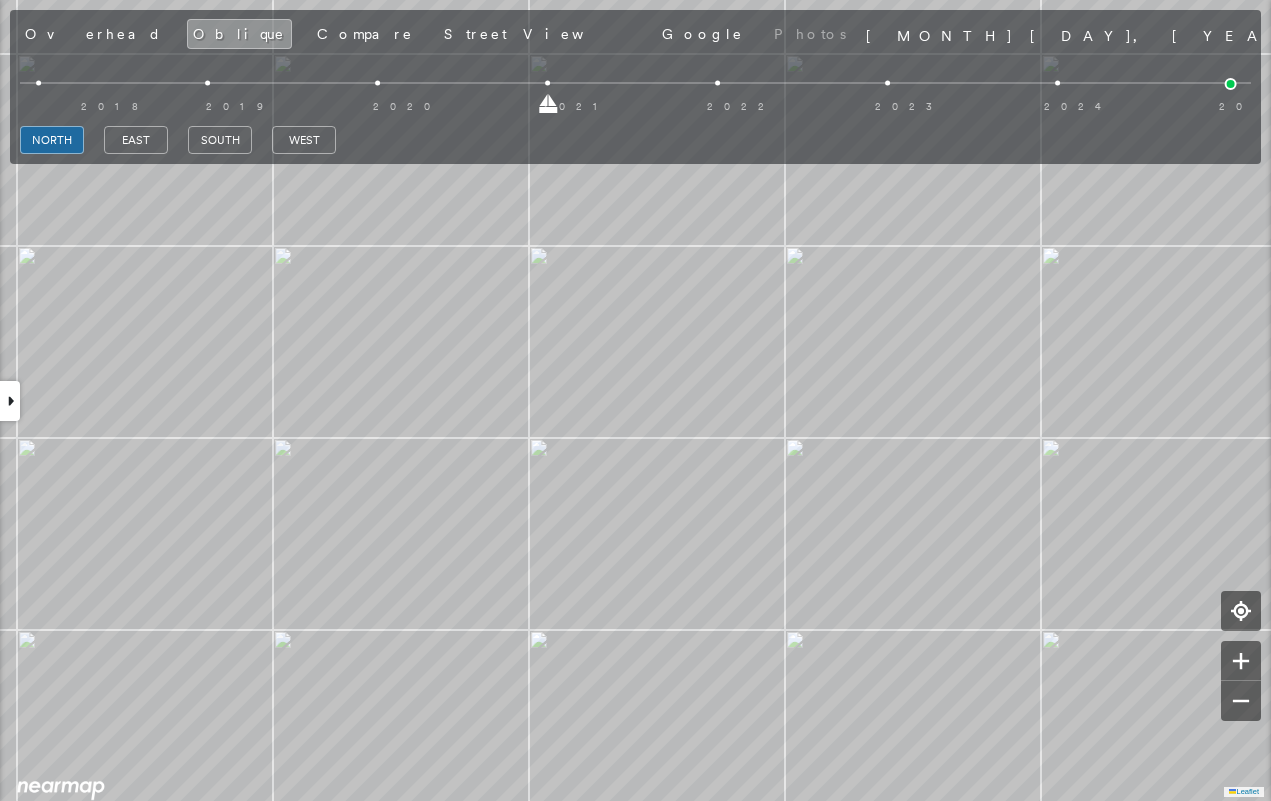 click on "2018 2019 2020 2021 2022 2023 2024 2025" at bounding box center [630, 99] 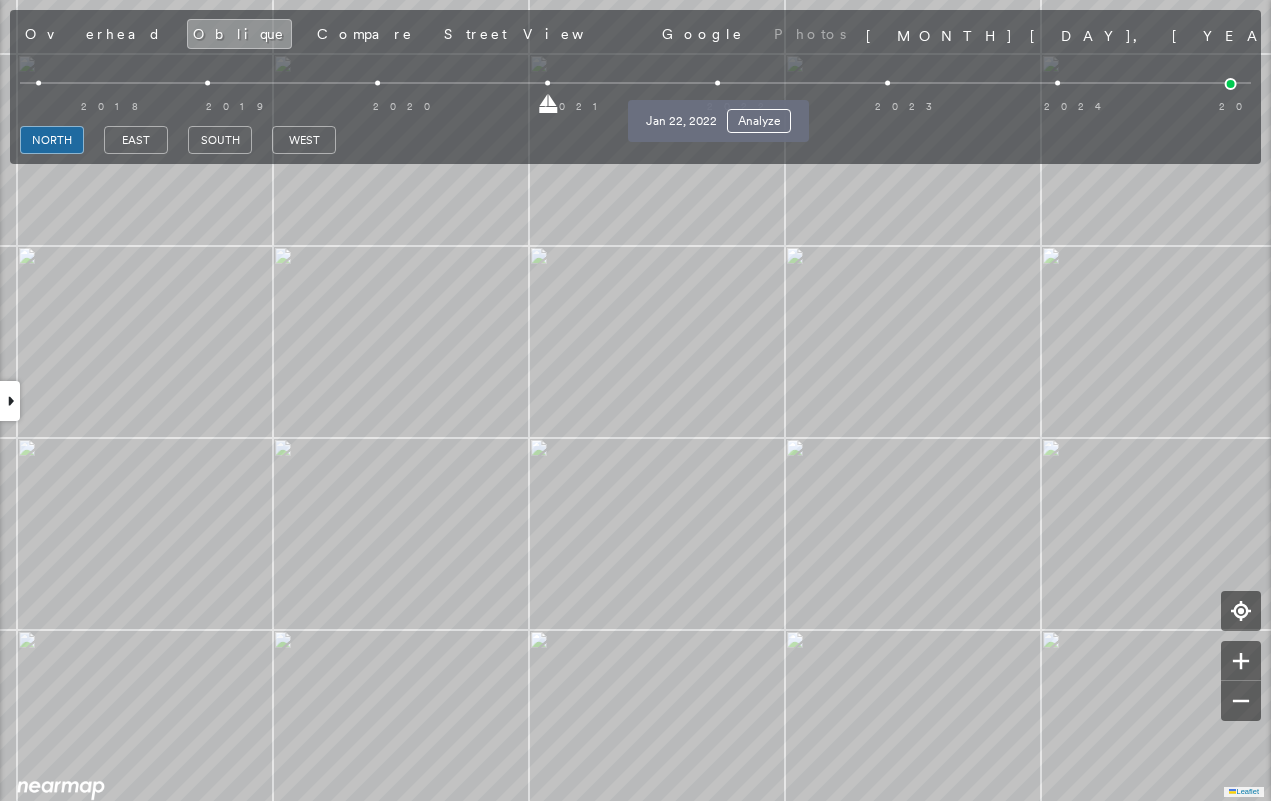 click at bounding box center (717, 83) 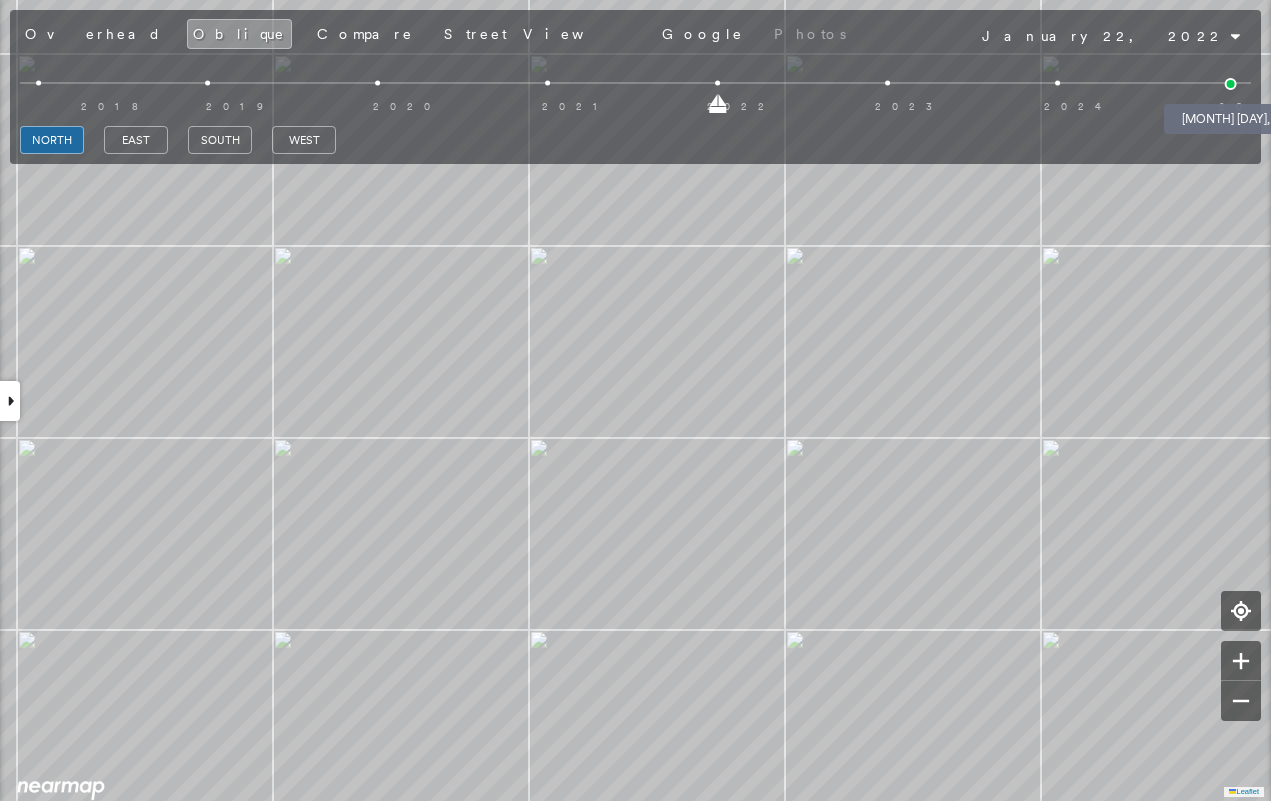 drag, startPoint x: 1229, startPoint y: 84, endPoint x: 1212, endPoint y: 80, distance: 17.464249 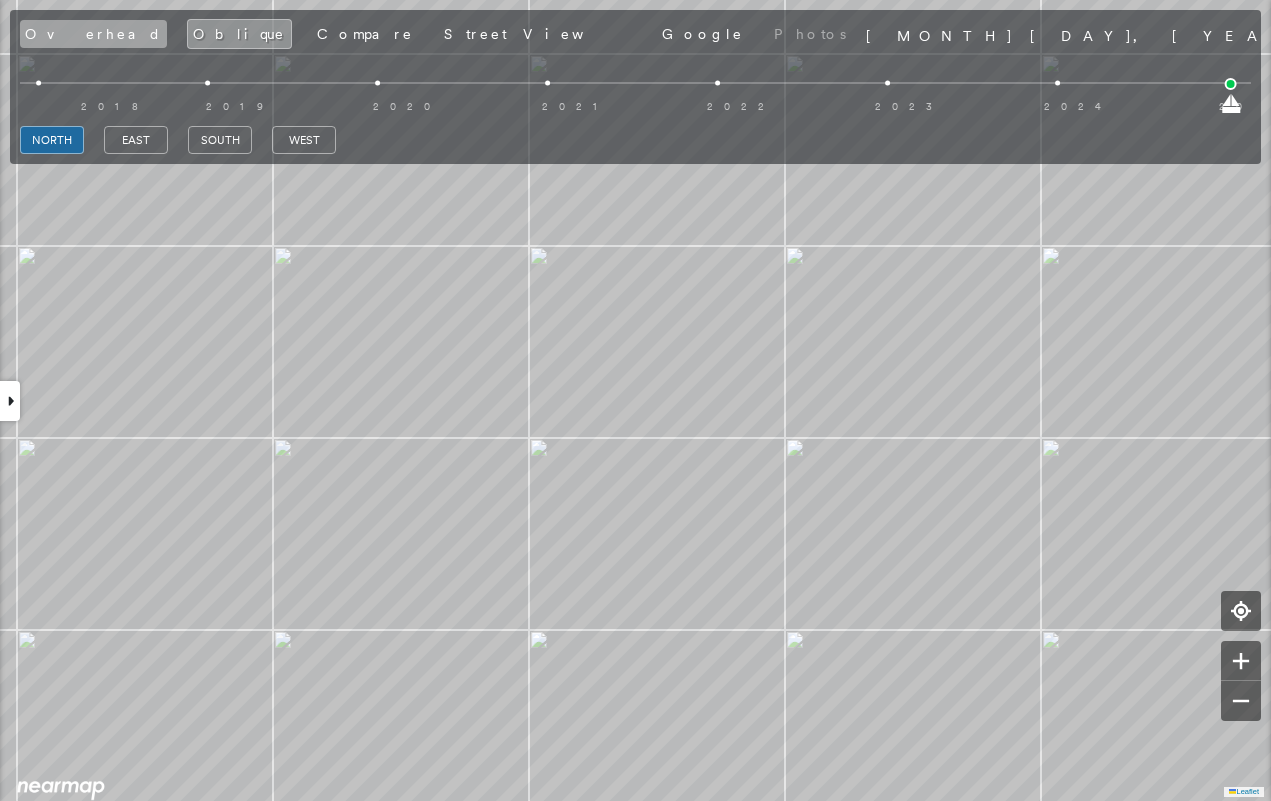 click on "Overhead" at bounding box center (93, 34) 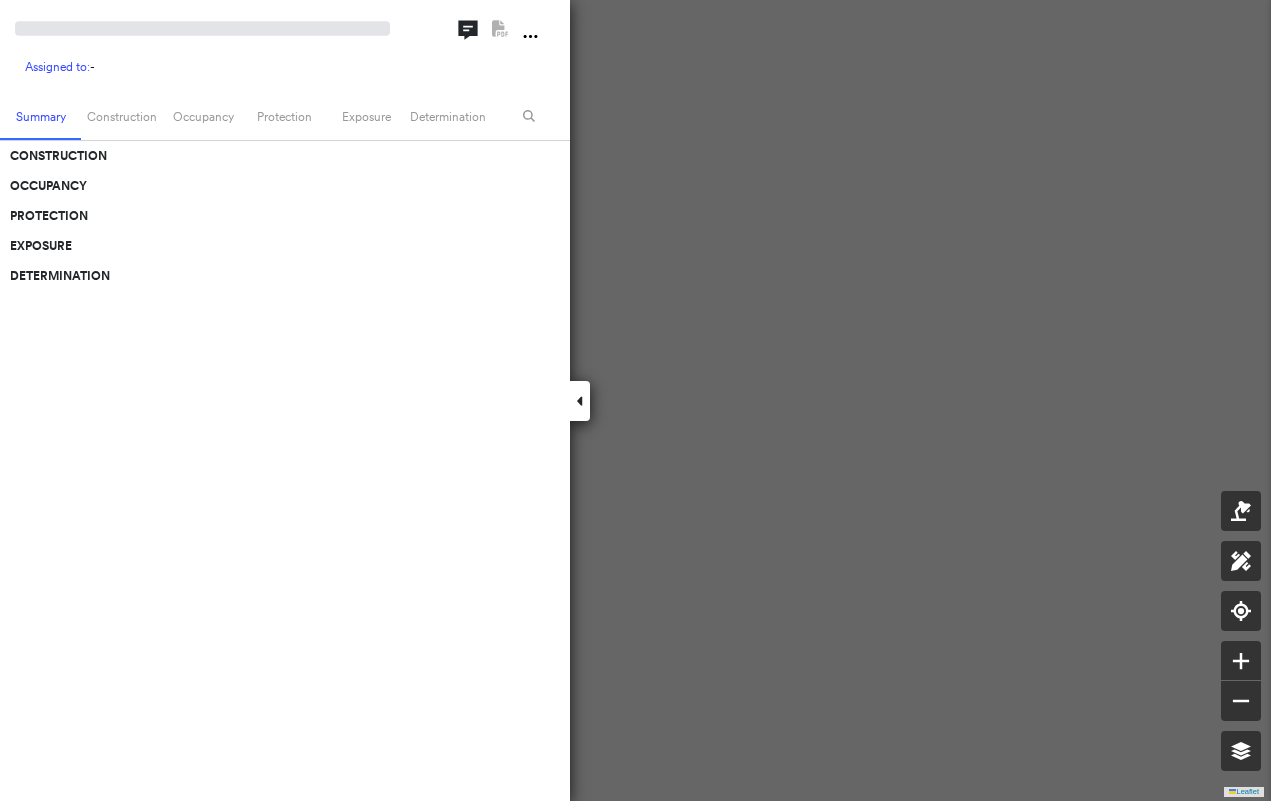 scroll, scrollTop: 0, scrollLeft: 0, axis: both 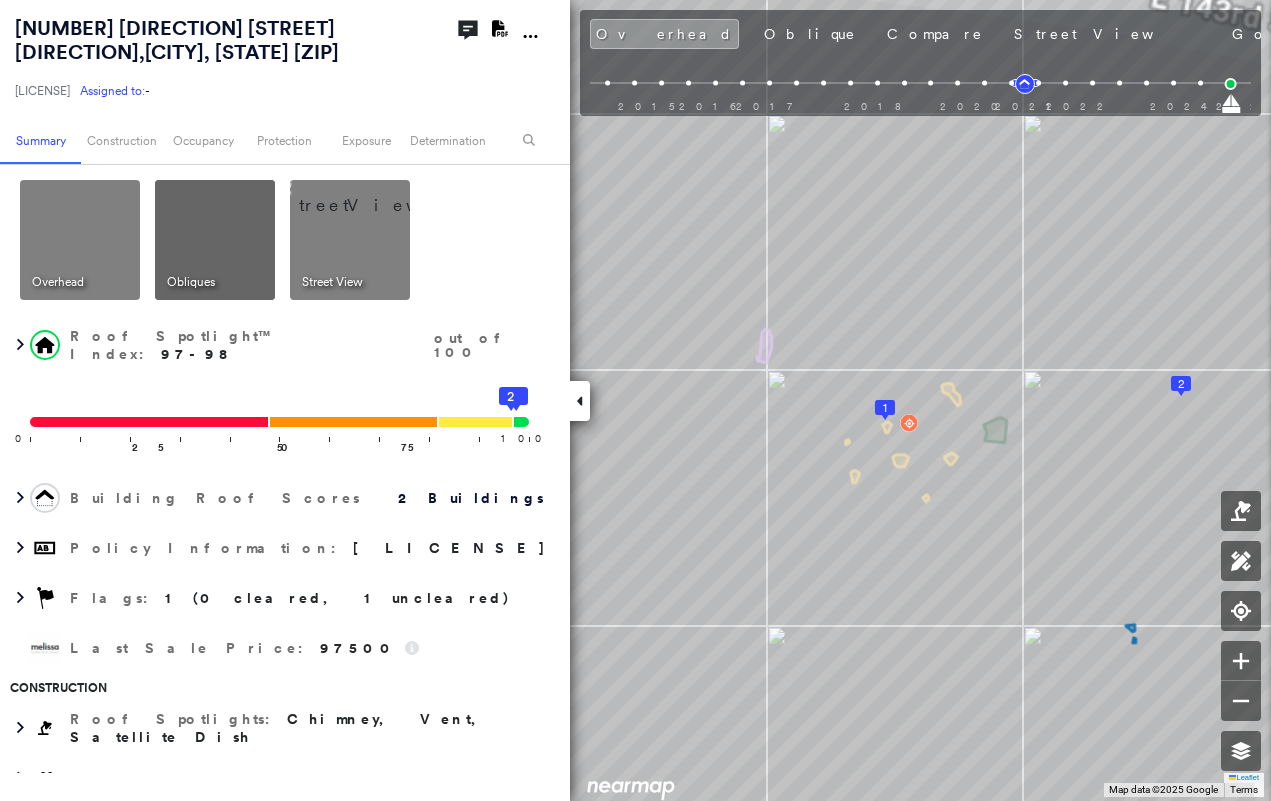click at bounding box center [580, 401] 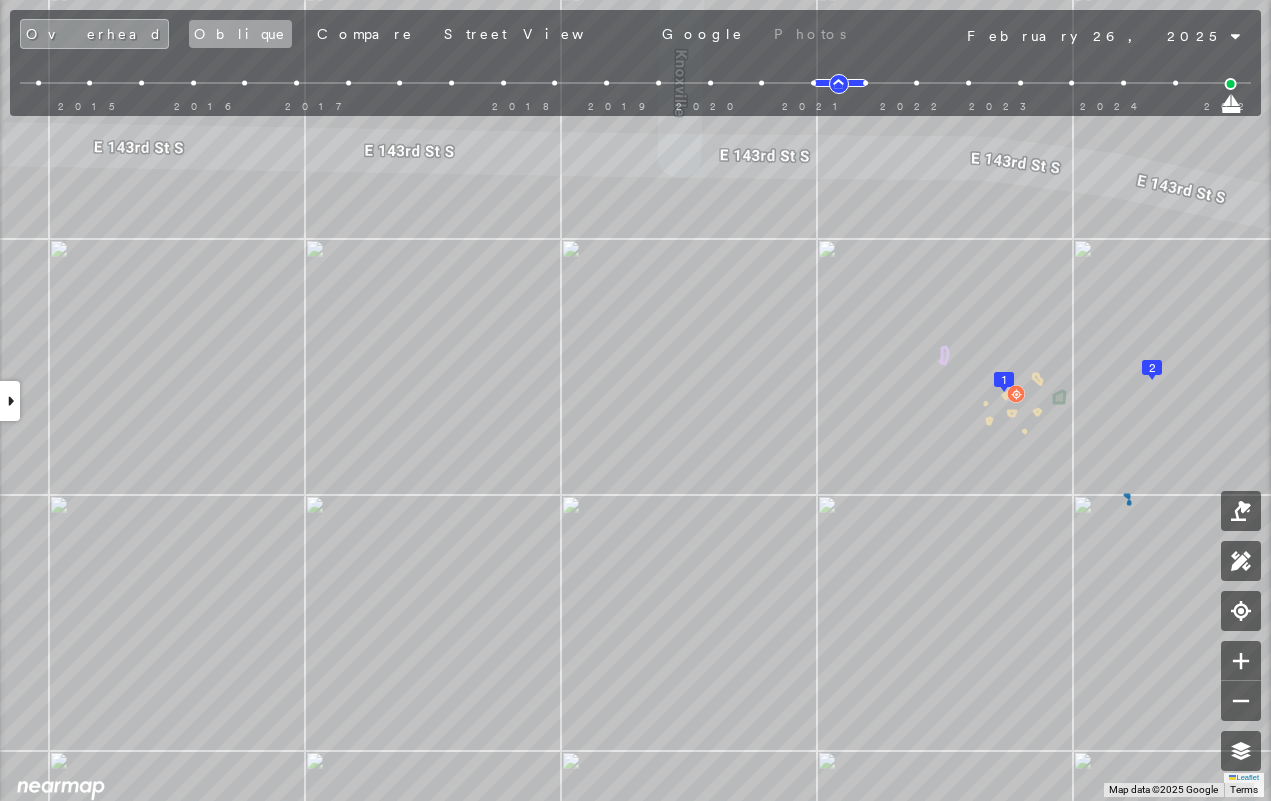 click on "Oblique" at bounding box center [240, 34] 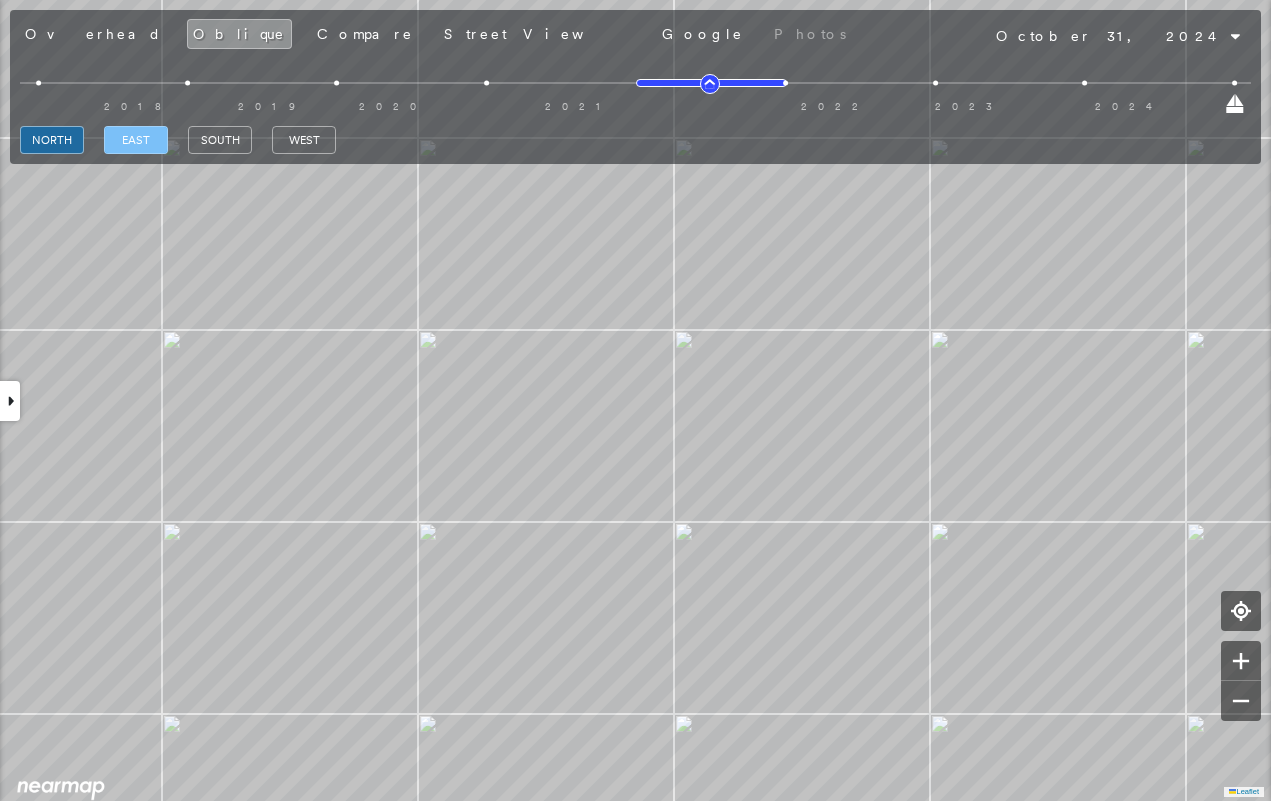 click on "east" at bounding box center (136, 140) 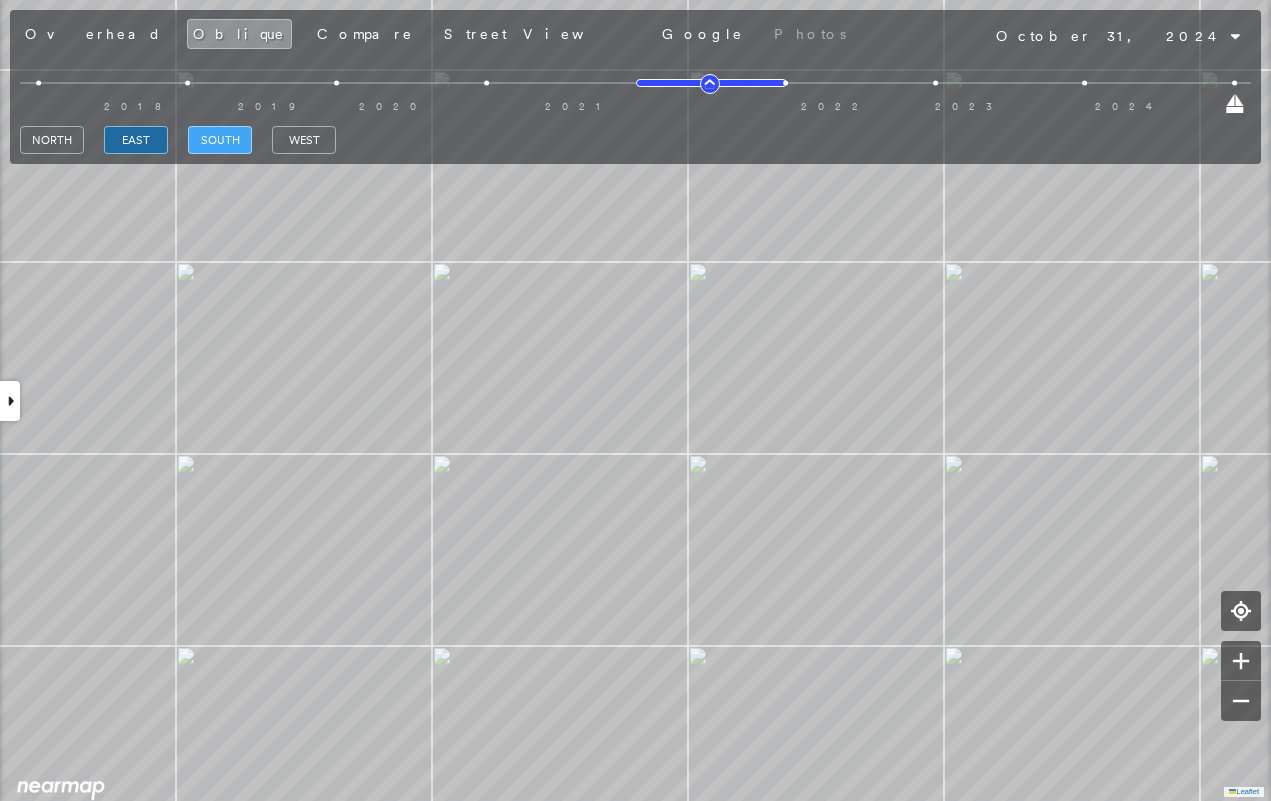 click on "south" at bounding box center [220, 140] 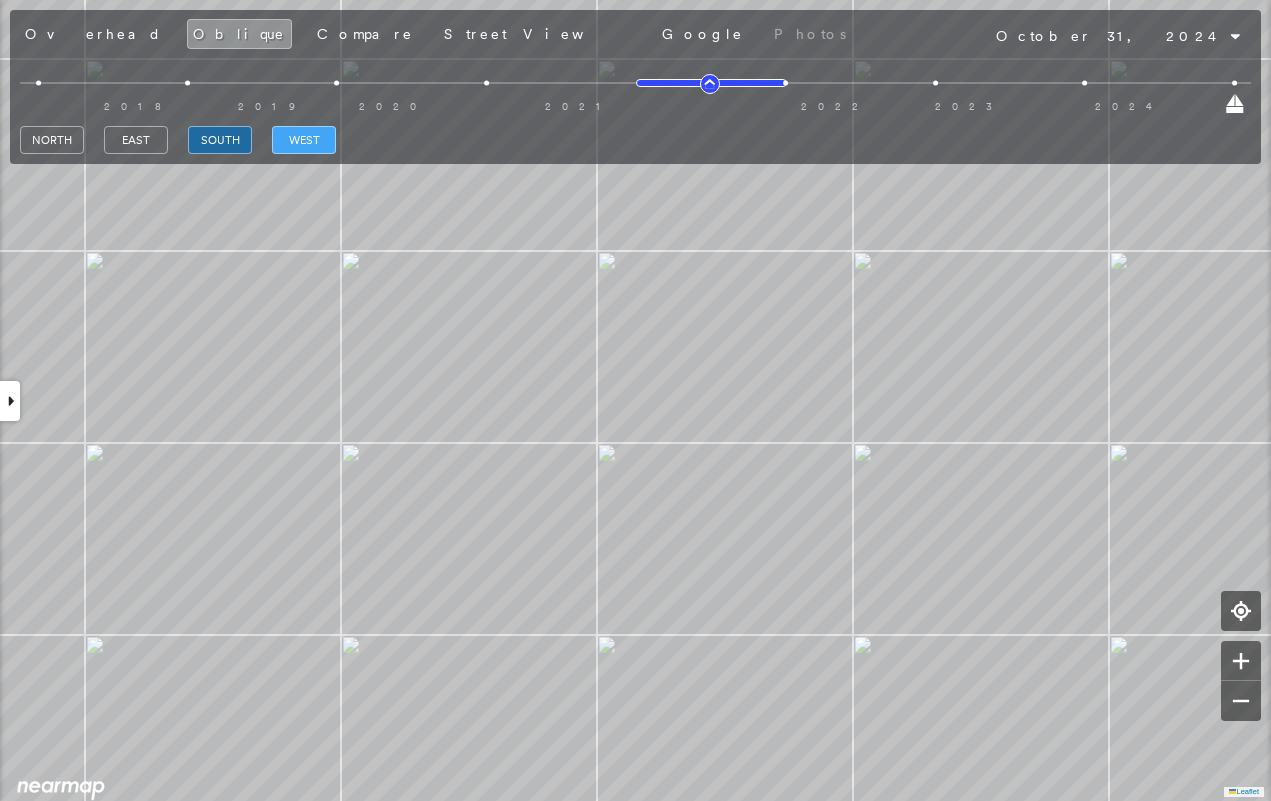 click on "west" at bounding box center [304, 140] 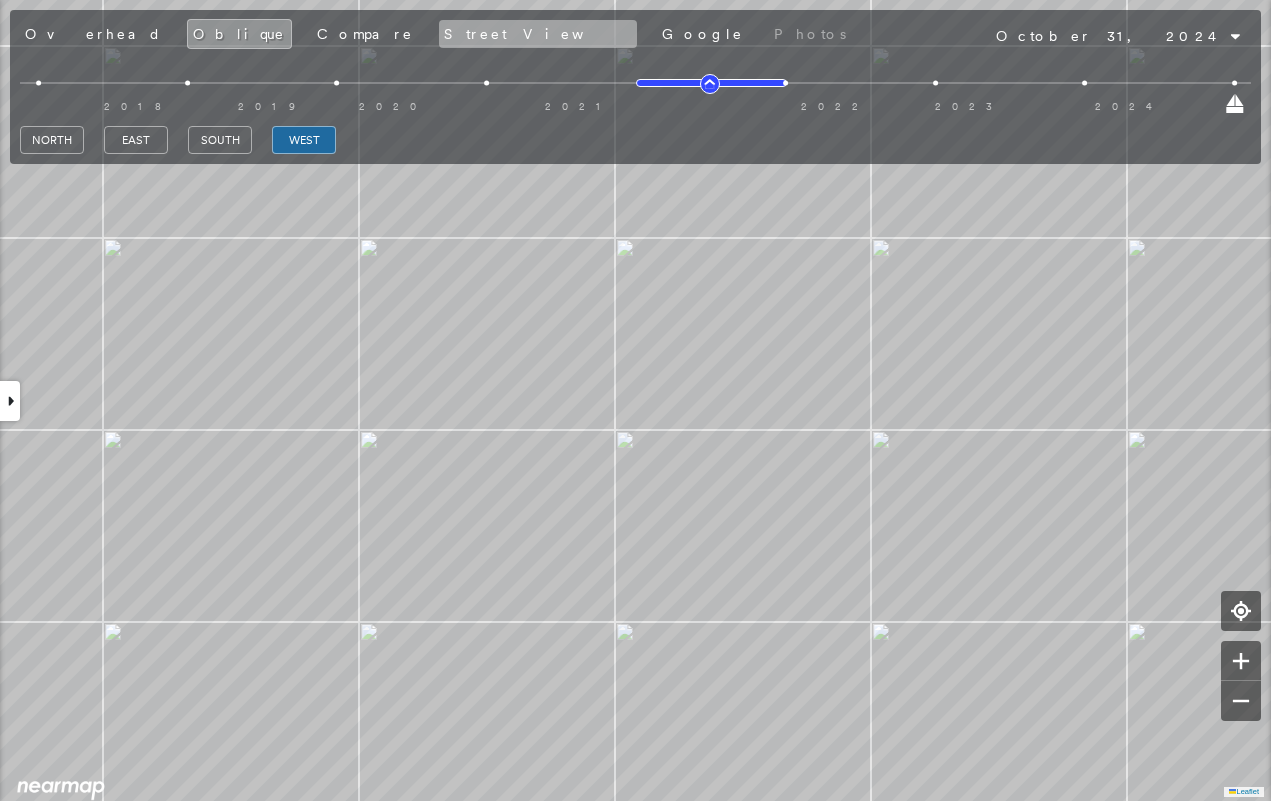 click on "Street View" at bounding box center [538, 34] 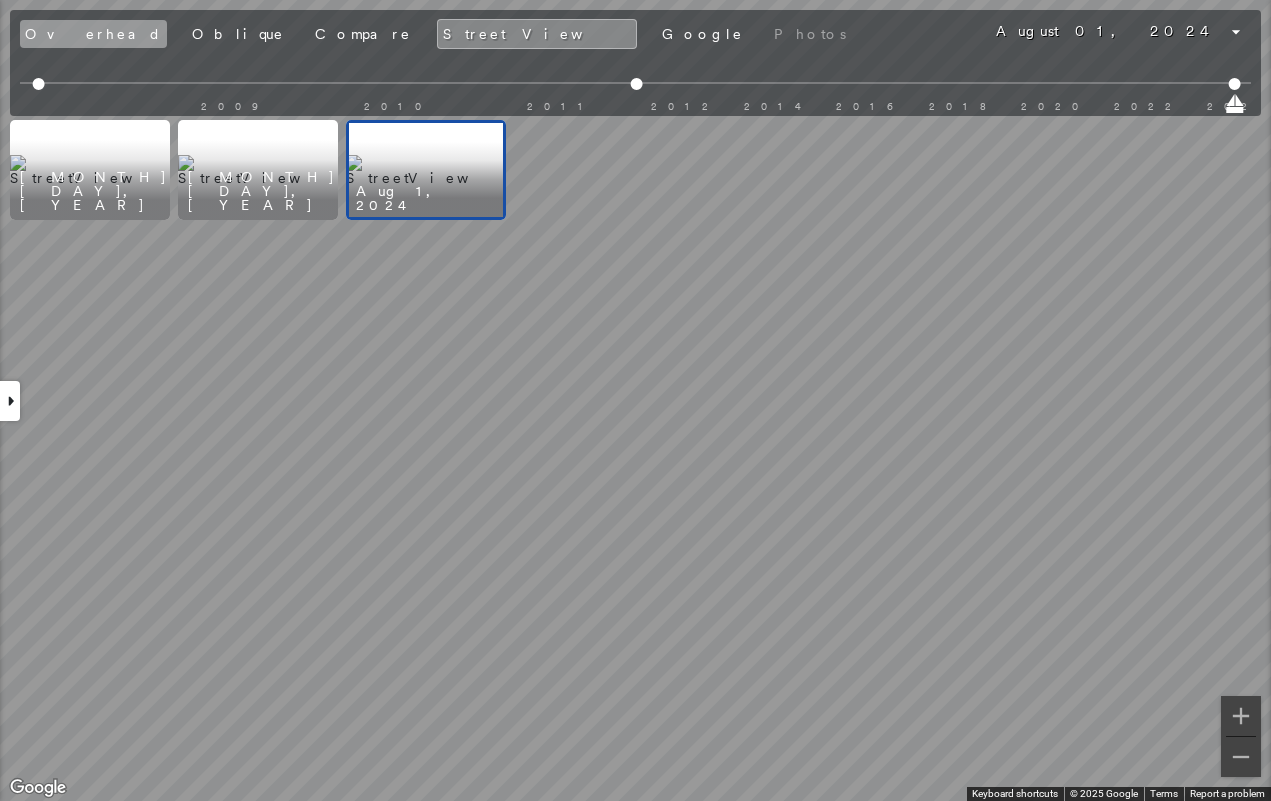 click on "Overhead" at bounding box center (93, 34) 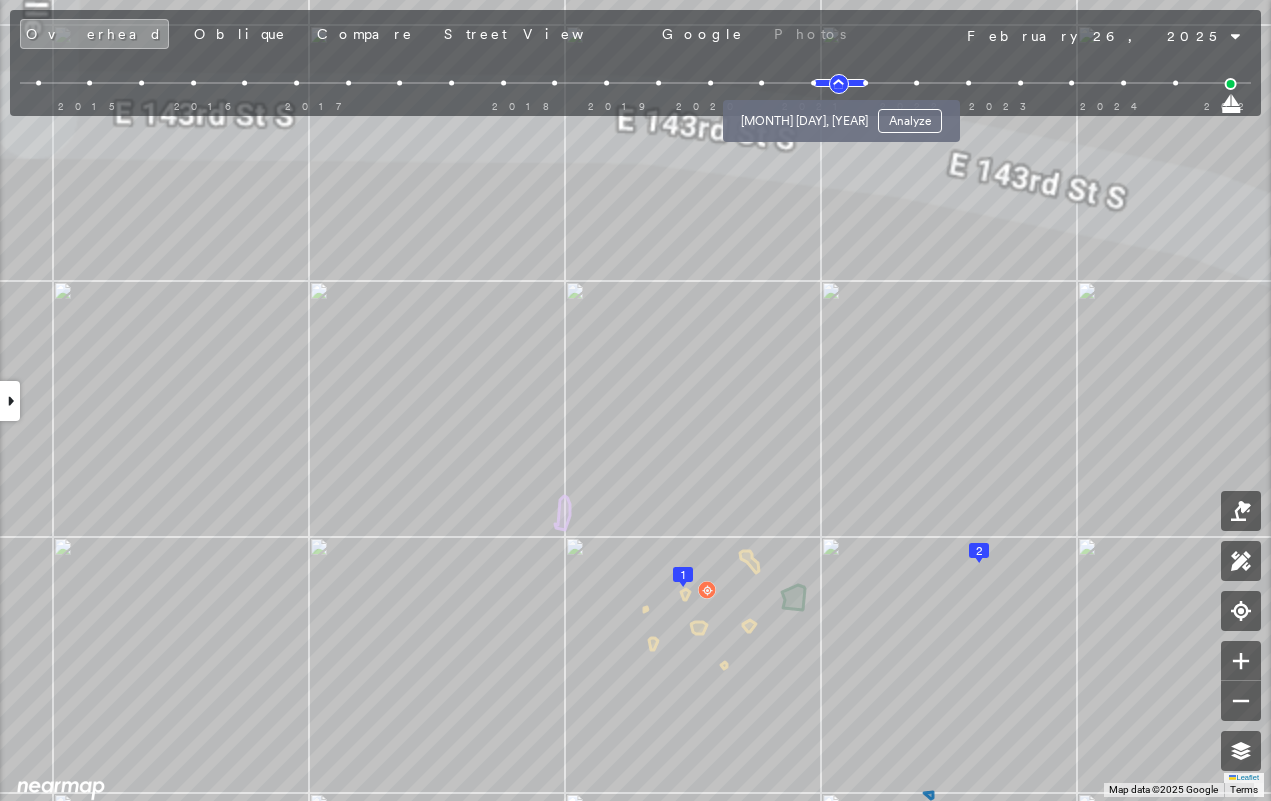 click at bounding box center [813, 83] 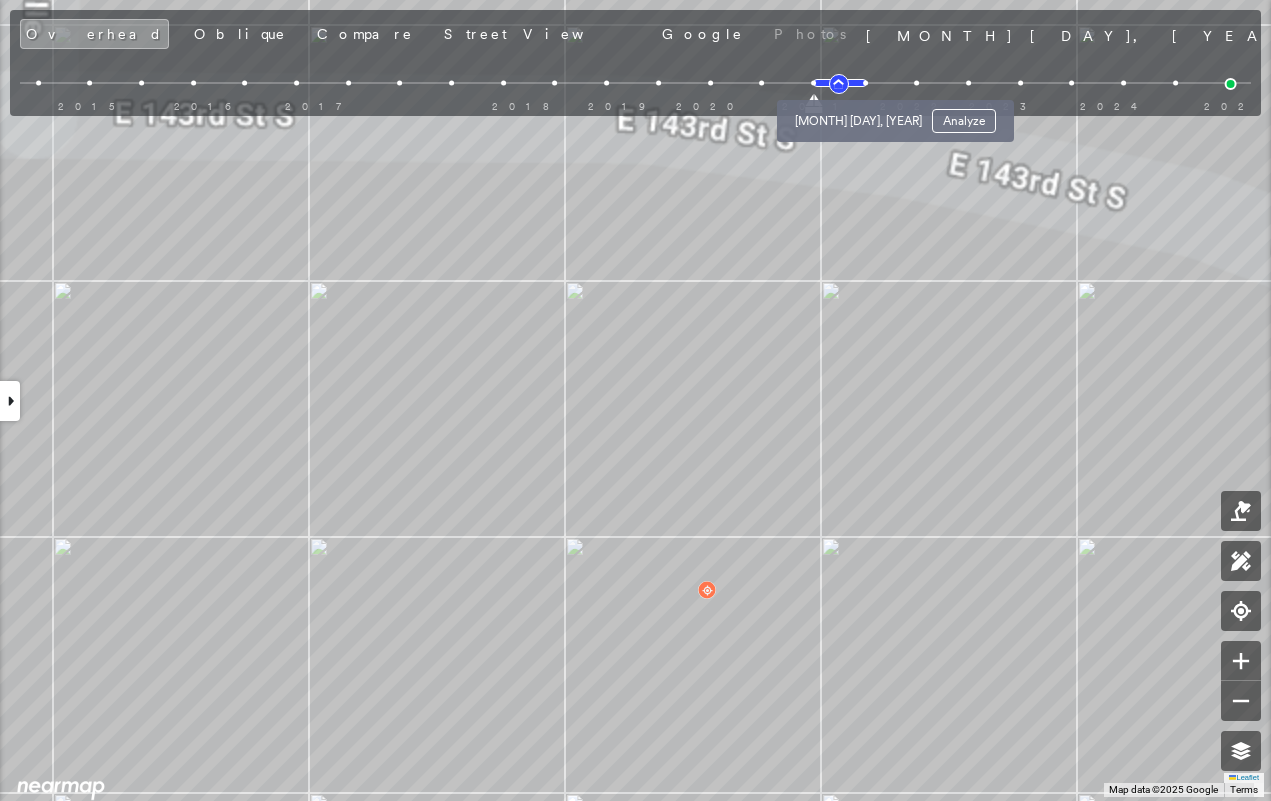 click at bounding box center (865, 83) 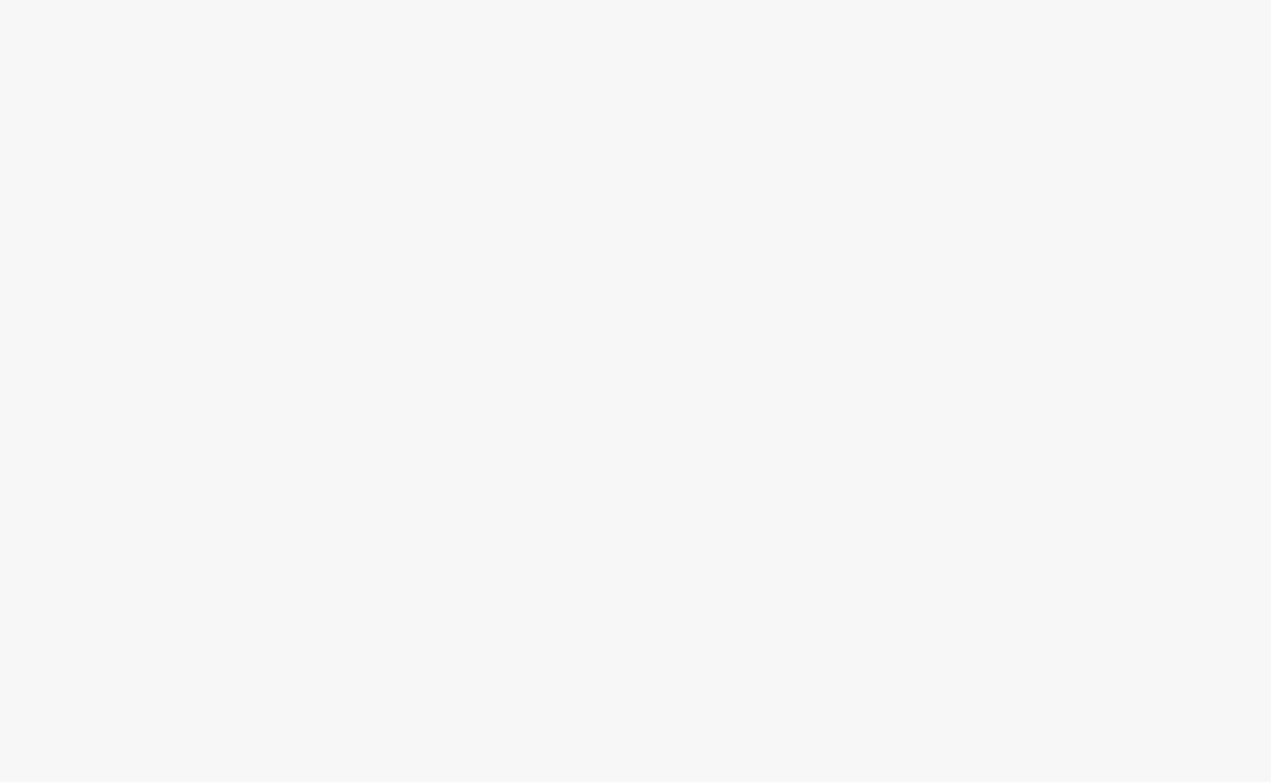 scroll, scrollTop: 0, scrollLeft: 0, axis: both 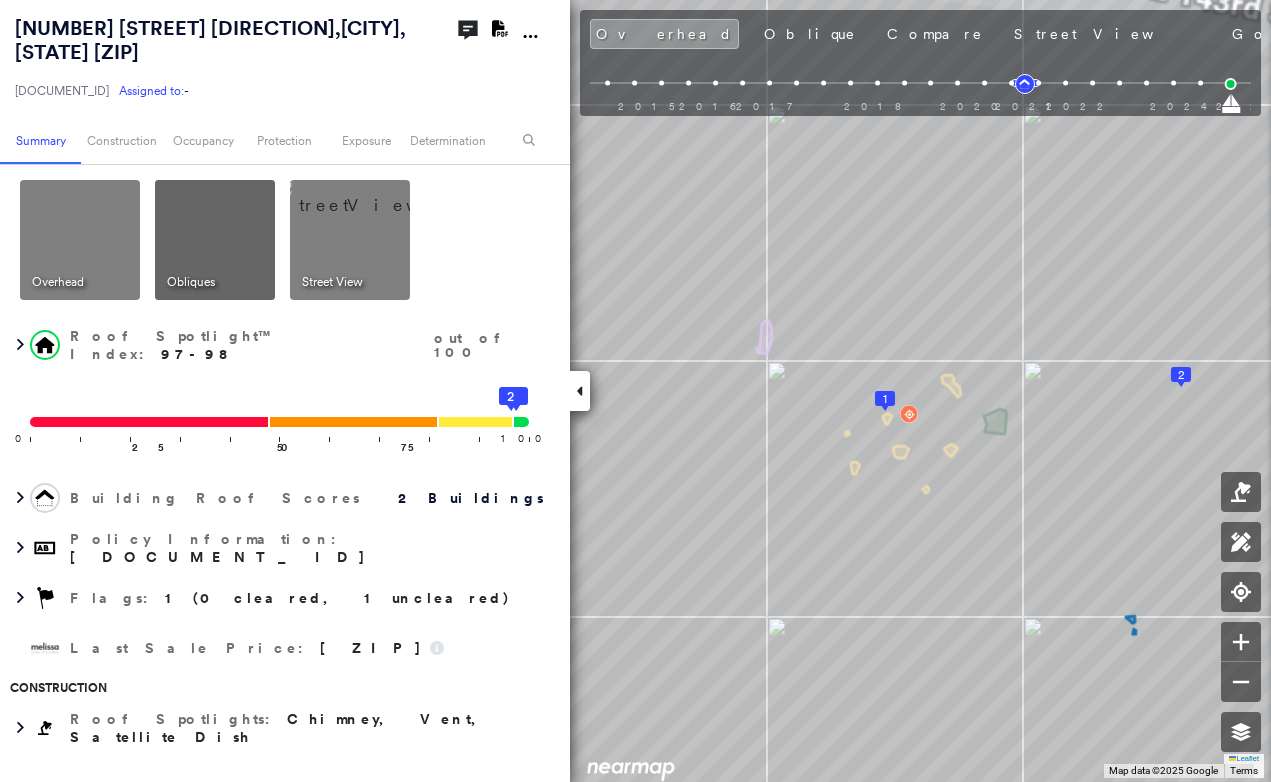click at bounding box center (580, 391) 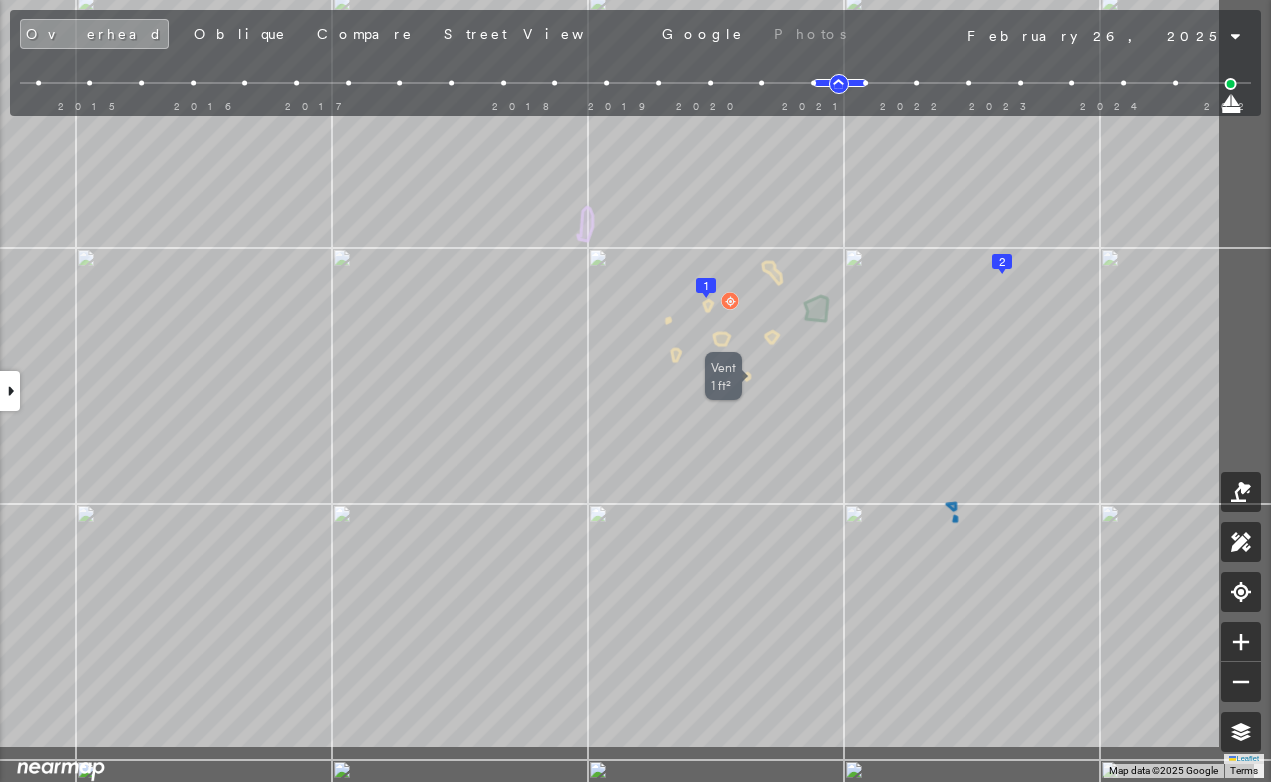 drag, startPoint x: 928, startPoint y: 493, endPoint x: 758, endPoint y: 385, distance: 201.40506 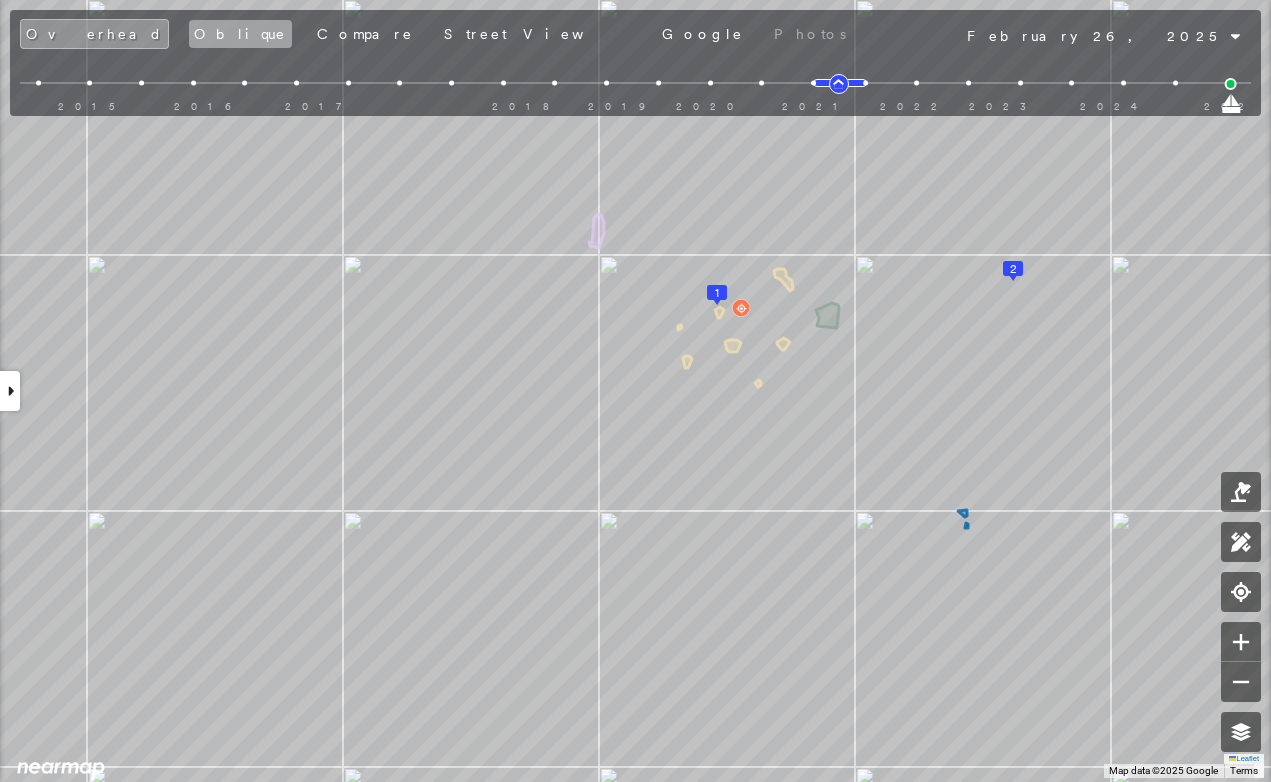 click on "Oblique" at bounding box center [240, 34] 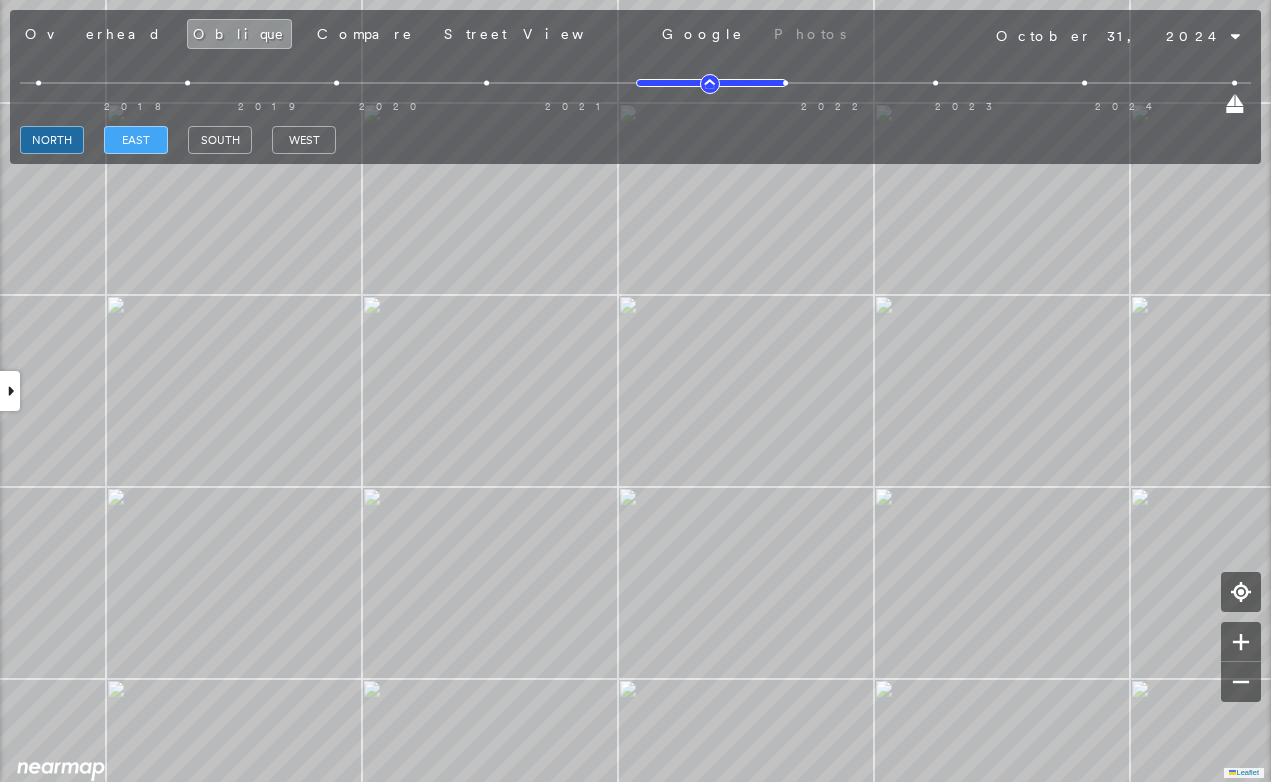 click on "east" at bounding box center (136, 140) 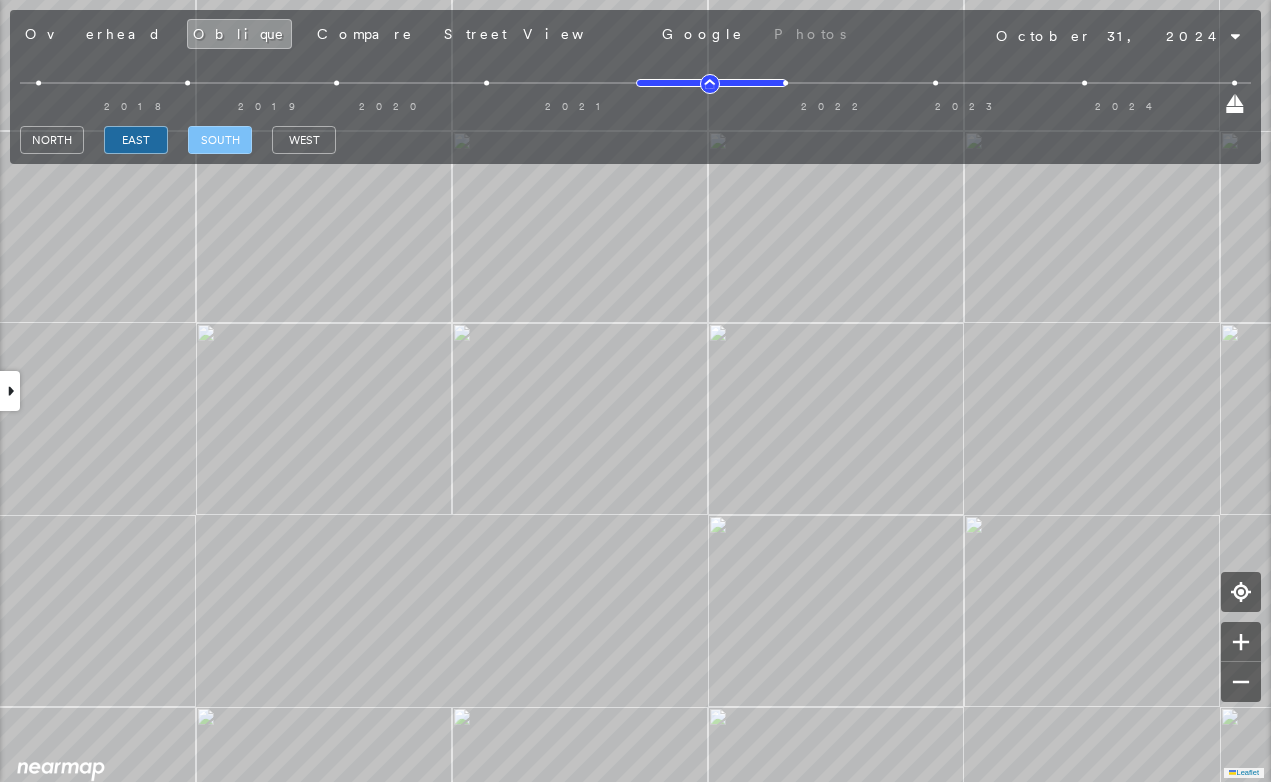 click on "south" at bounding box center (220, 140) 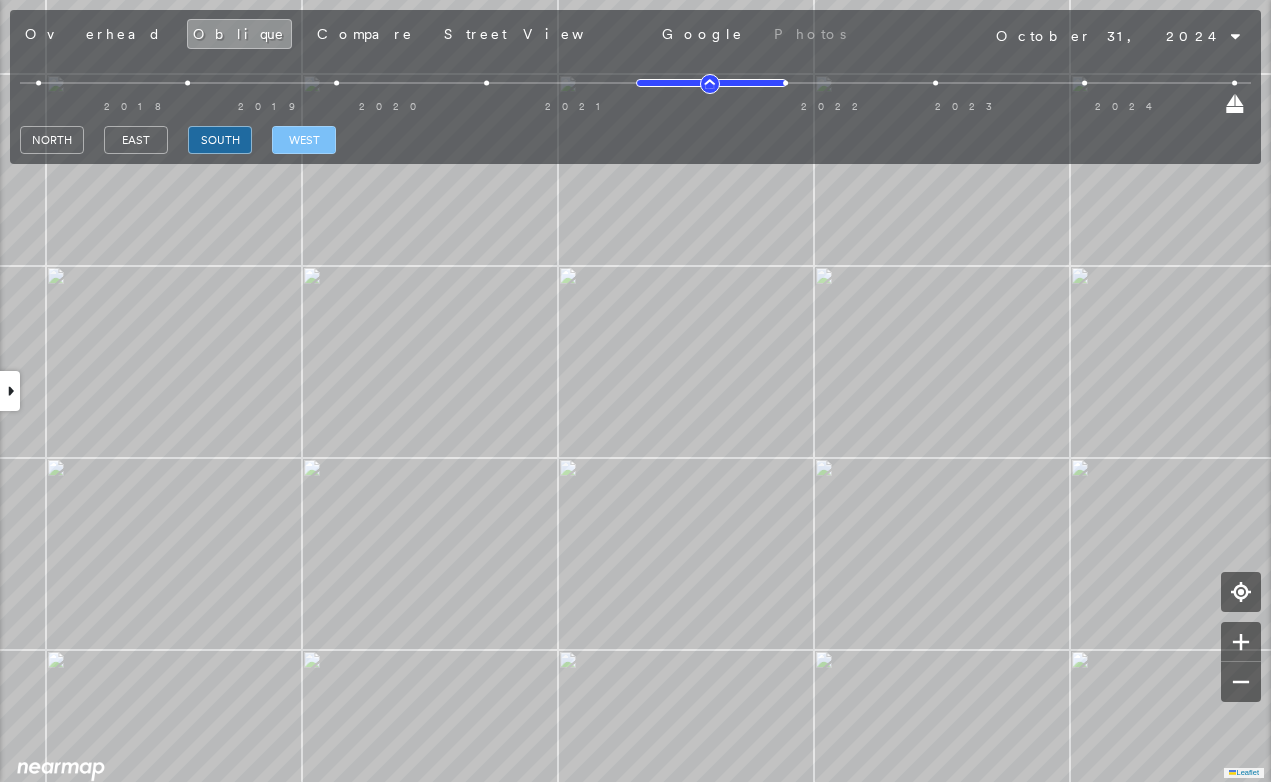click on "west" at bounding box center [304, 140] 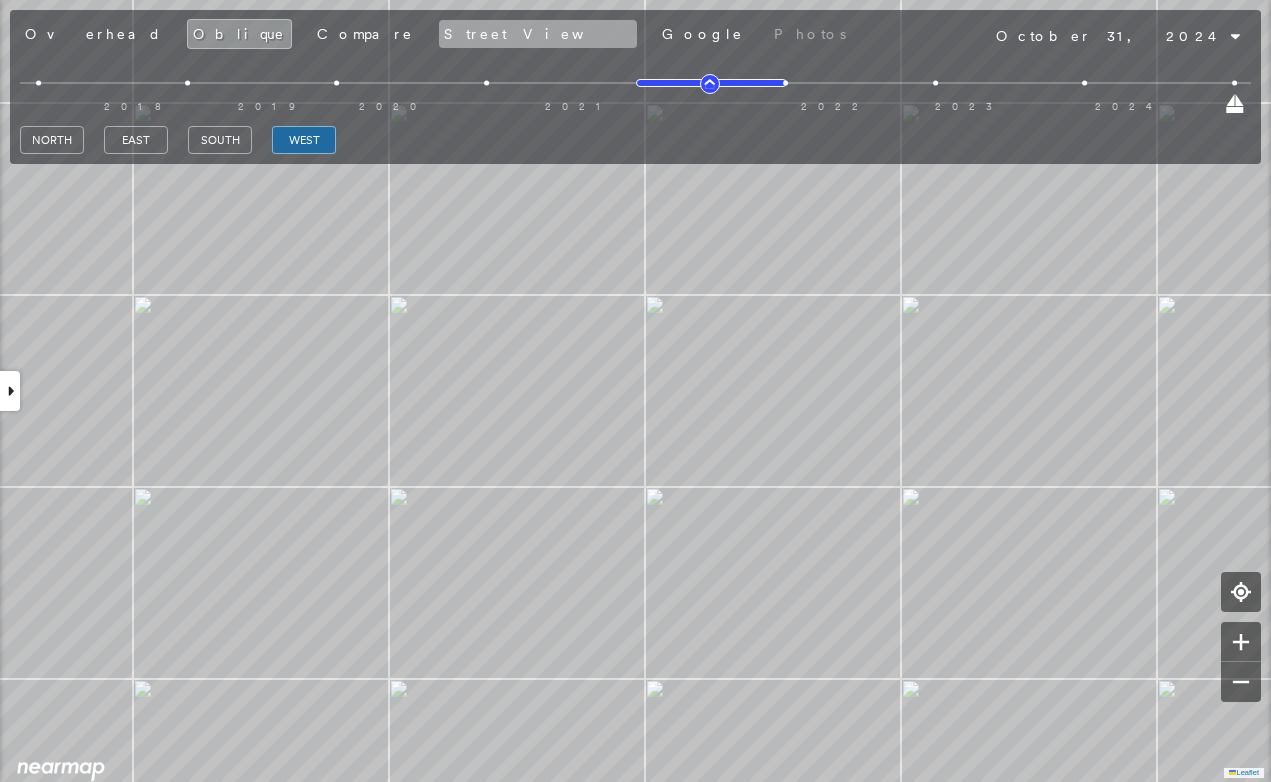 click on "Street View" at bounding box center (538, 34) 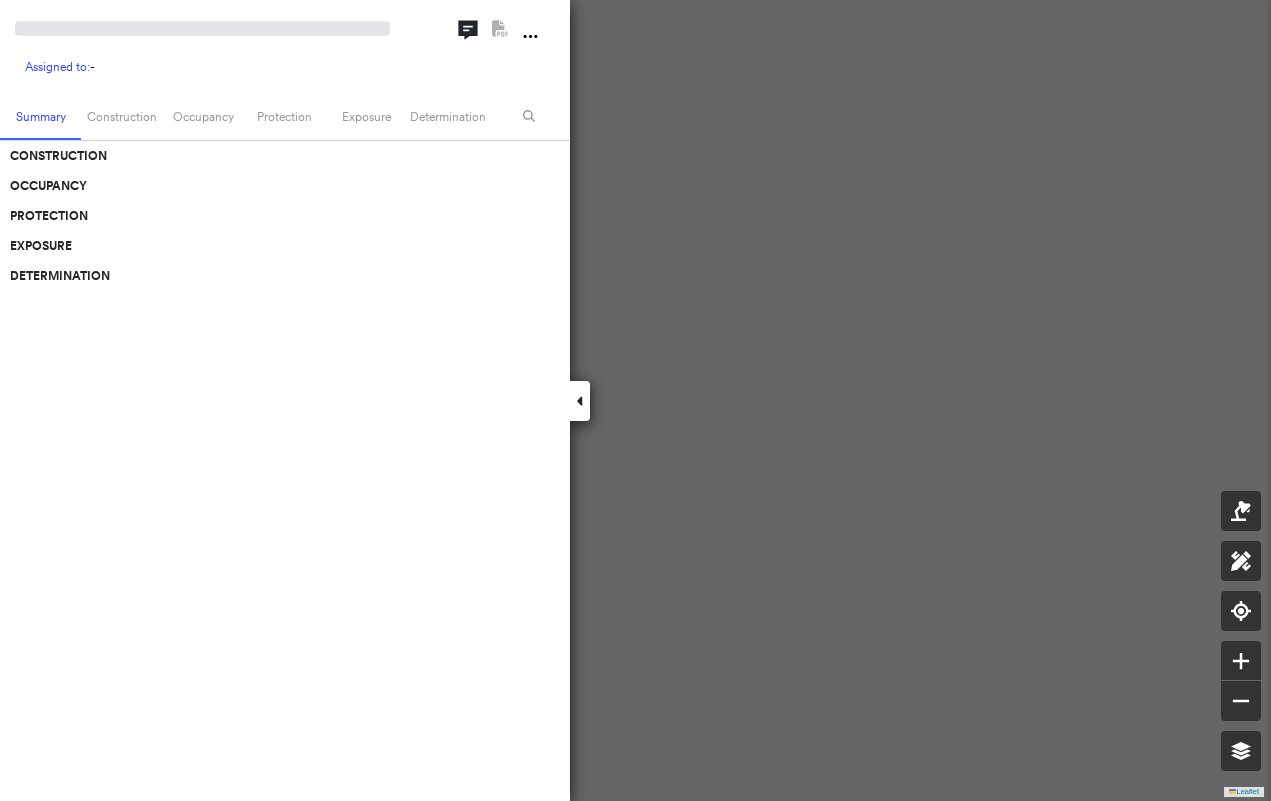 scroll, scrollTop: 0, scrollLeft: 0, axis: both 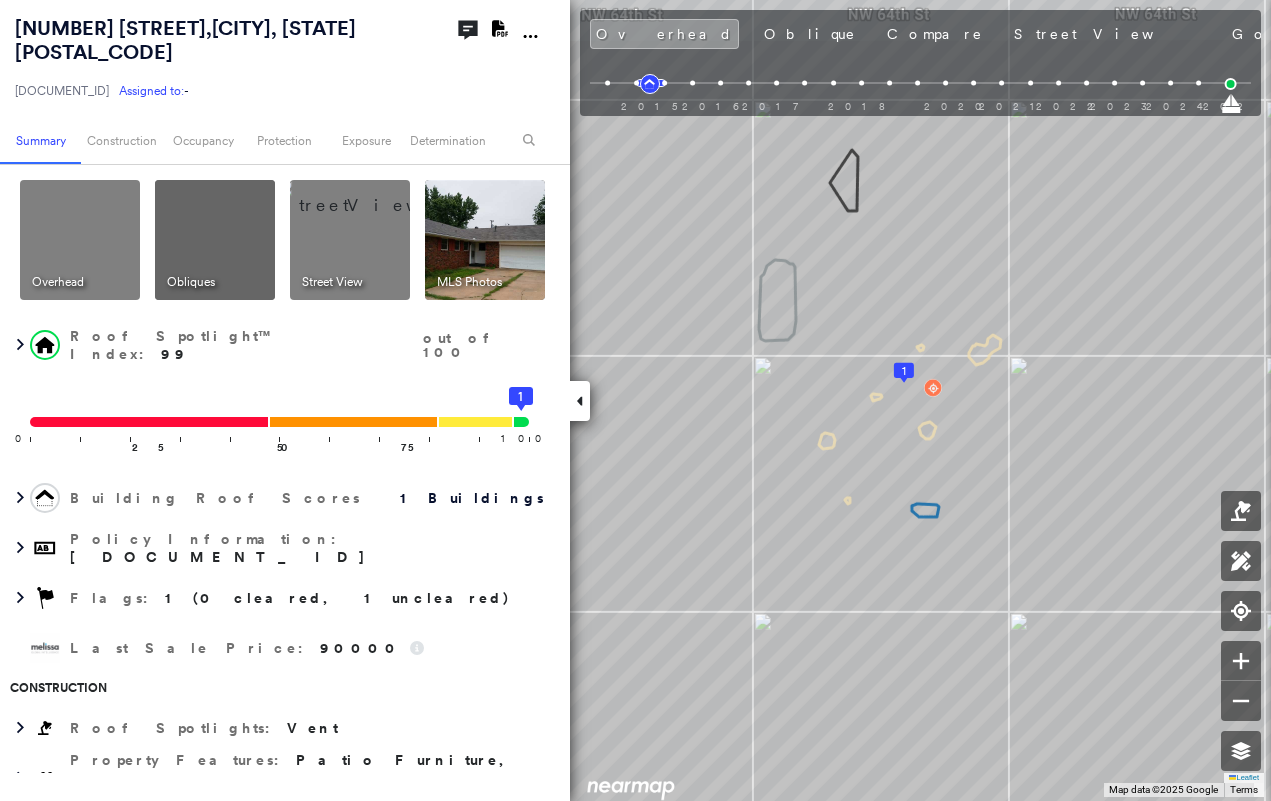 click 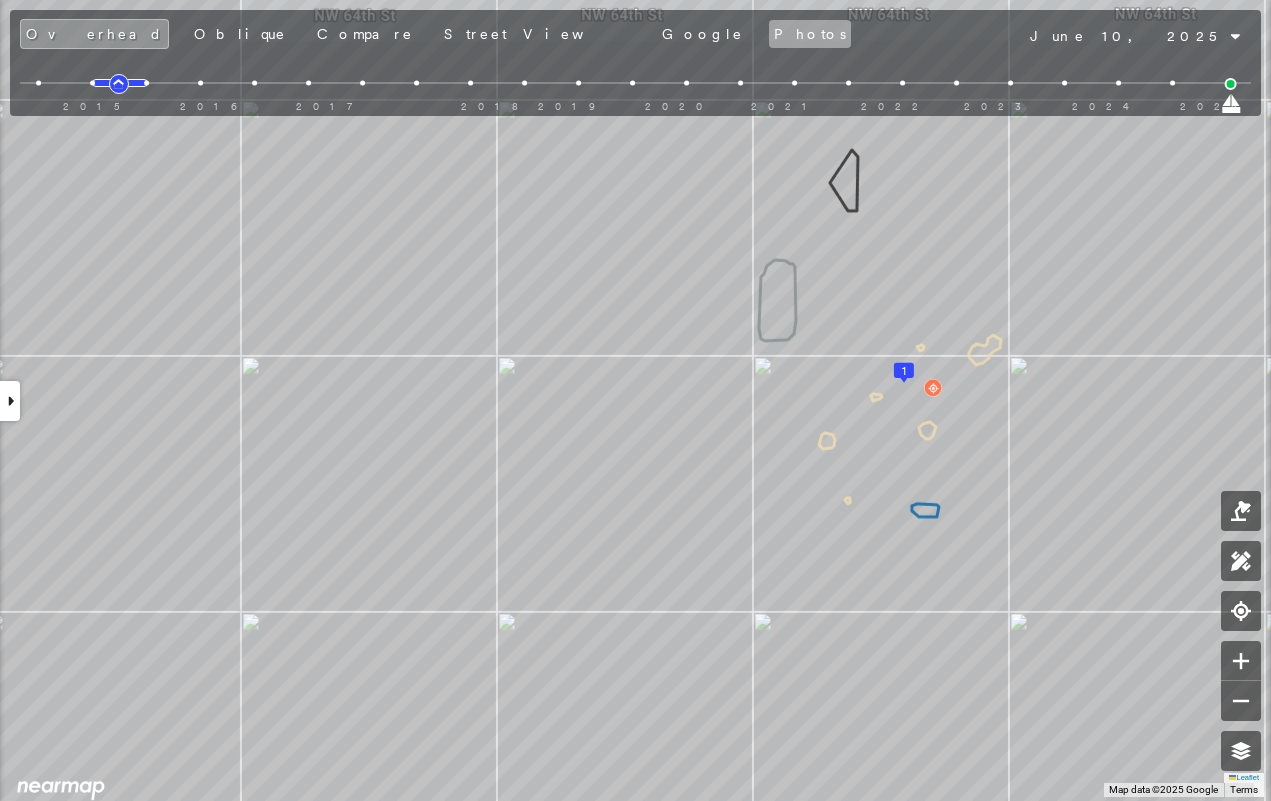 click on "Photos" at bounding box center (810, 34) 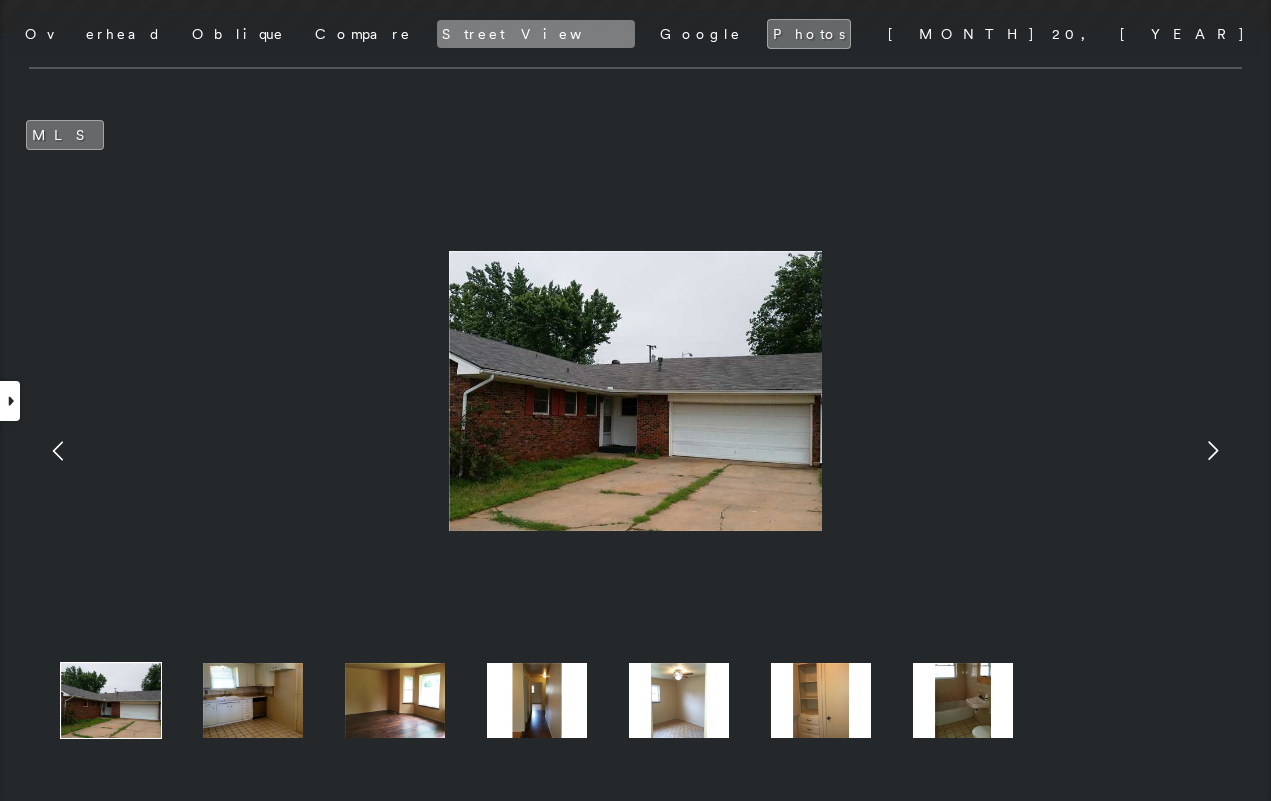 click on "Street View" at bounding box center (536, 34) 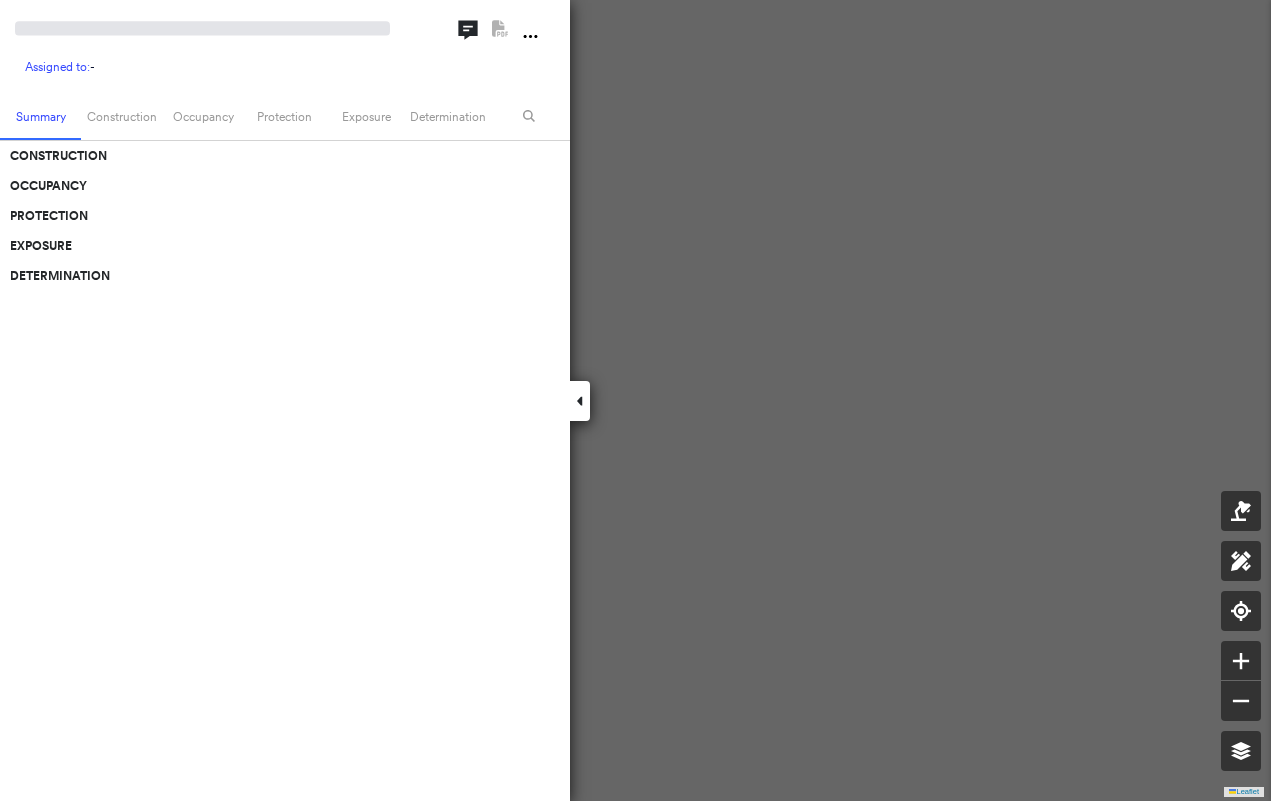 scroll, scrollTop: 0, scrollLeft: 0, axis: both 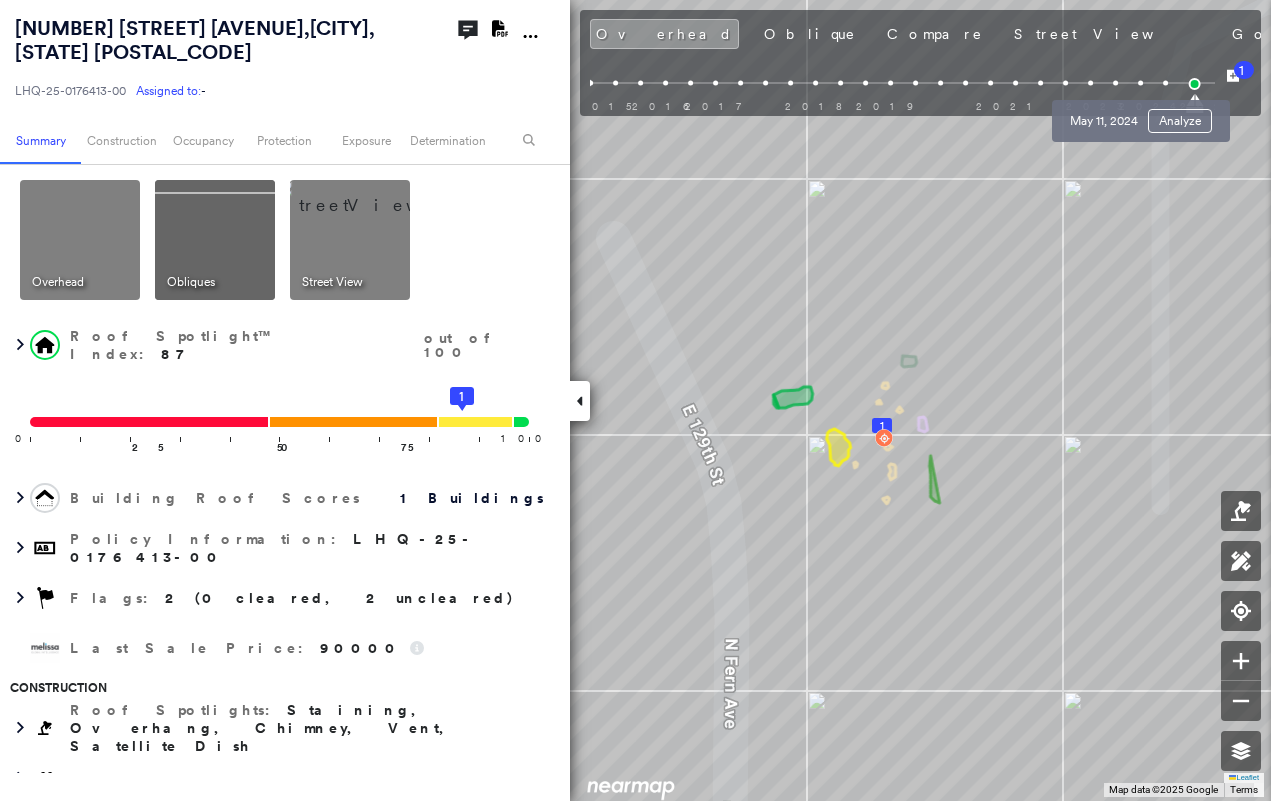 click at bounding box center (1140, 83) 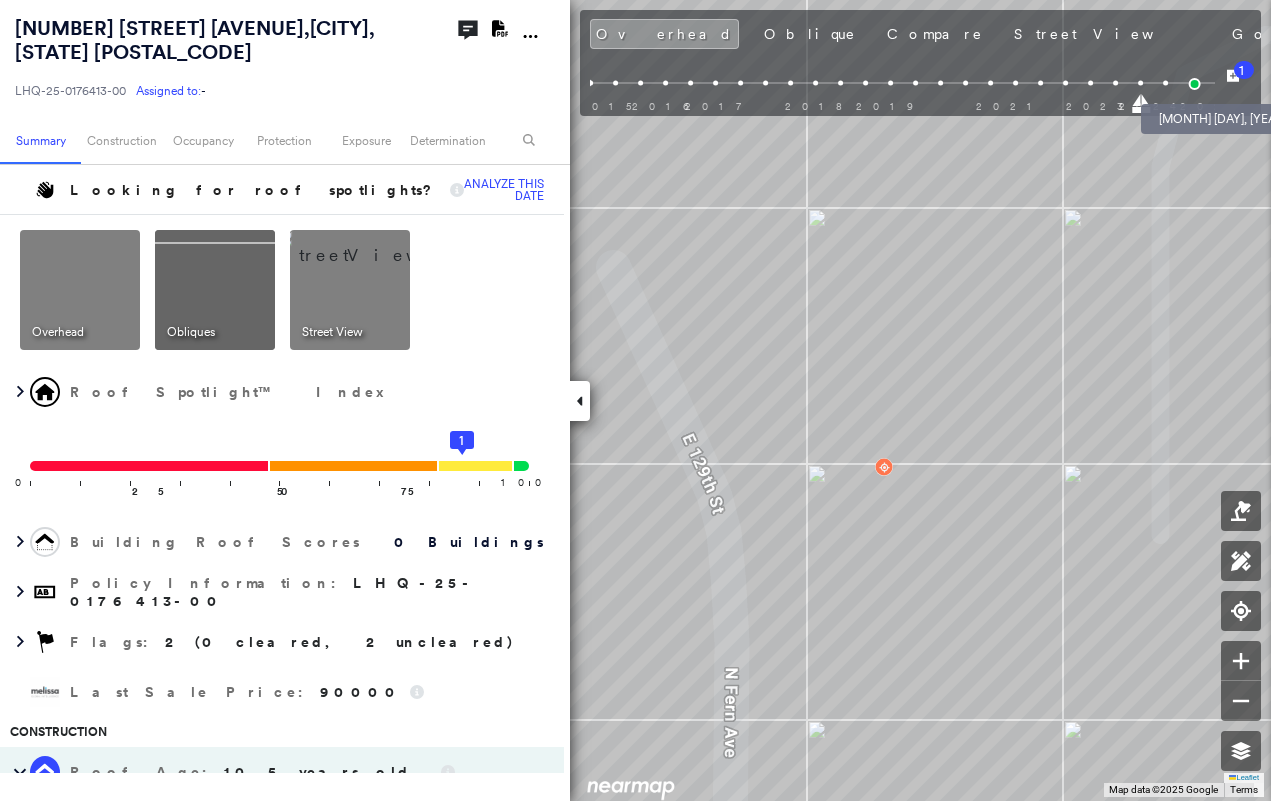 click at bounding box center [1194, 84] 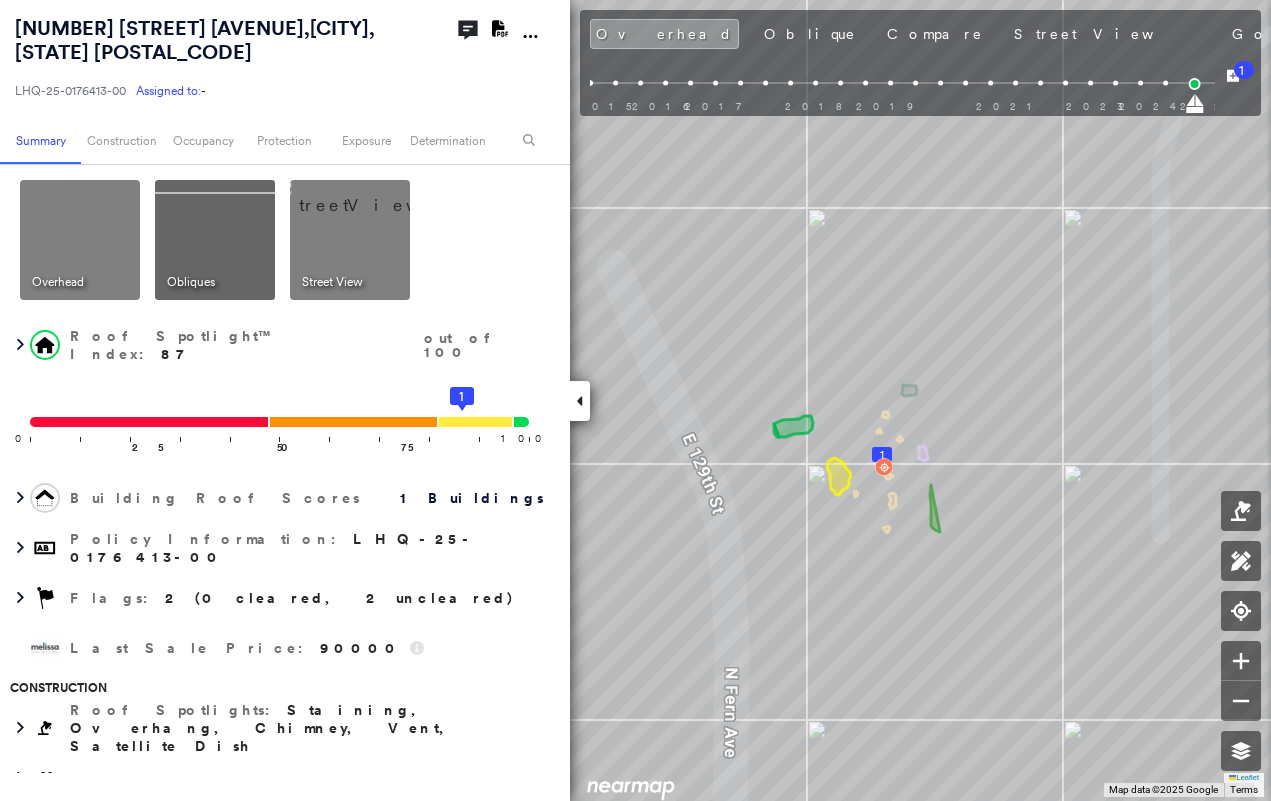 click at bounding box center (580, 401) 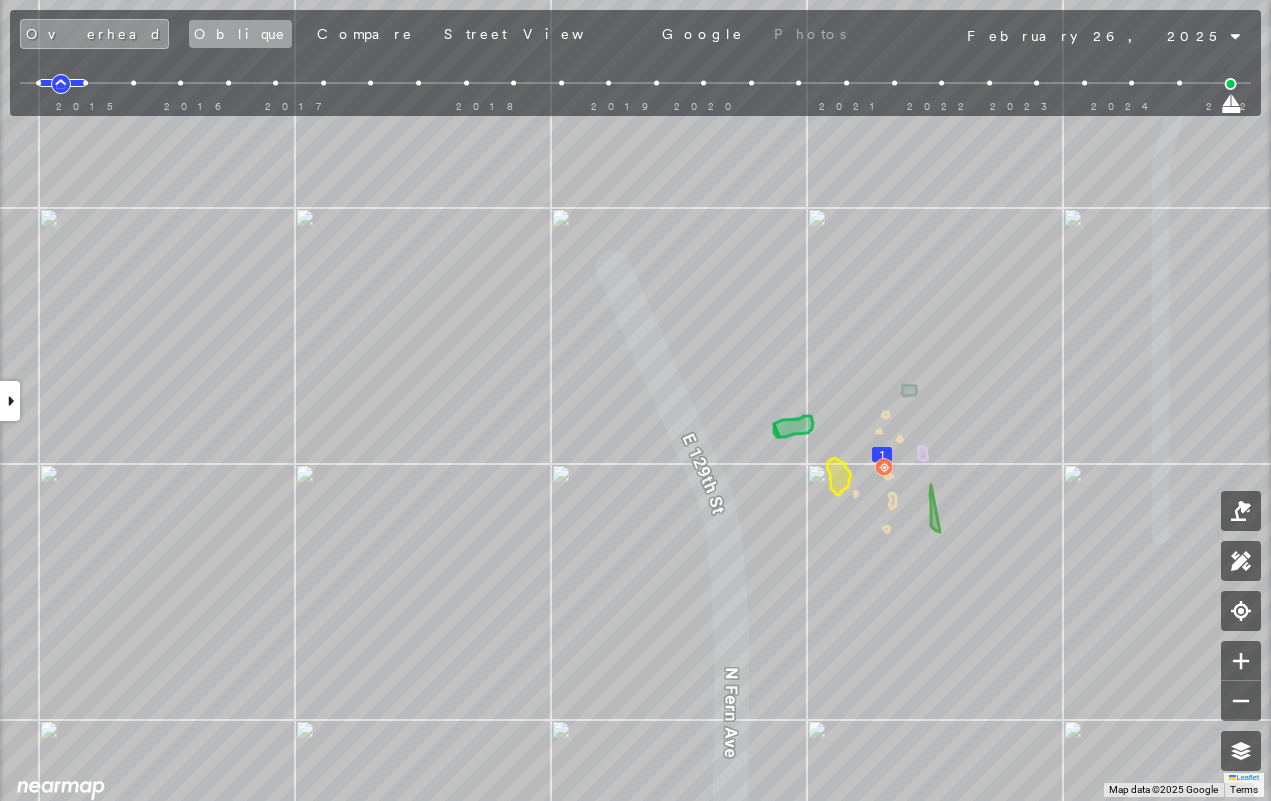 click on "Oblique" at bounding box center (240, 34) 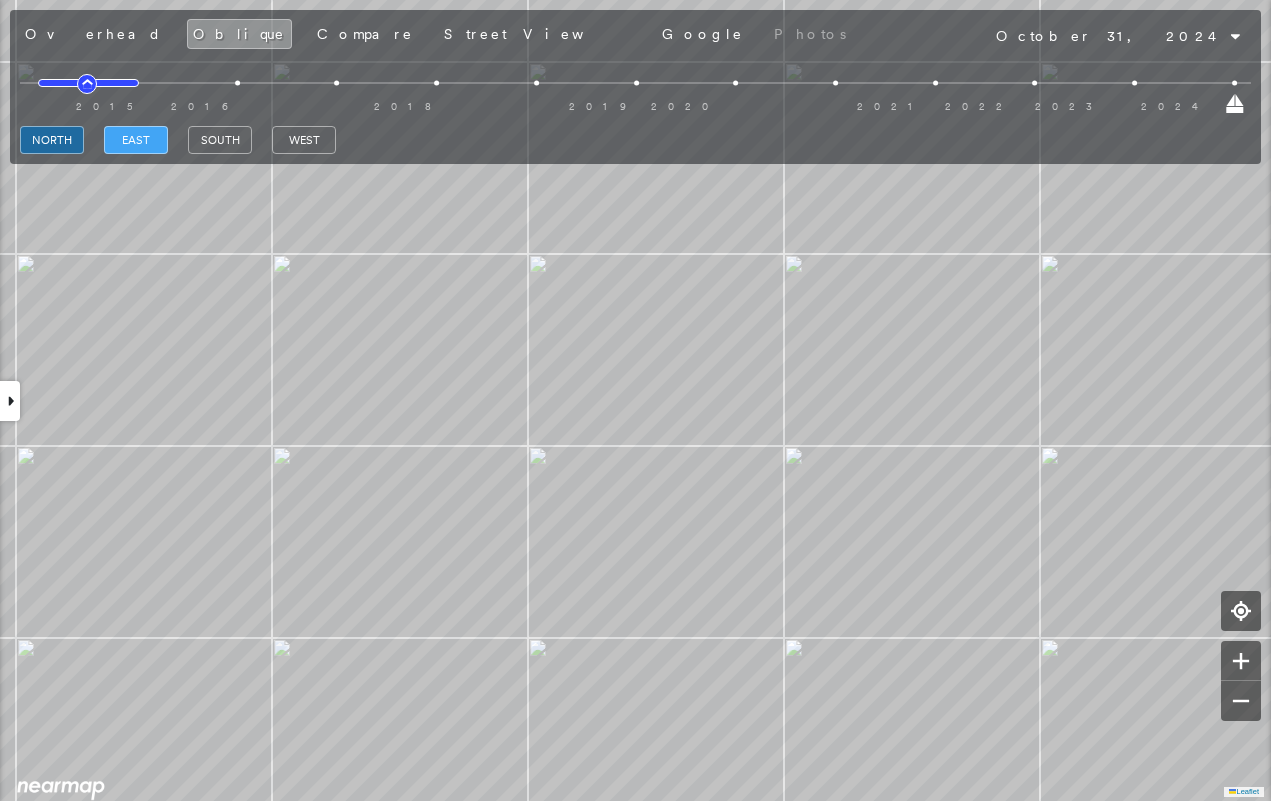 click on "east" at bounding box center [136, 140] 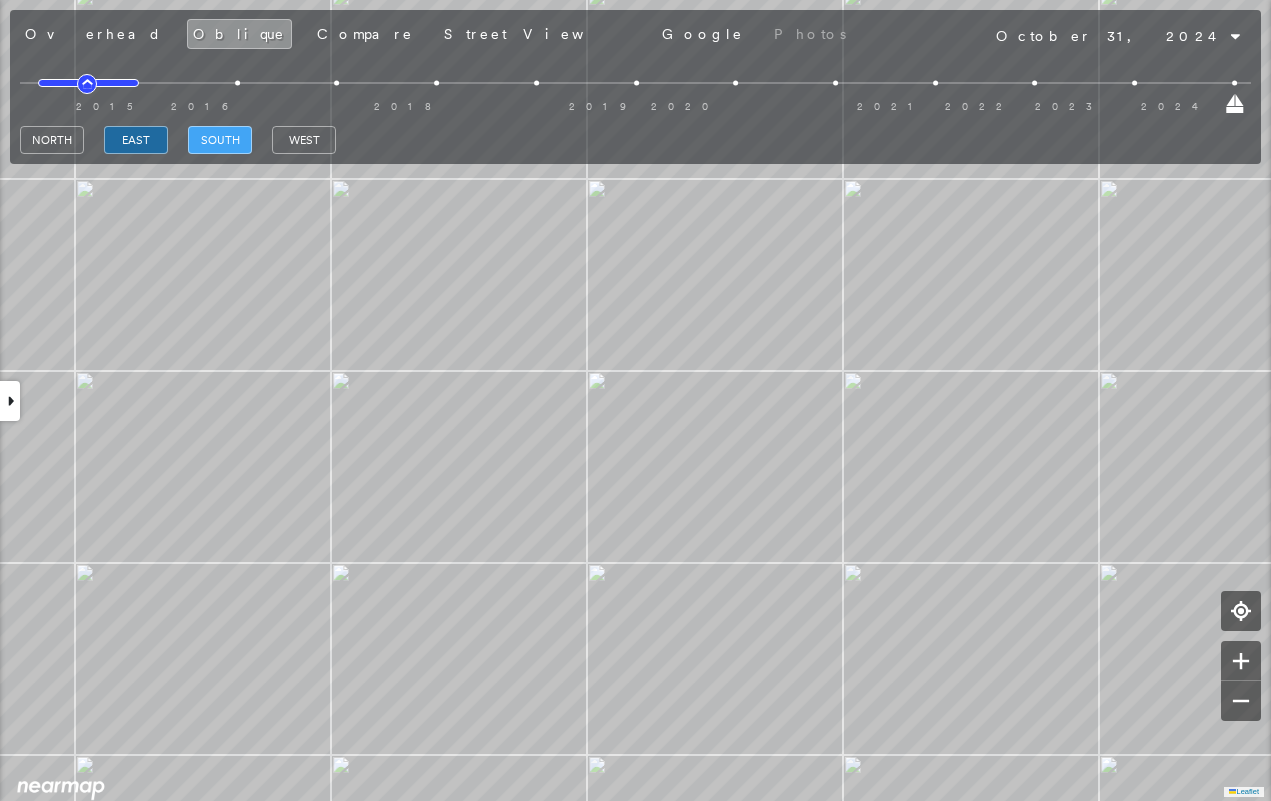 click on "south" at bounding box center [220, 140] 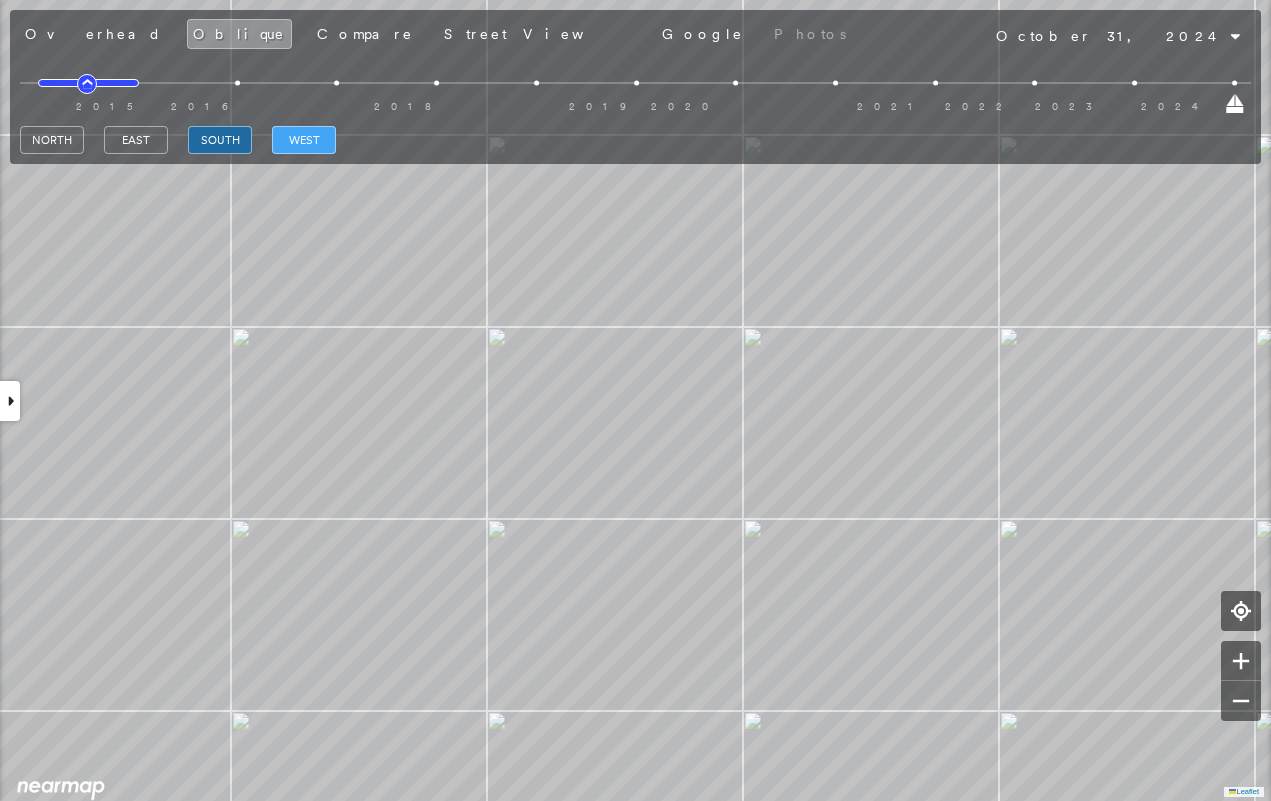 click on "west" at bounding box center [304, 140] 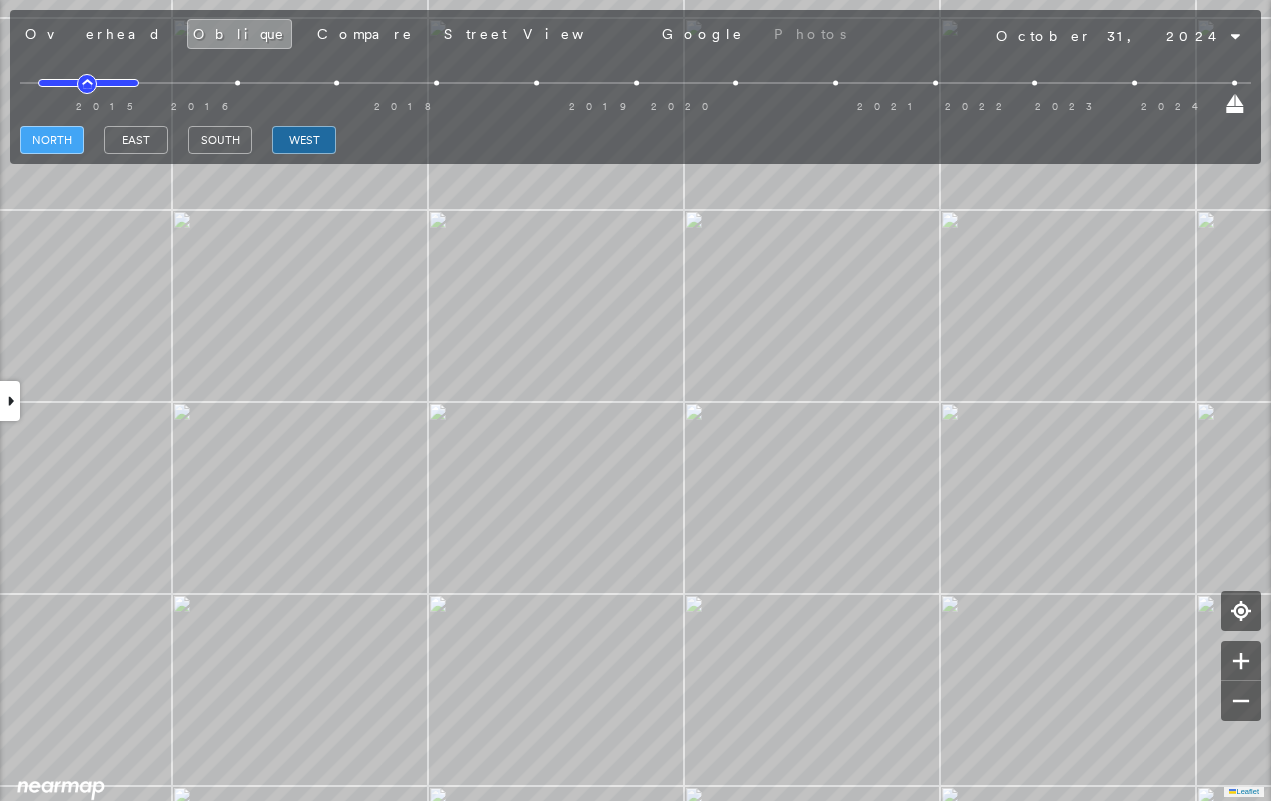 click on "north" at bounding box center (52, 140) 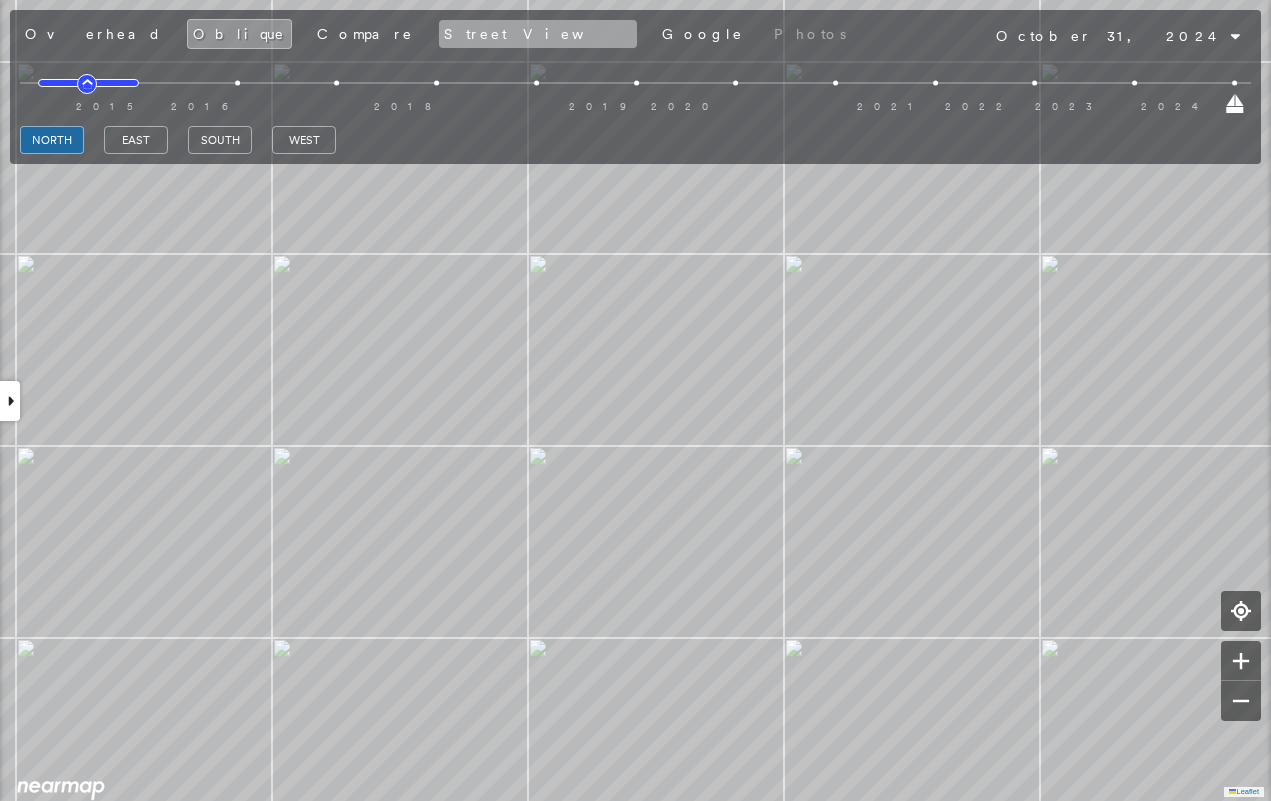 click on "Street View" at bounding box center [538, 34] 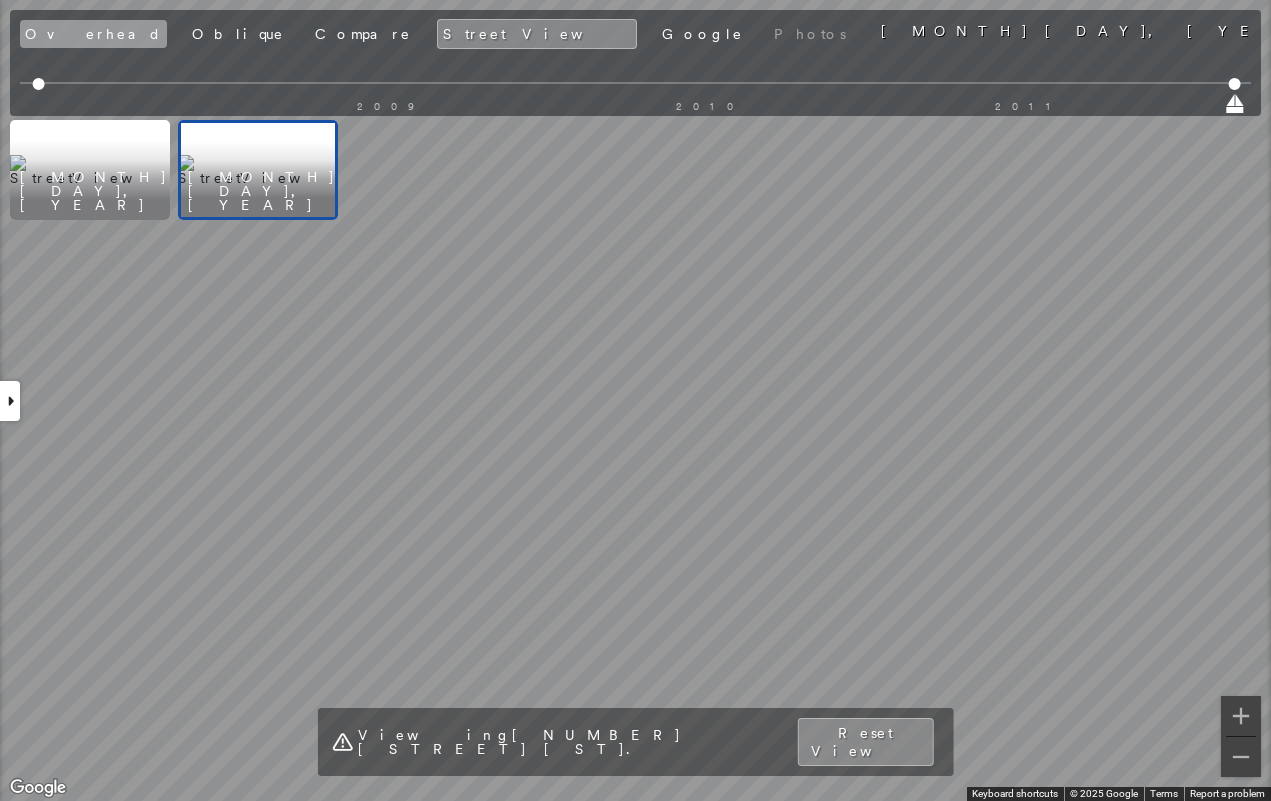 click on "Overhead" at bounding box center (93, 34) 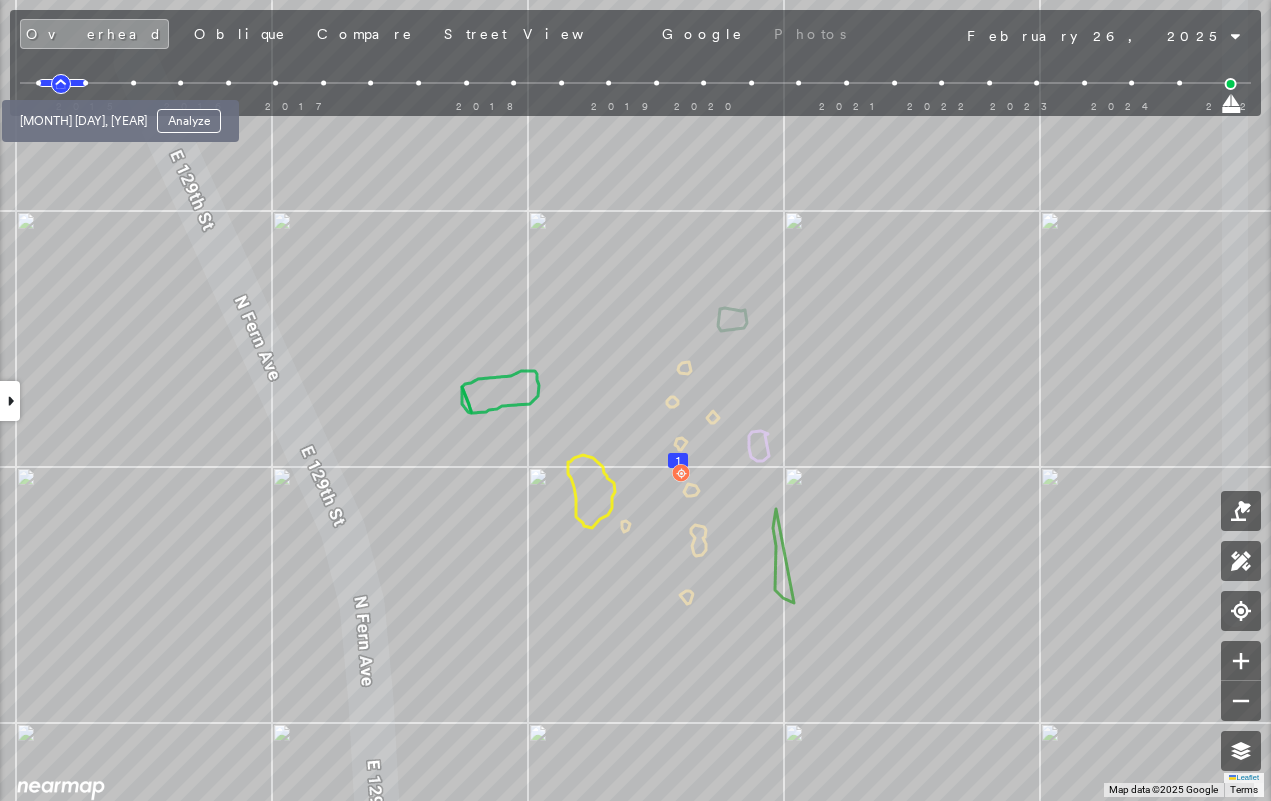 click at bounding box center (38, 83) 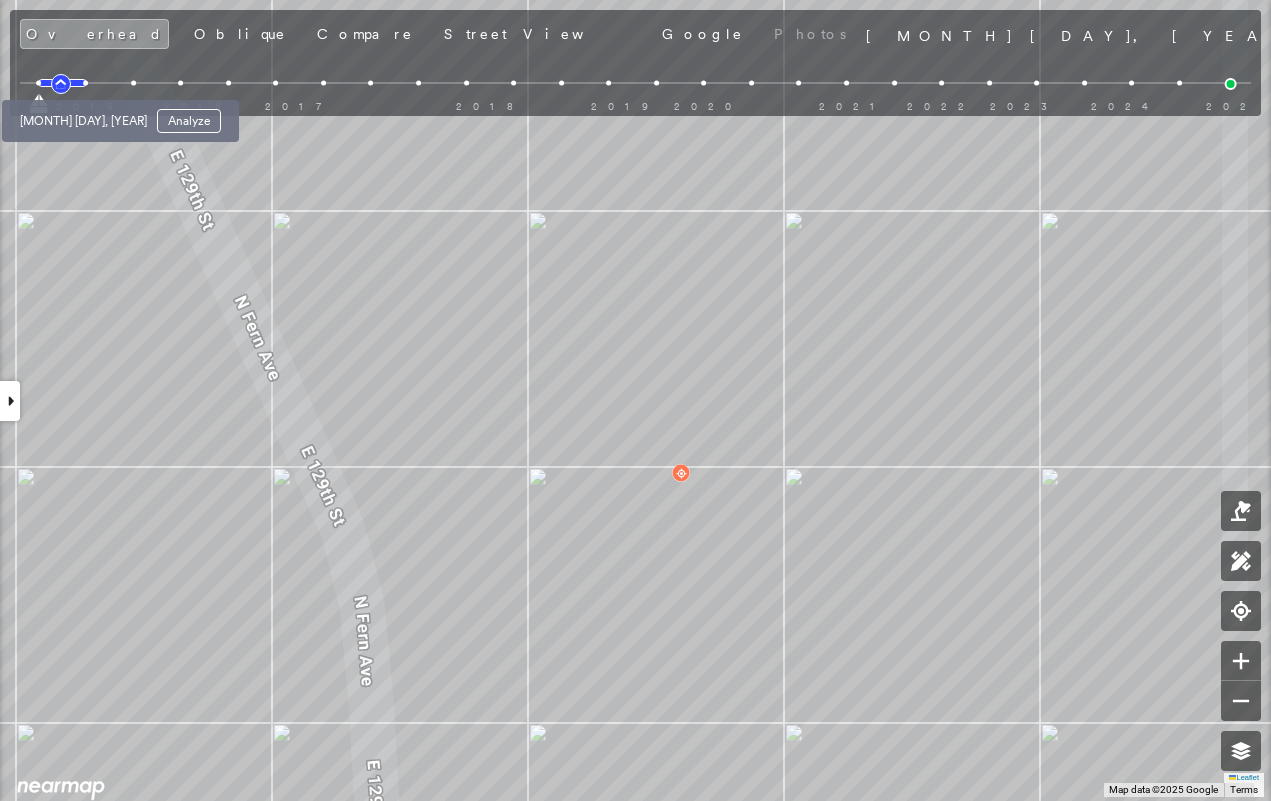 click at bounding box center [85, 83] 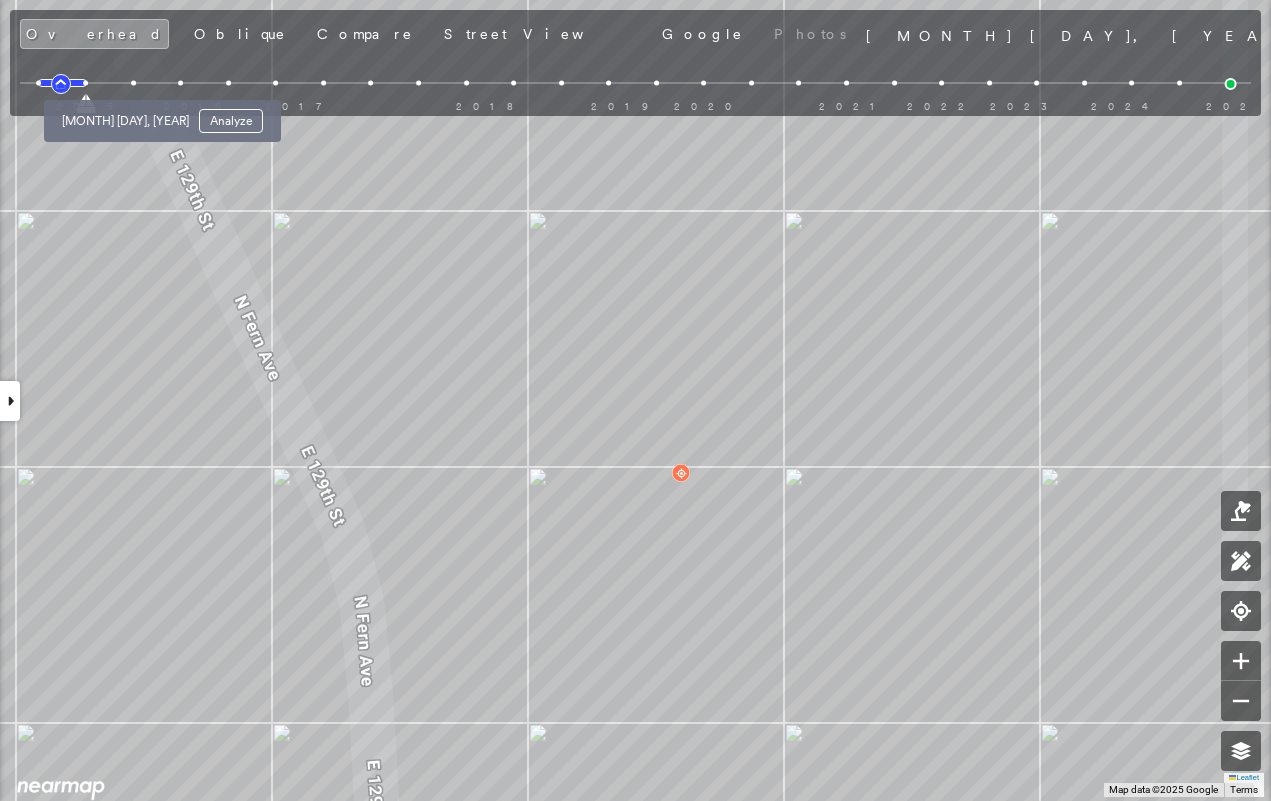 click at bounding box center (133, 83) 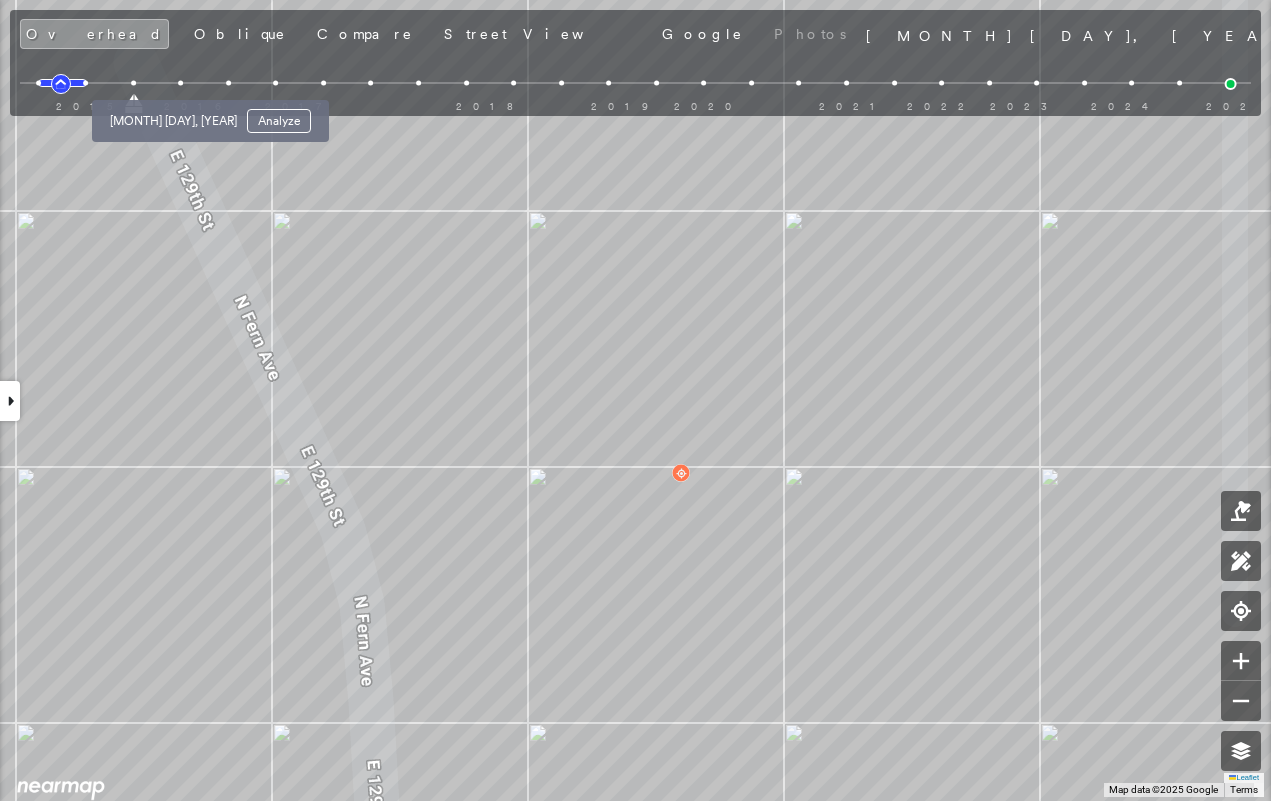 click at bounding box center [180, 83] 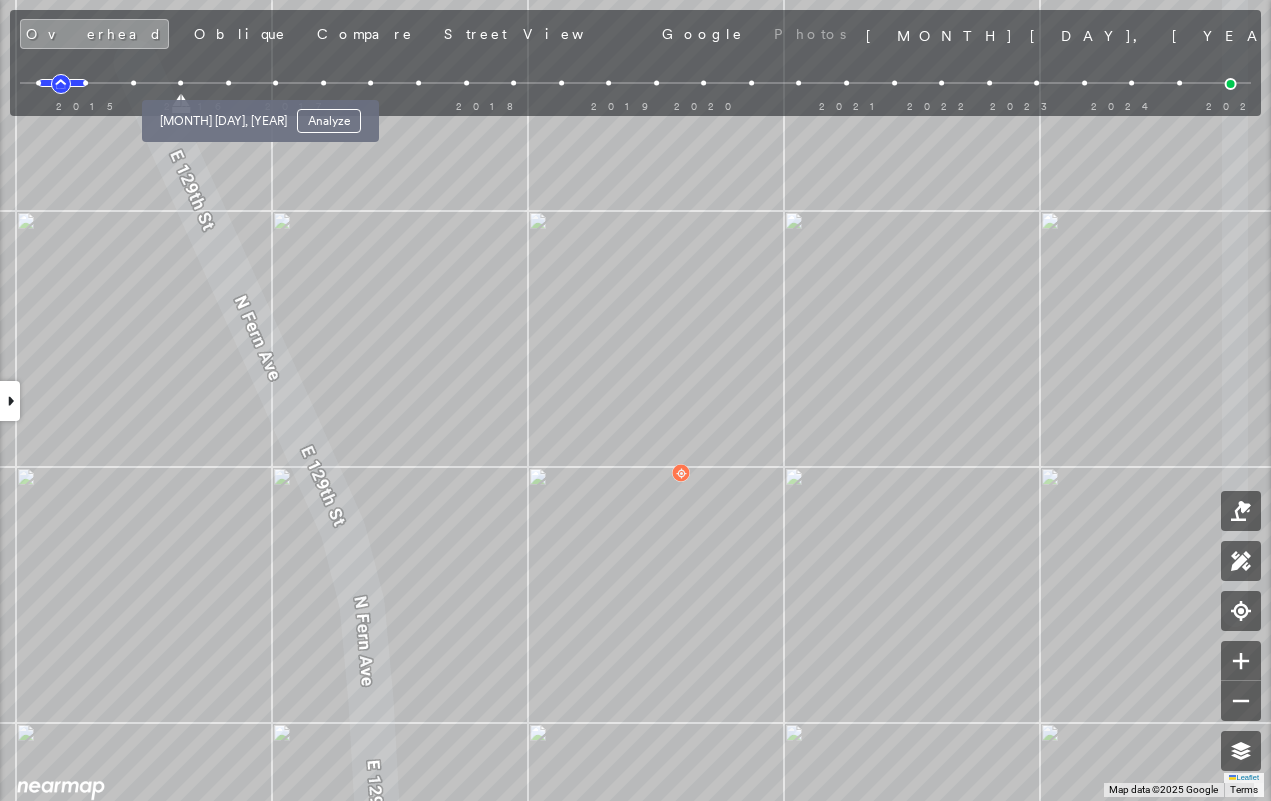 click at bounding box center [228, 83] 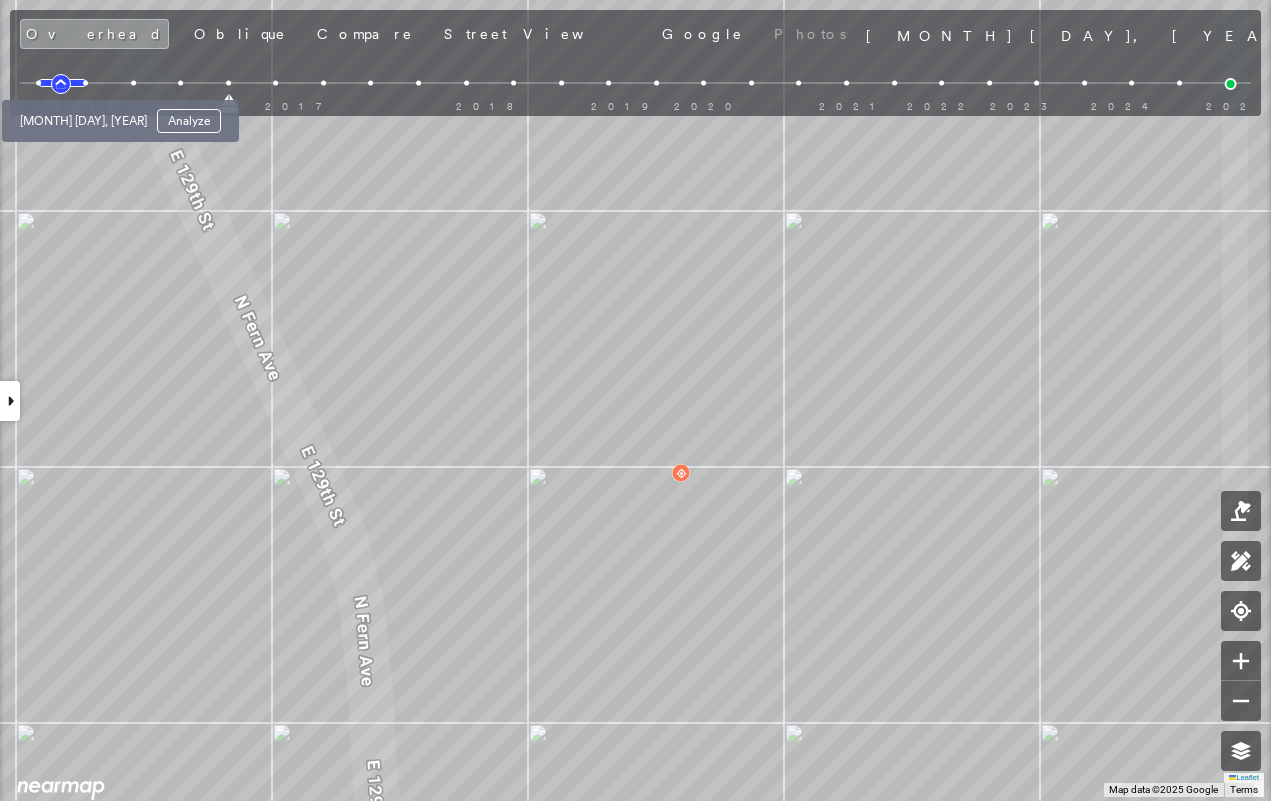 click at bounding box center [38, 83] 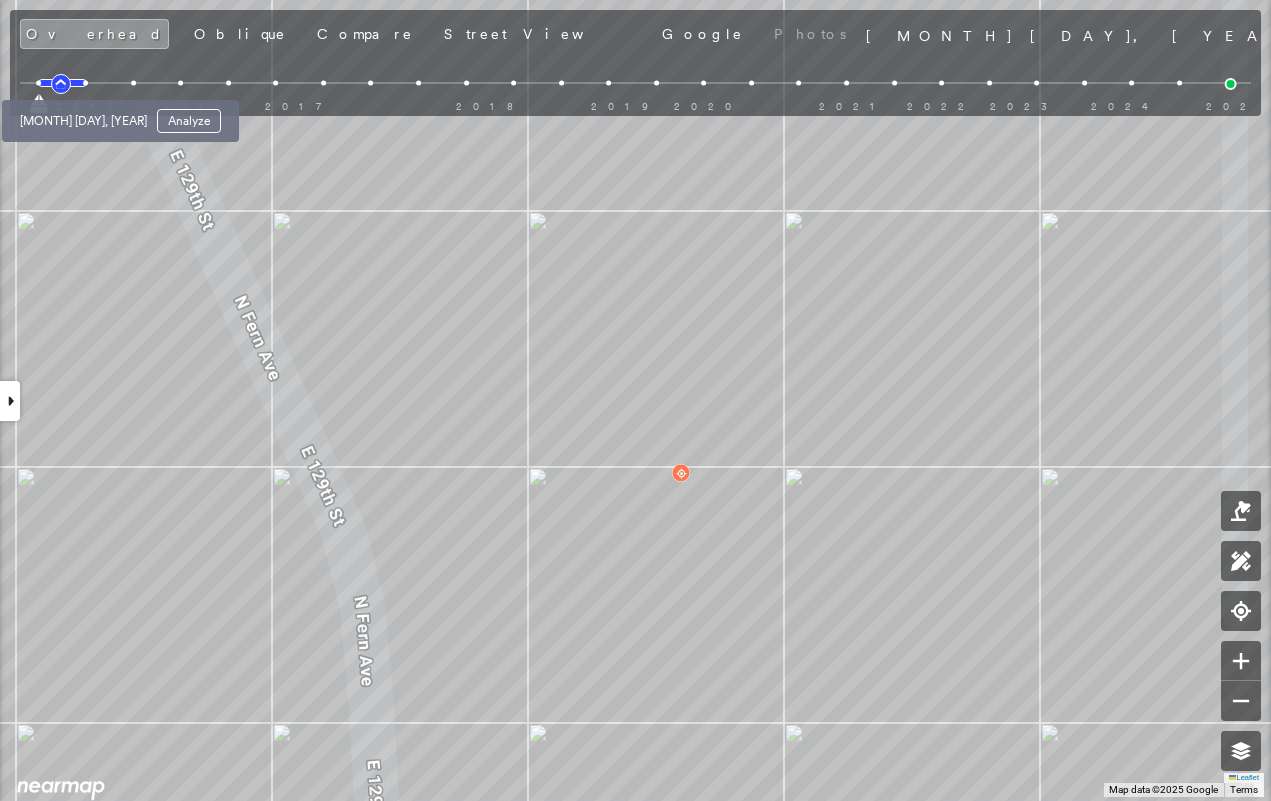 click at bounding box center [85, 83] 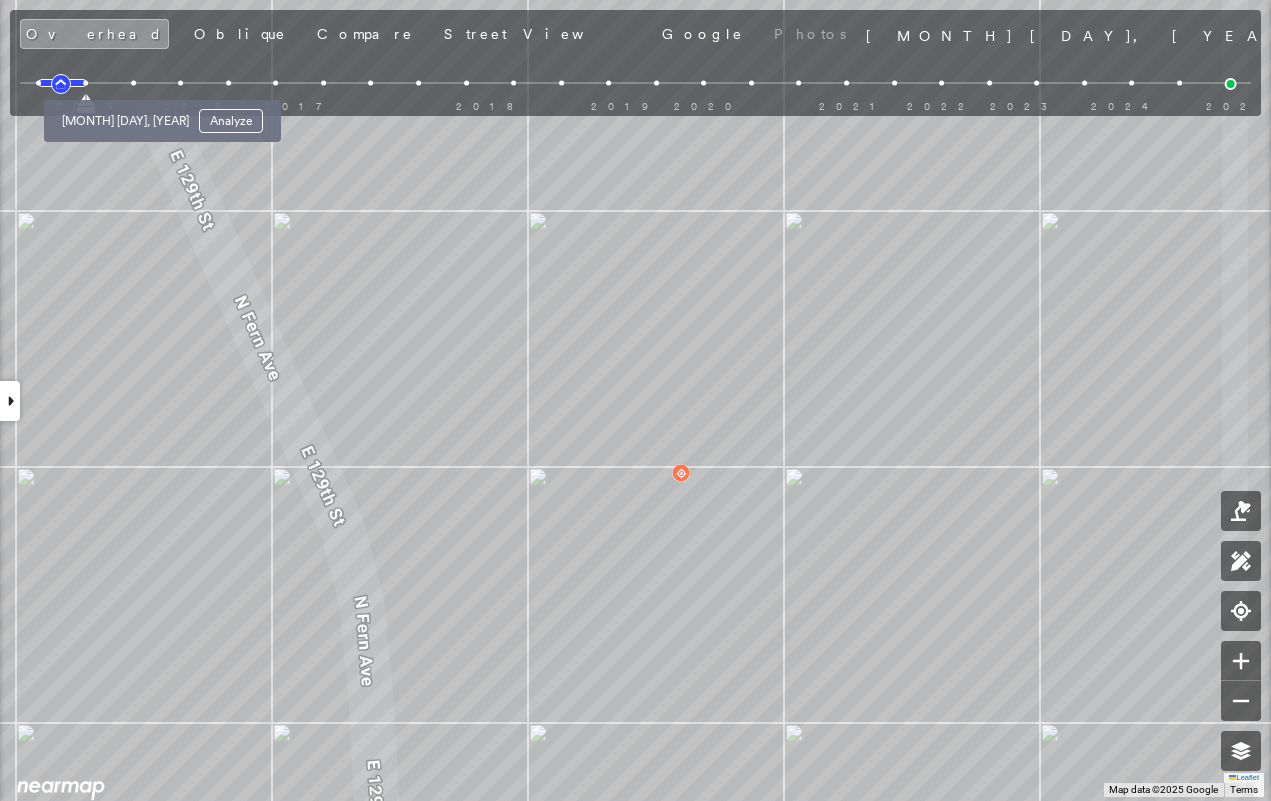 click at bounding box center [133, 83] 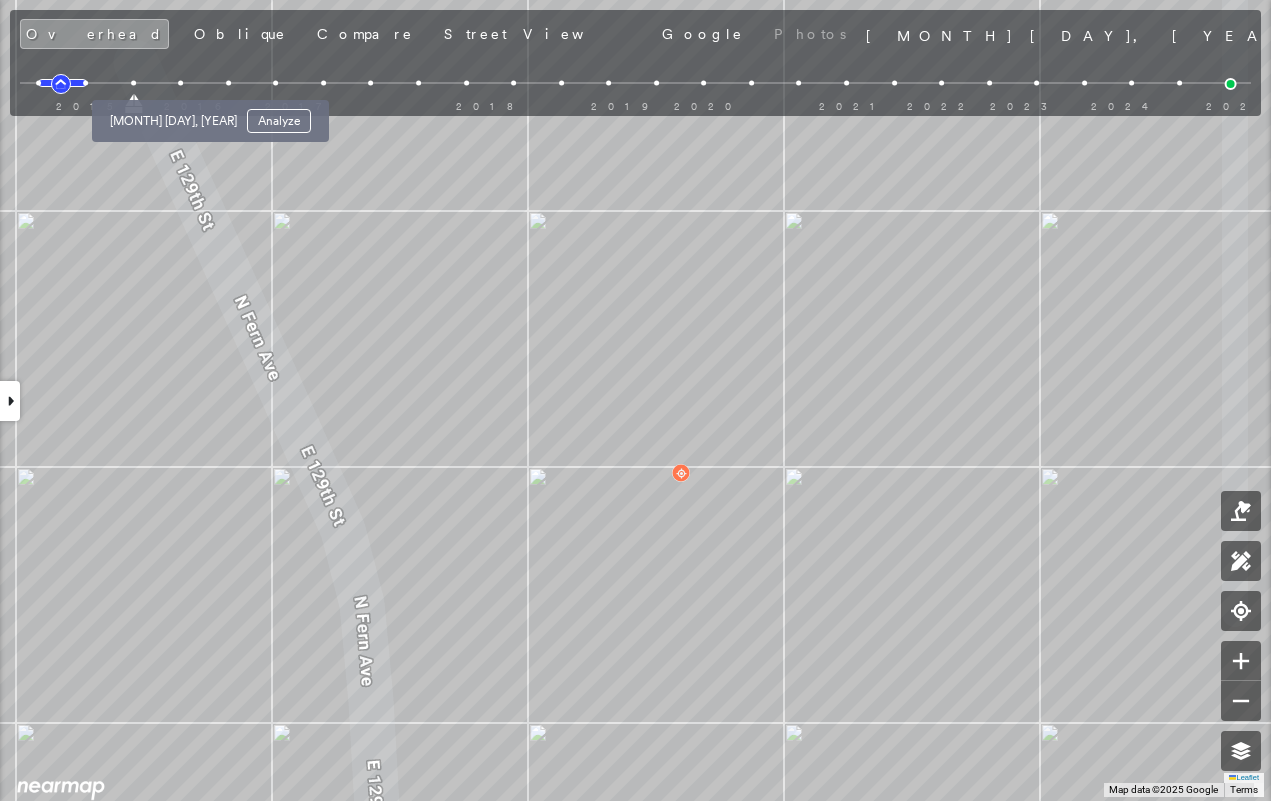 click at bounding box center (180, 83) 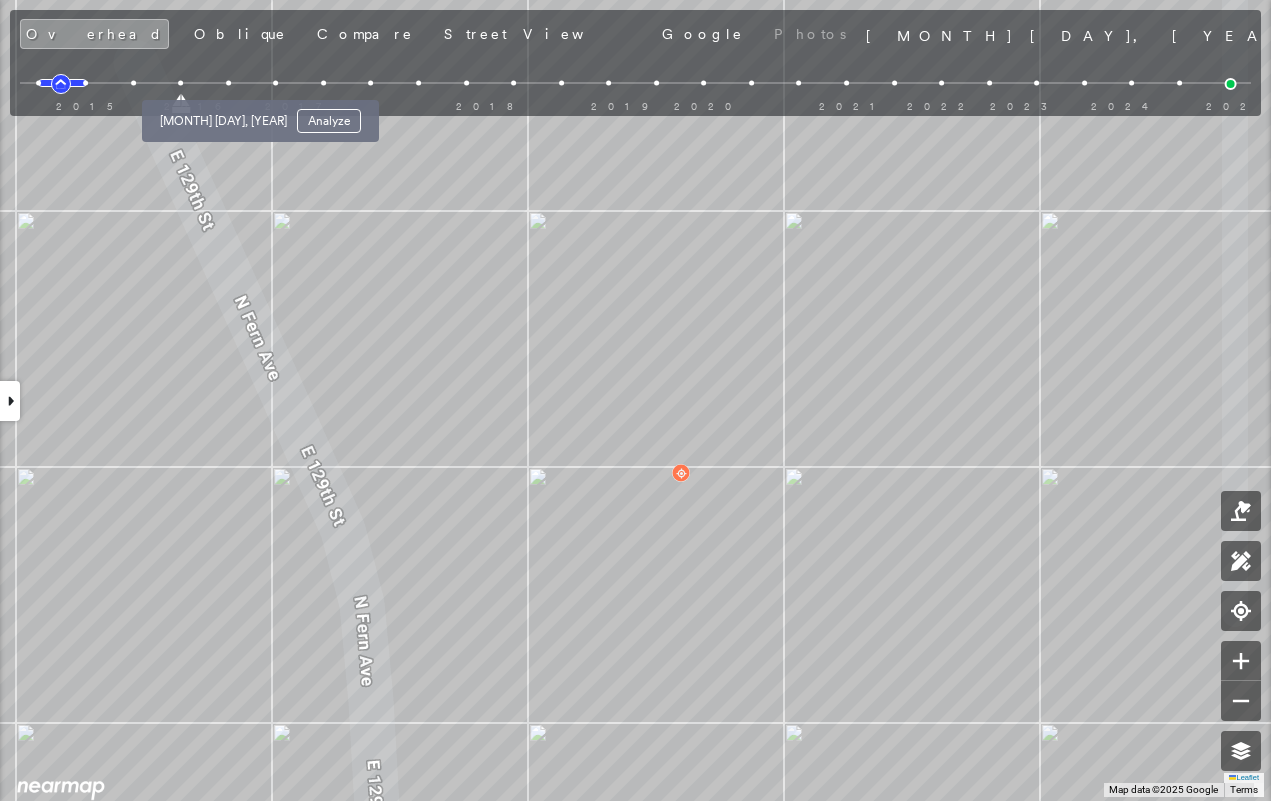 click at bounding box center (228, 83) 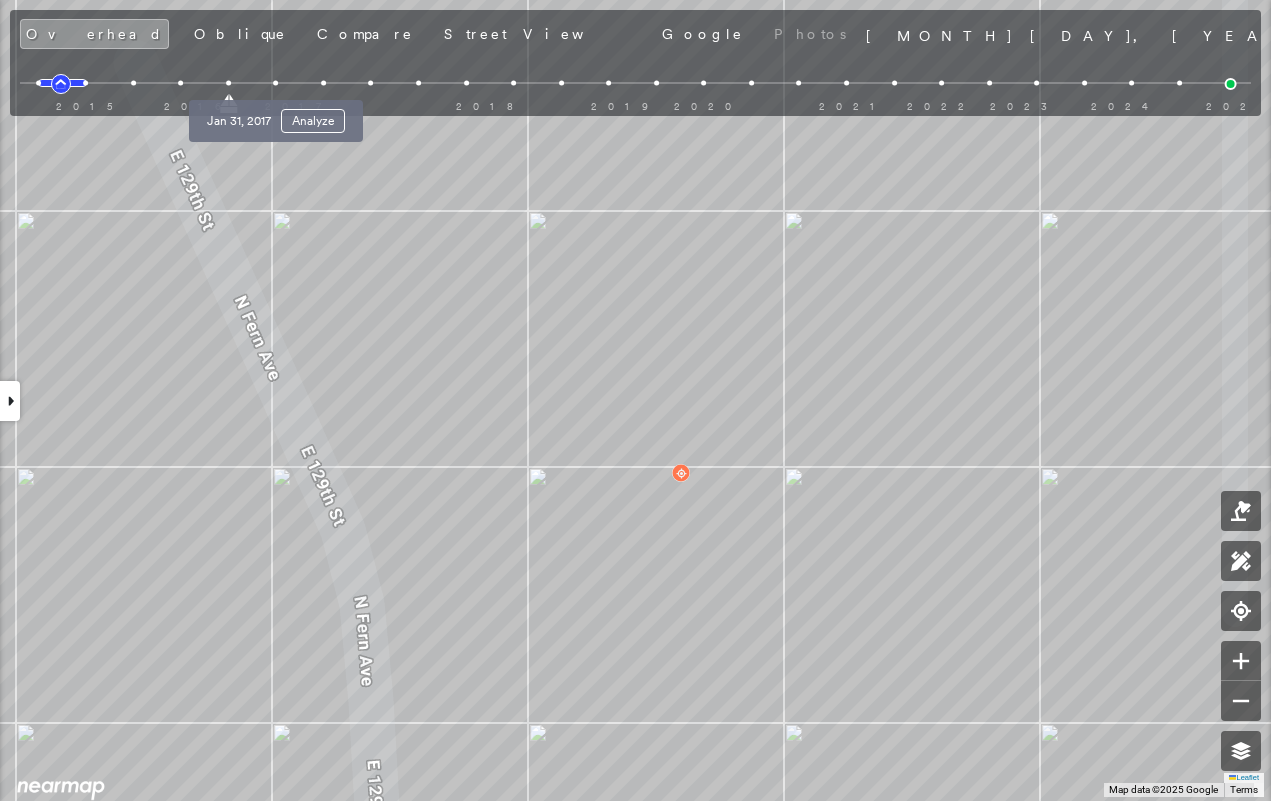 click at bounding box center [275, 83] 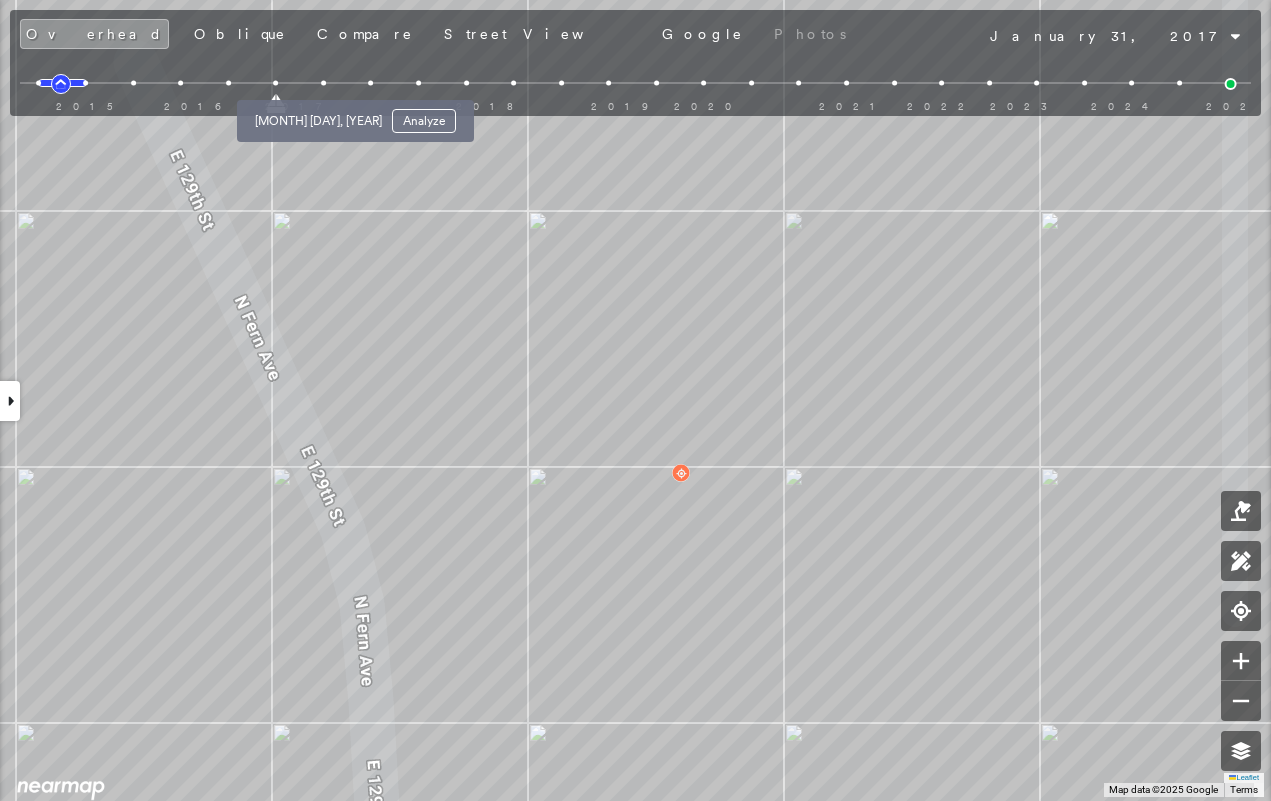 click at bounding box center (323, 83) 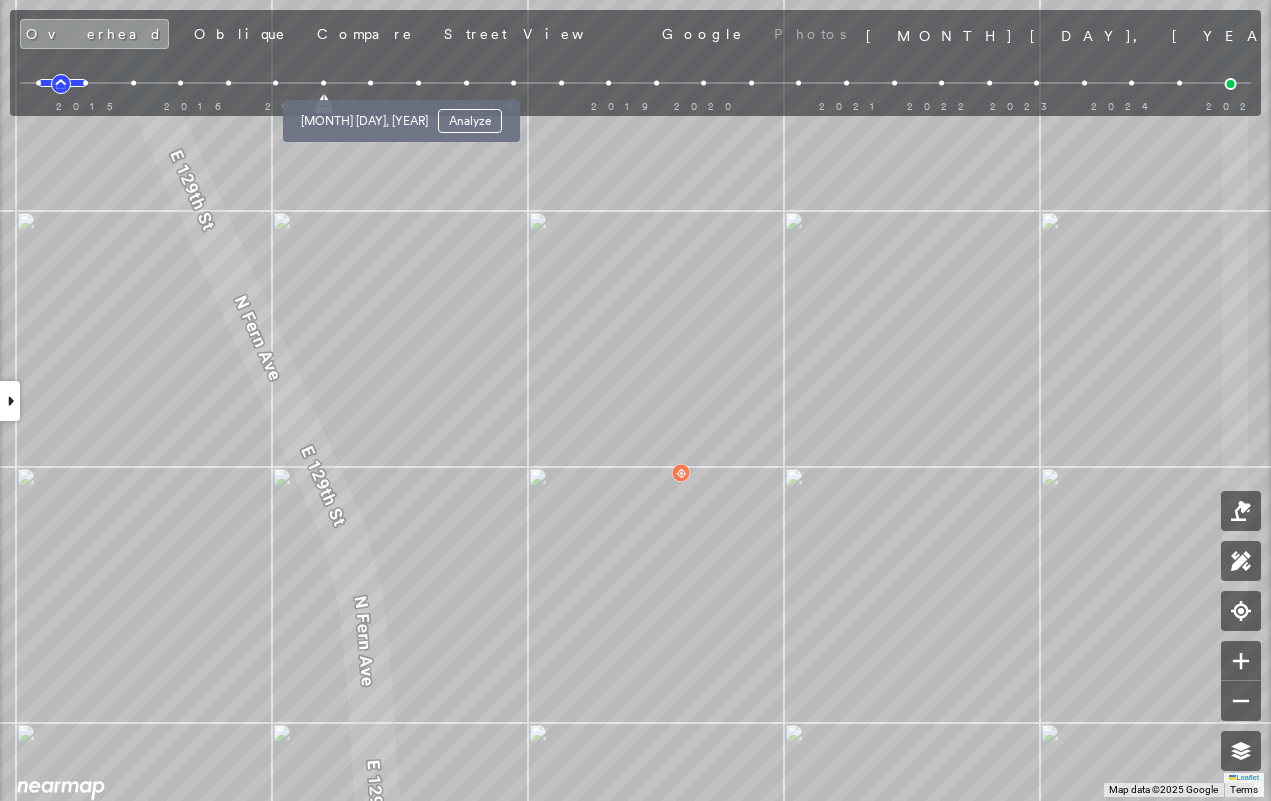 click at bounding box center (371, 83) 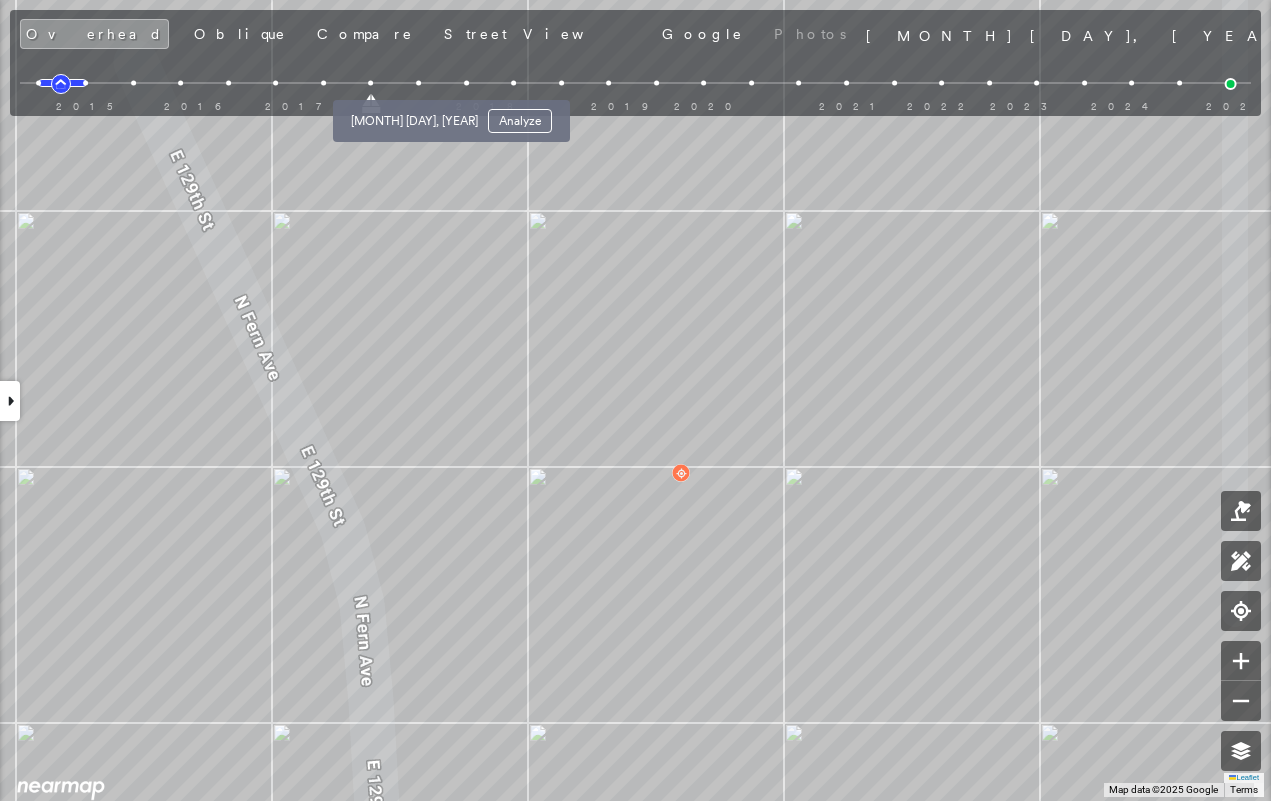 click at bounding box center [418, 83] 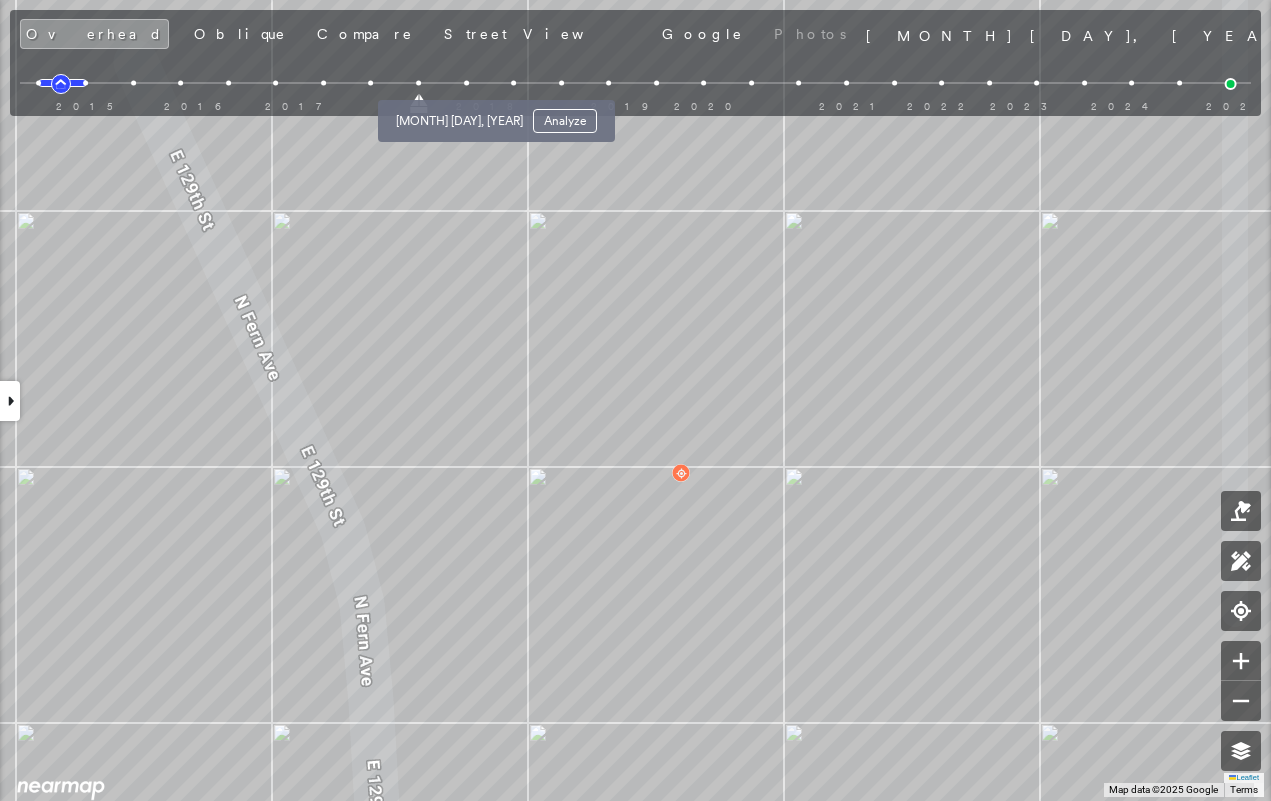 click at bounding box center (466, 83) 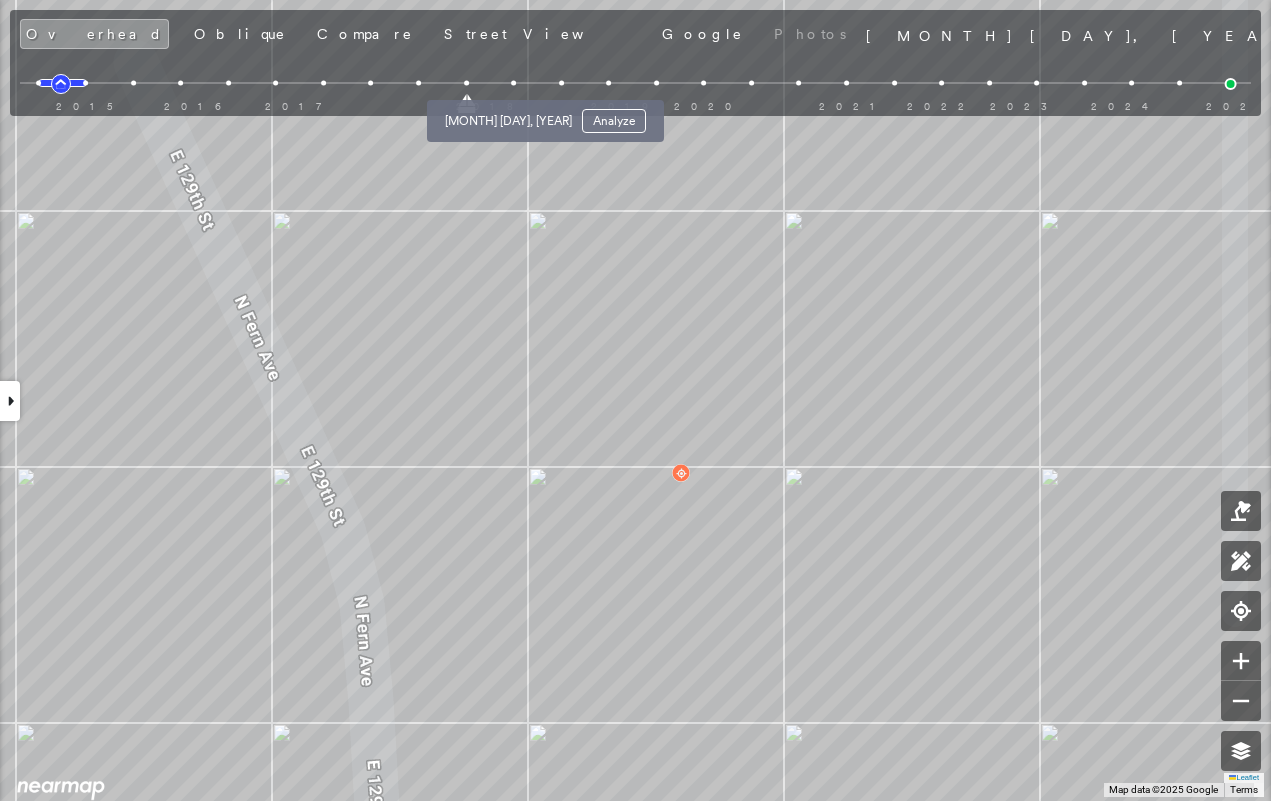 click on "Jul 23, 2018 Analyze" at bounding box center (545, 115) 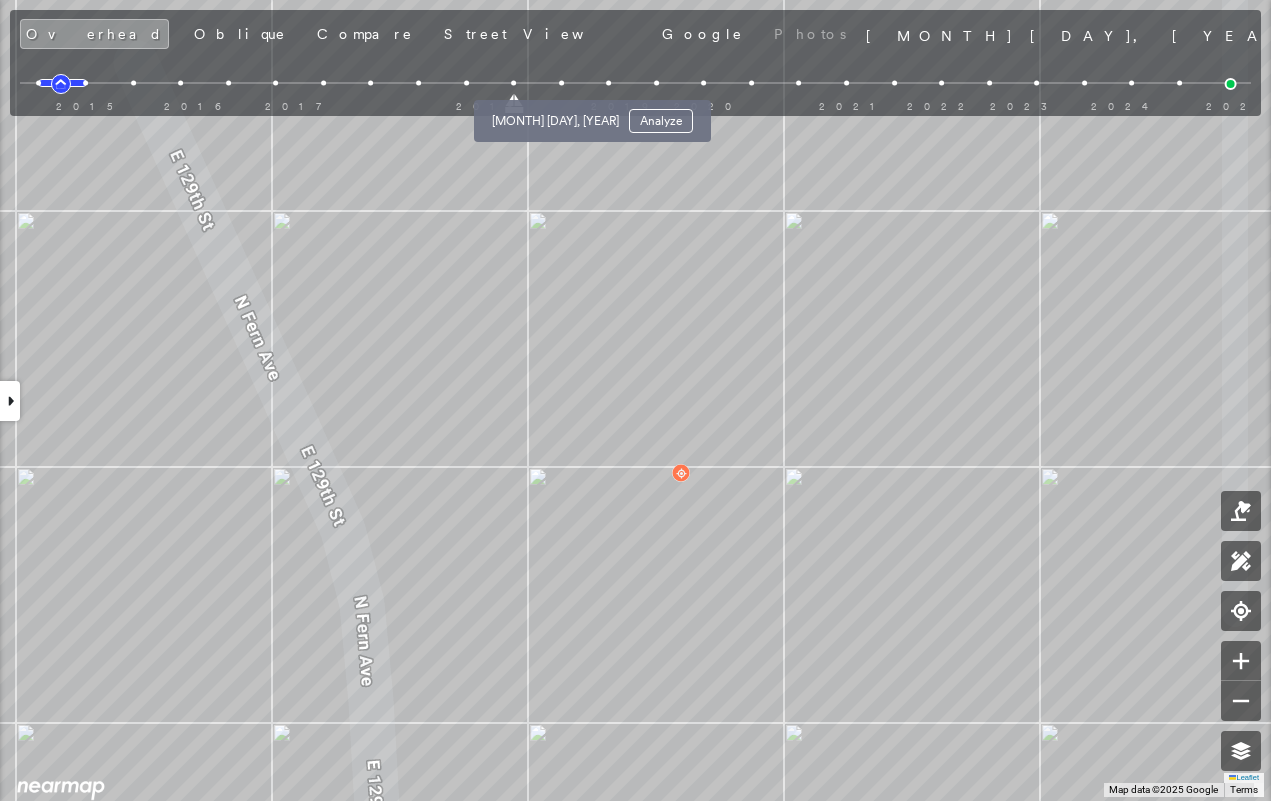 click at bounding box center [561, 83] 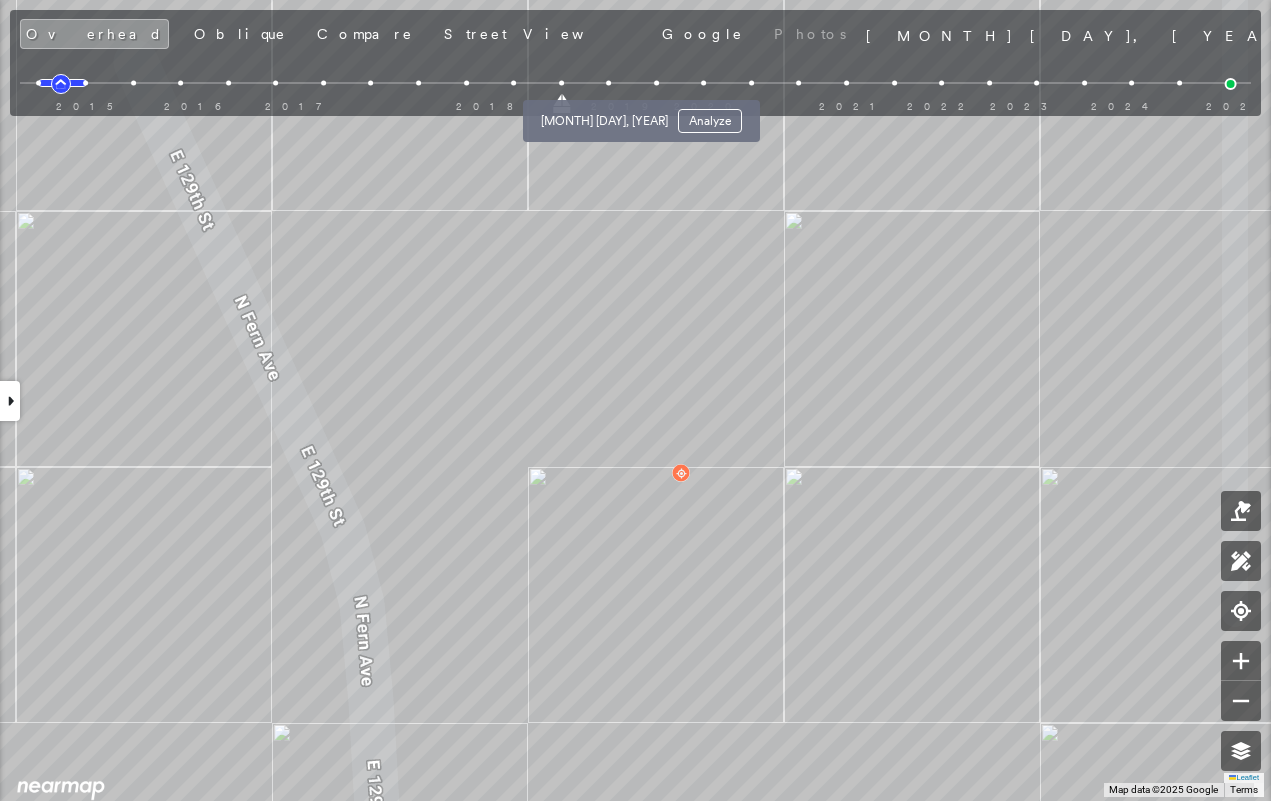 click at bounding box center (608, 83) 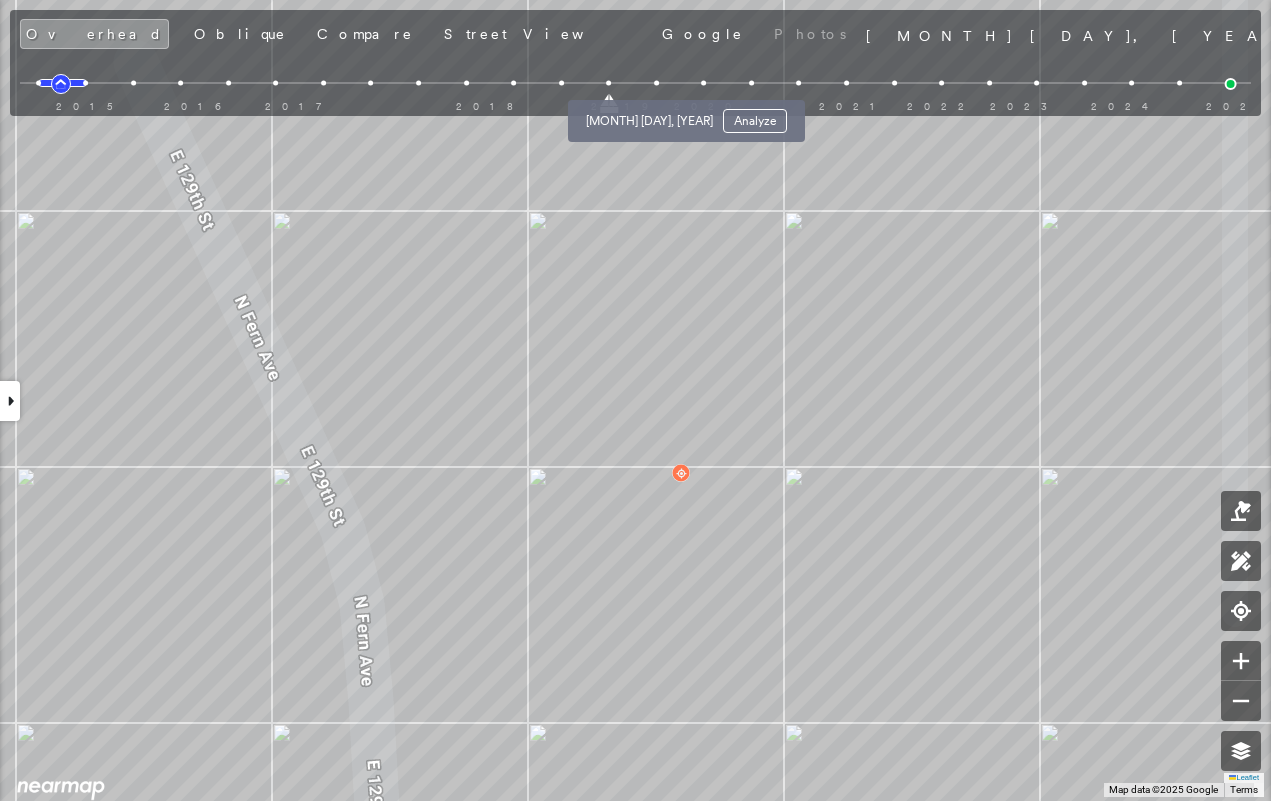 click at bounding box center [656, 83] 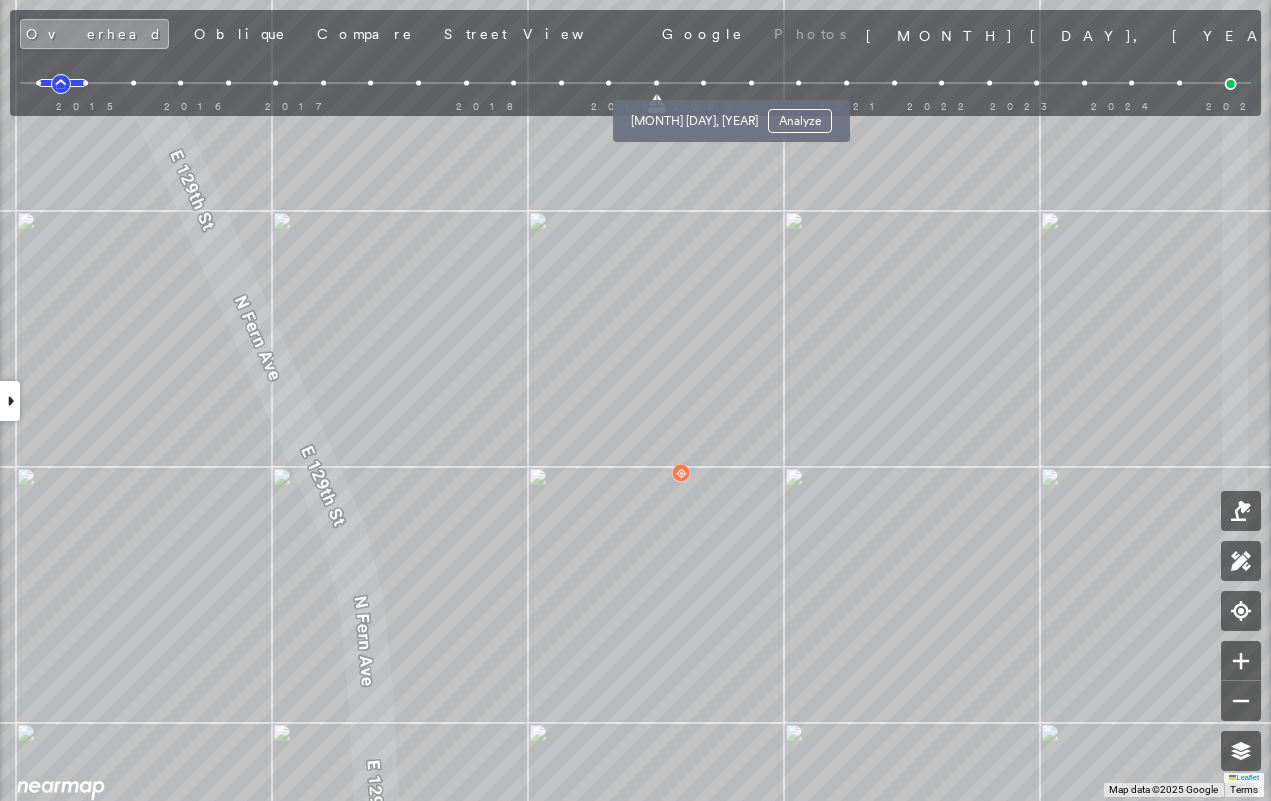 click at bounding box center [703, 83] 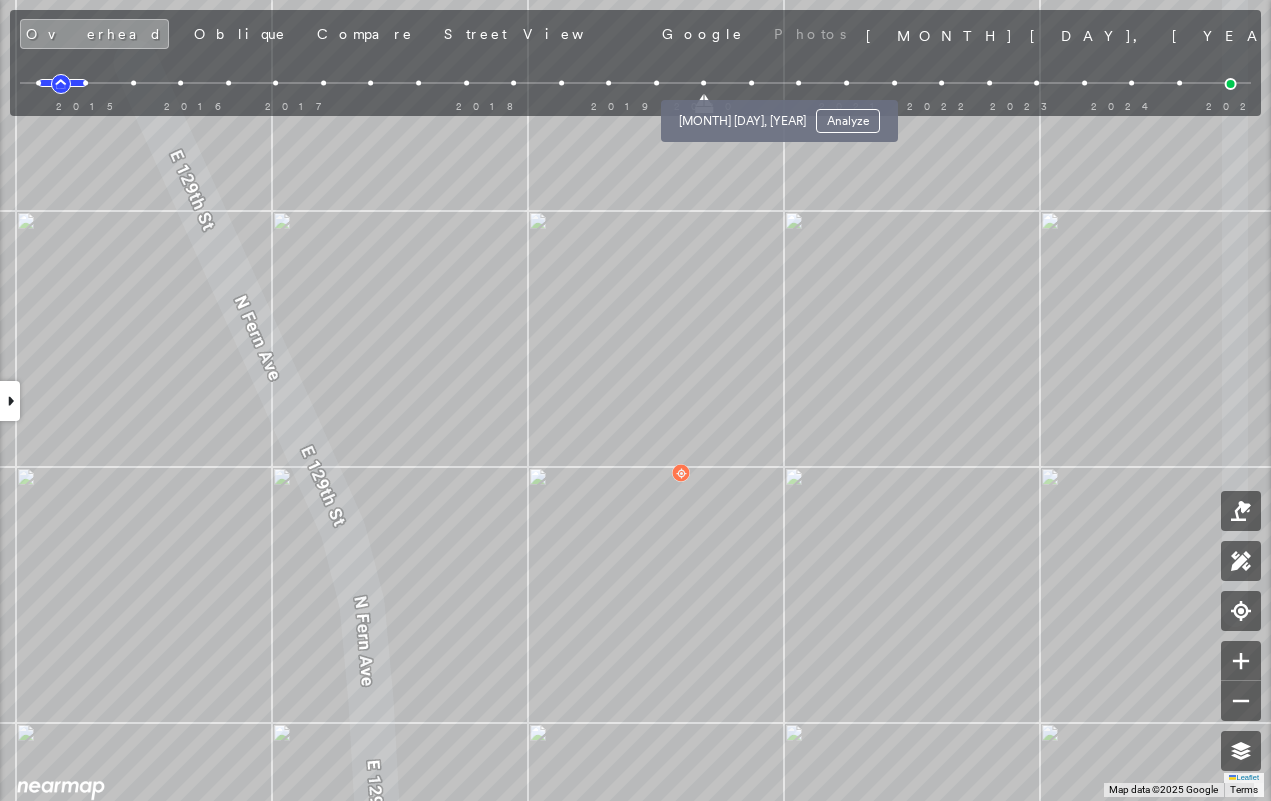 click at bounding box center [751, 83] 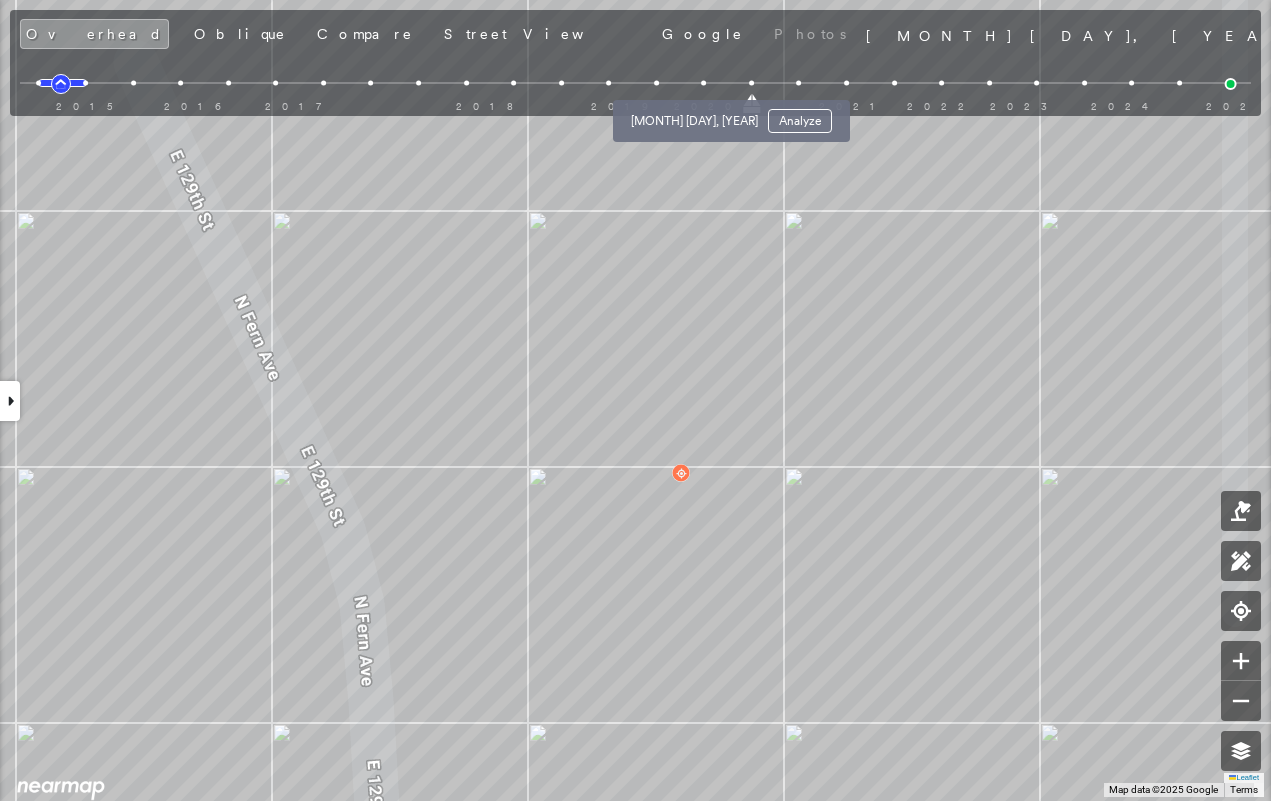 click at bounding box center [703, 83] 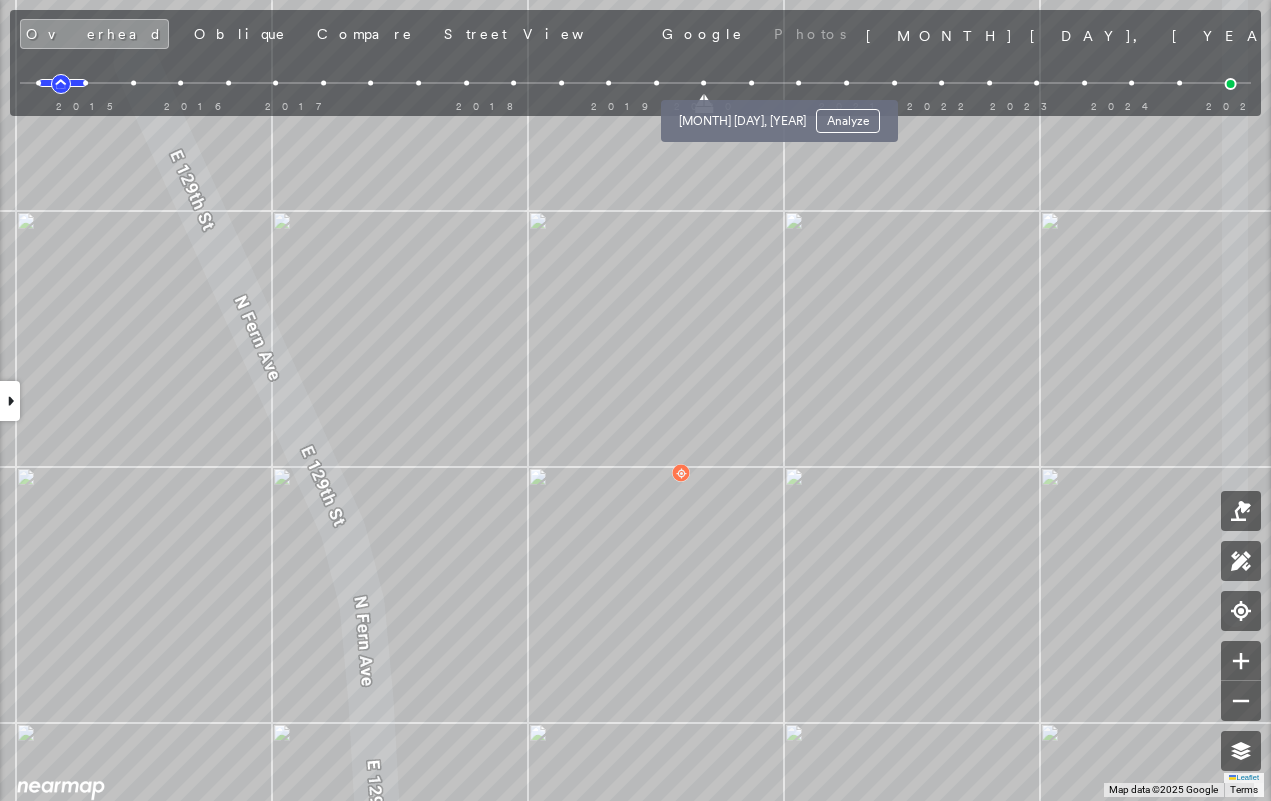click at bounding box center [751, 83] 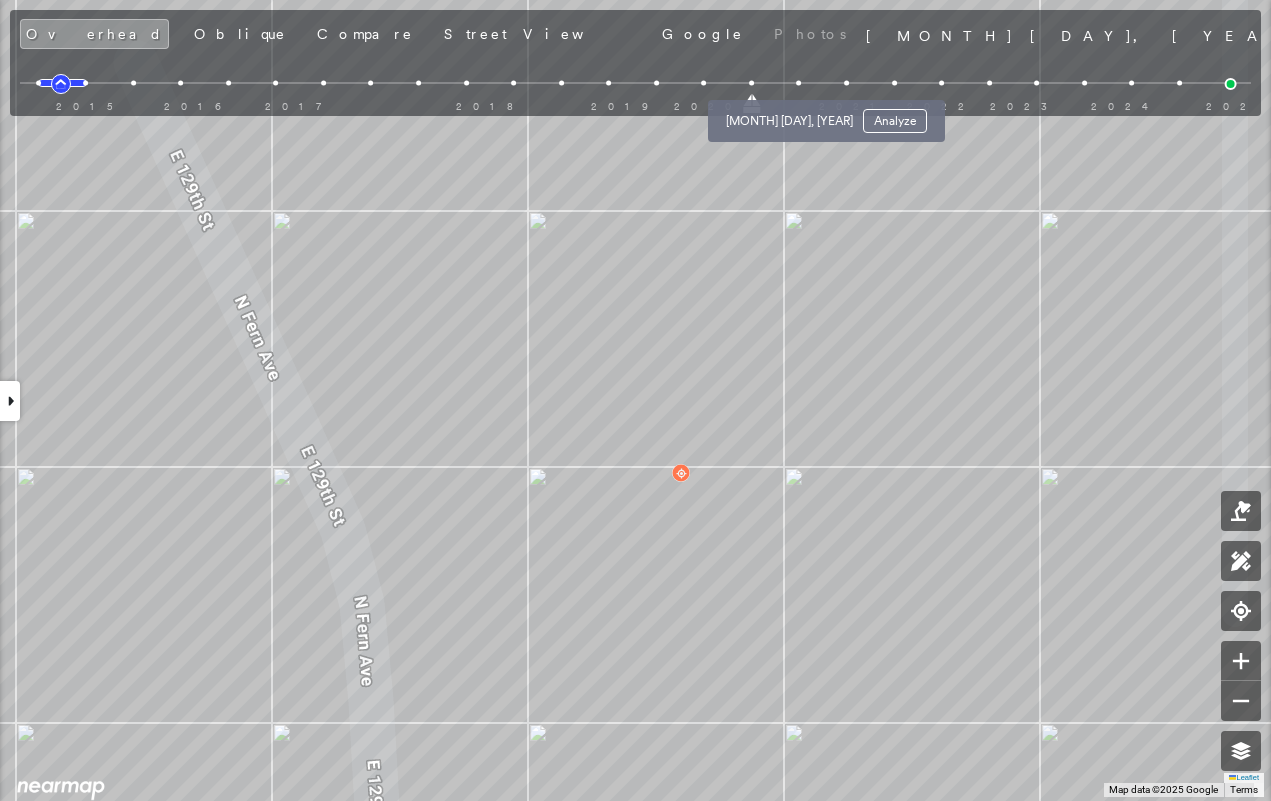 click at bounding box center (799, 83) 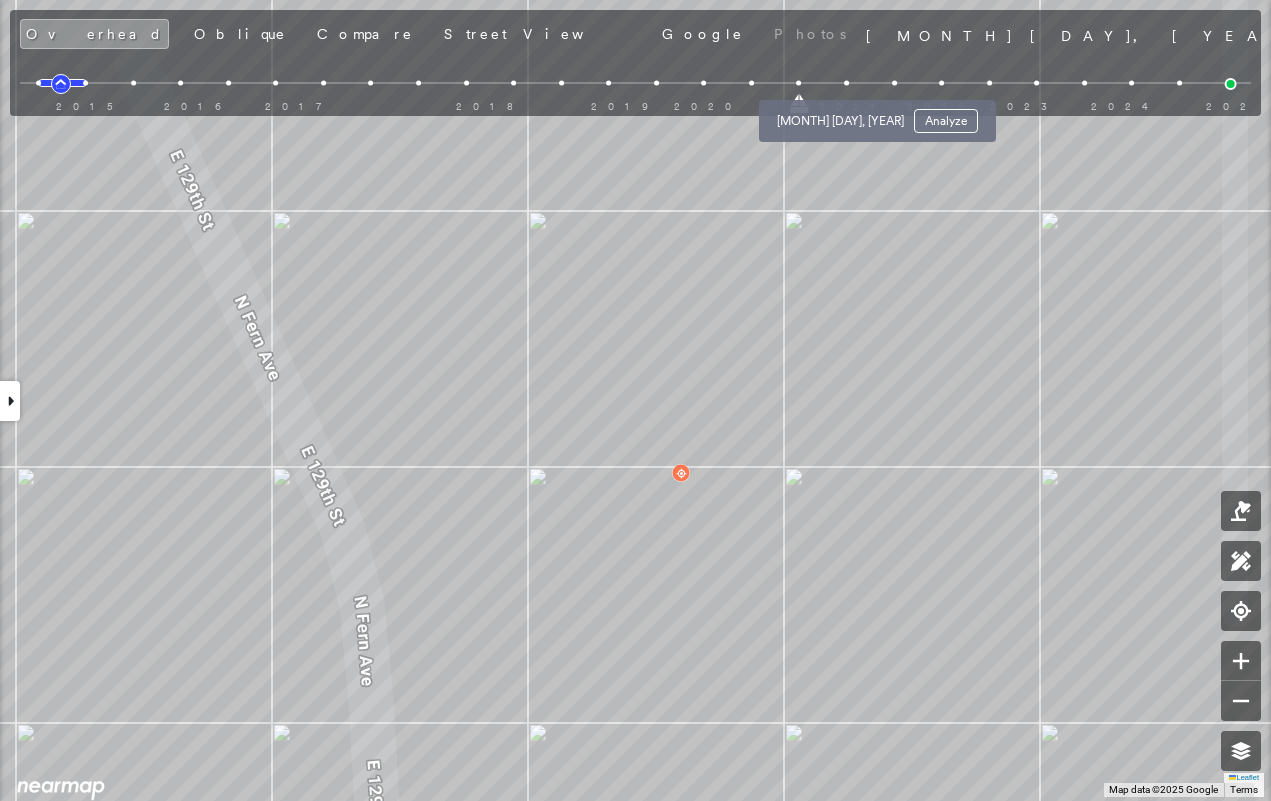 click at bounding box center [846, 83] 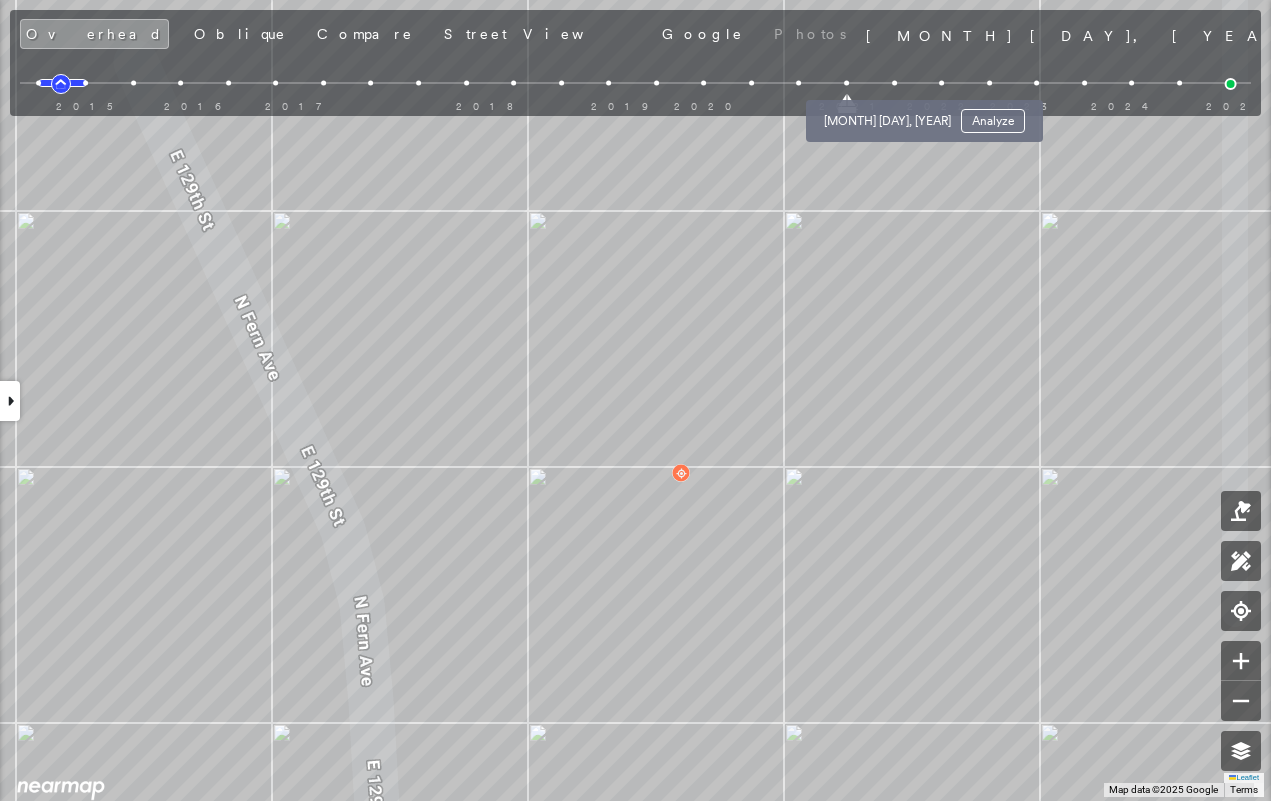 click at bounding box center [894, 83] 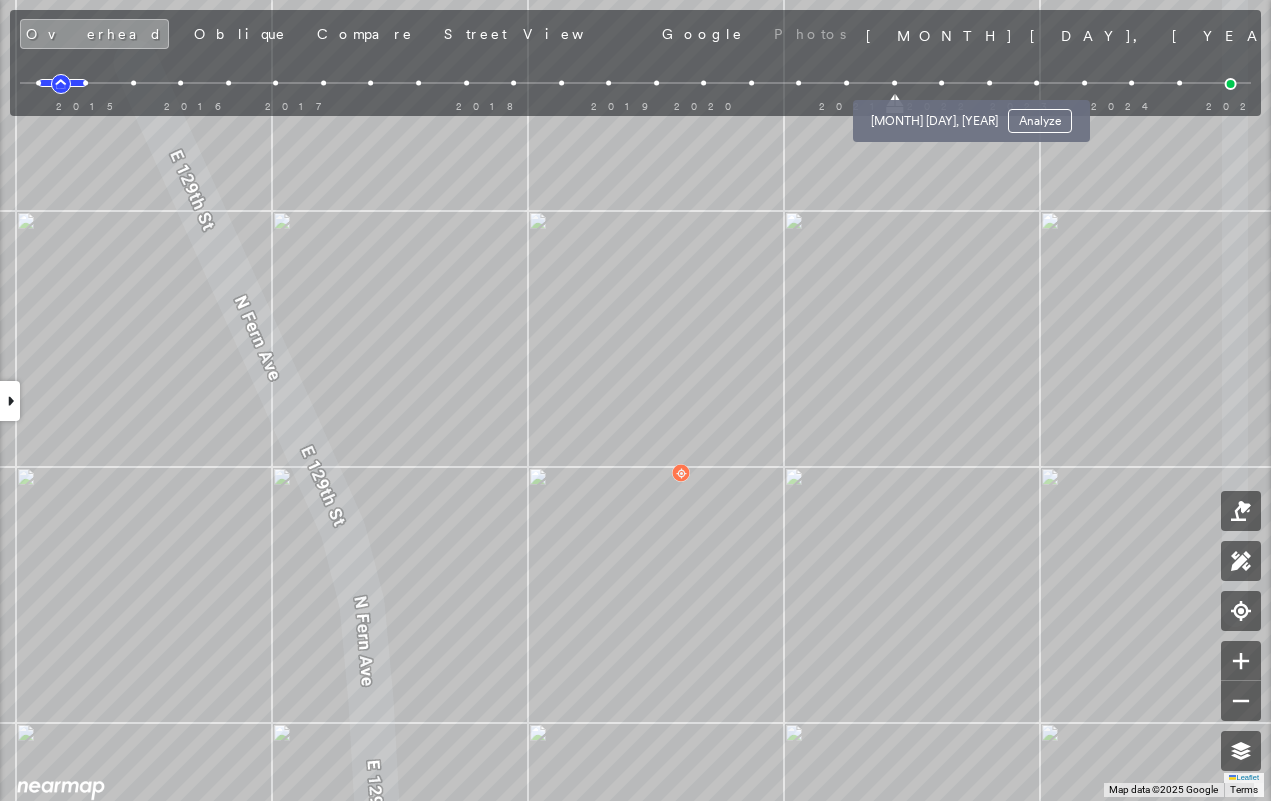 click at bounding box center (941, 83) 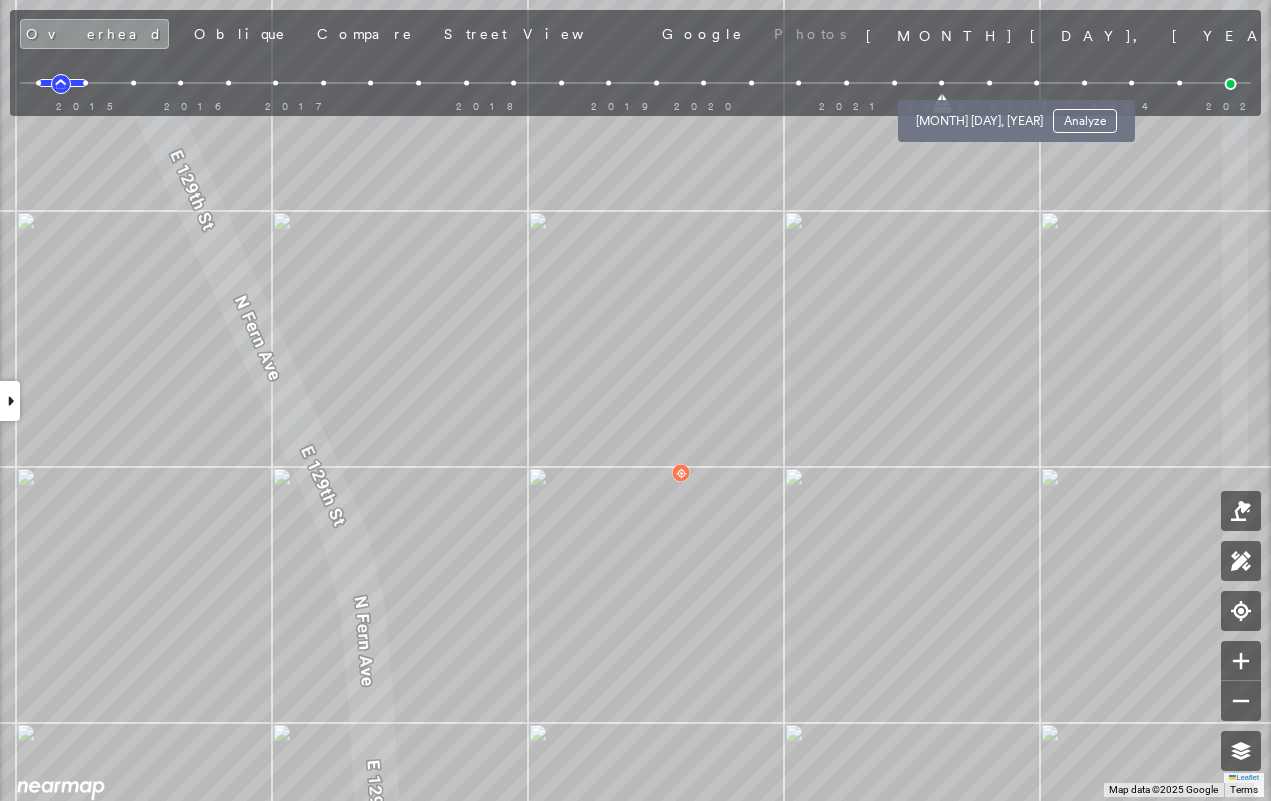 click at bounding box center [989, 83] 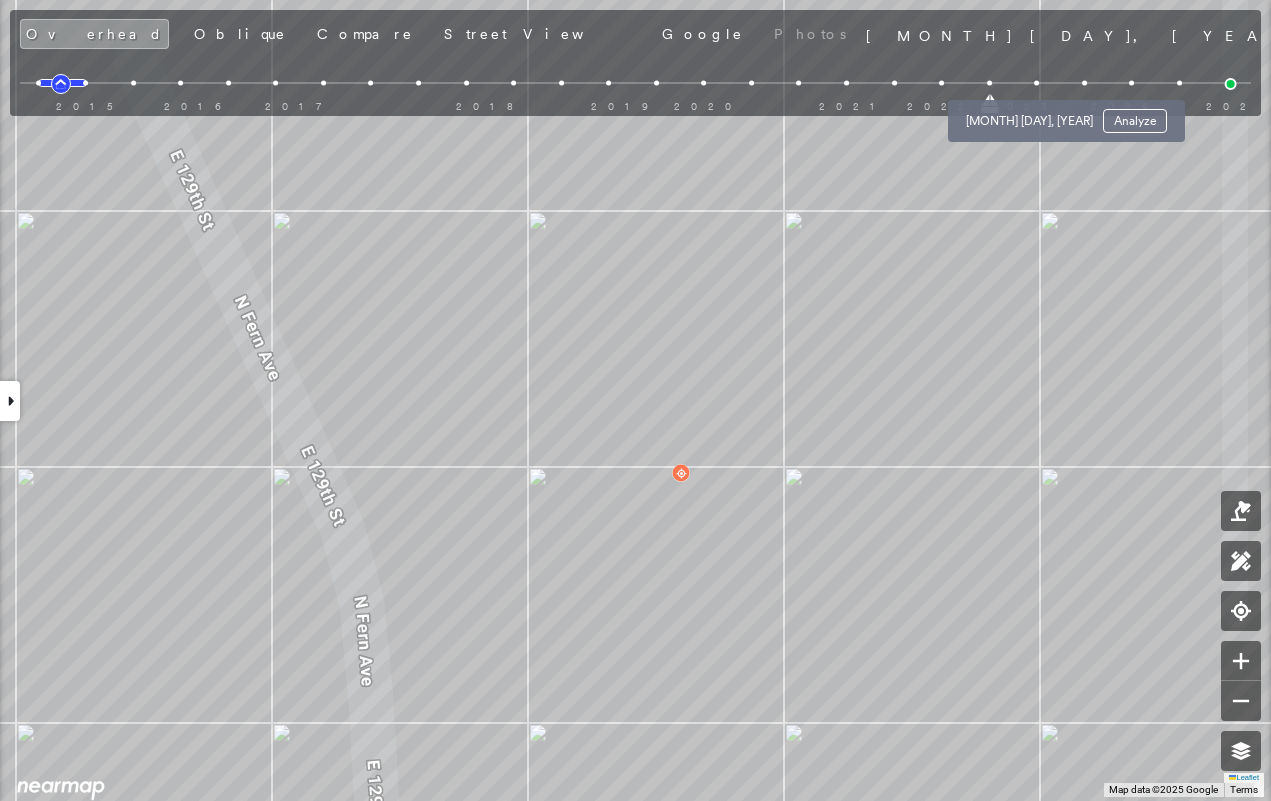 click at bounding box center [1036, 83] 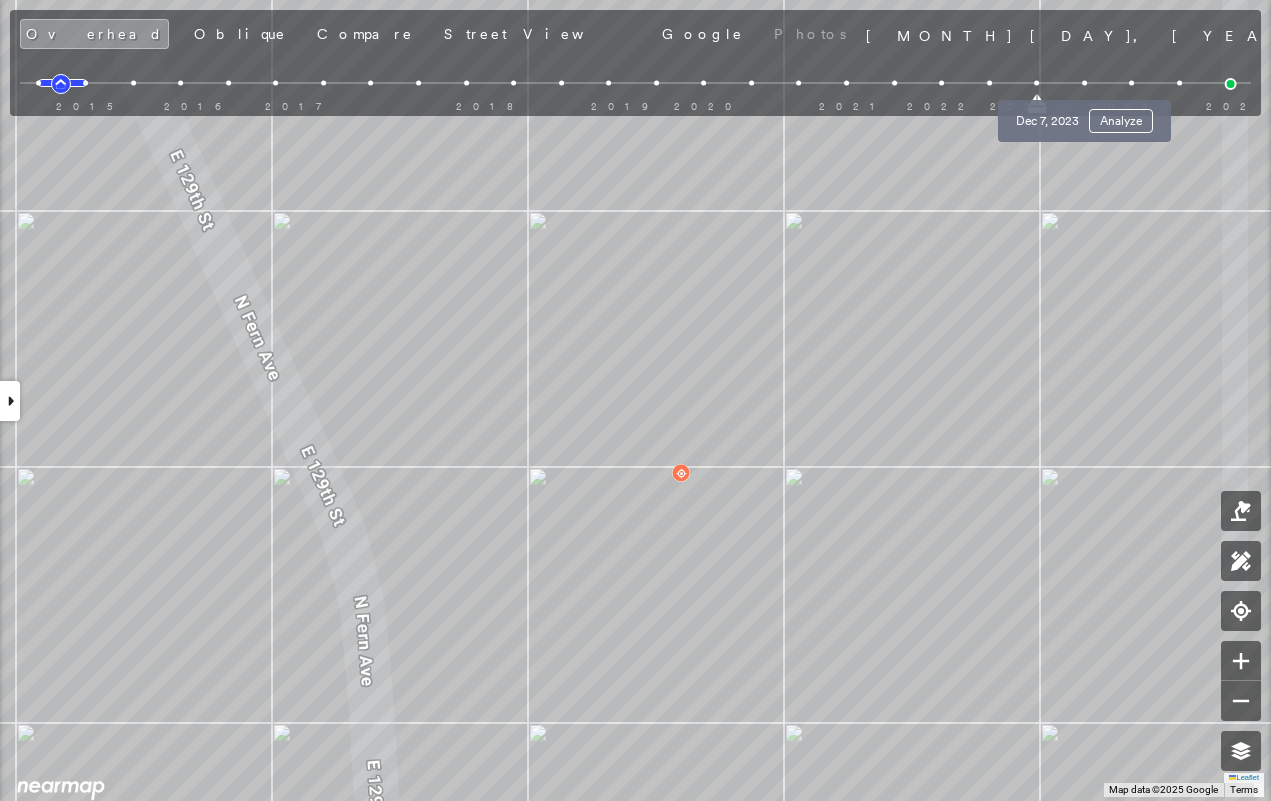 click at bounding box center (1084, 83) 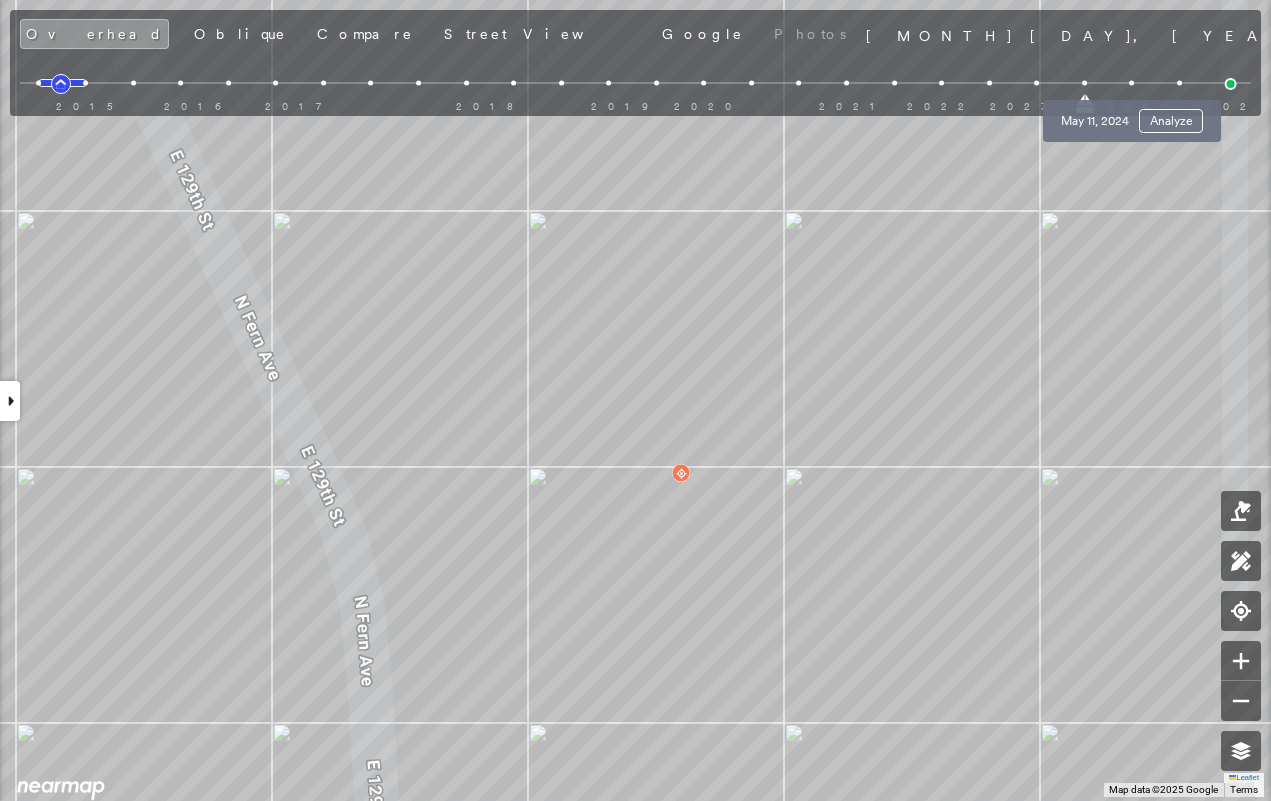 click at bounding box center [1131, 83] 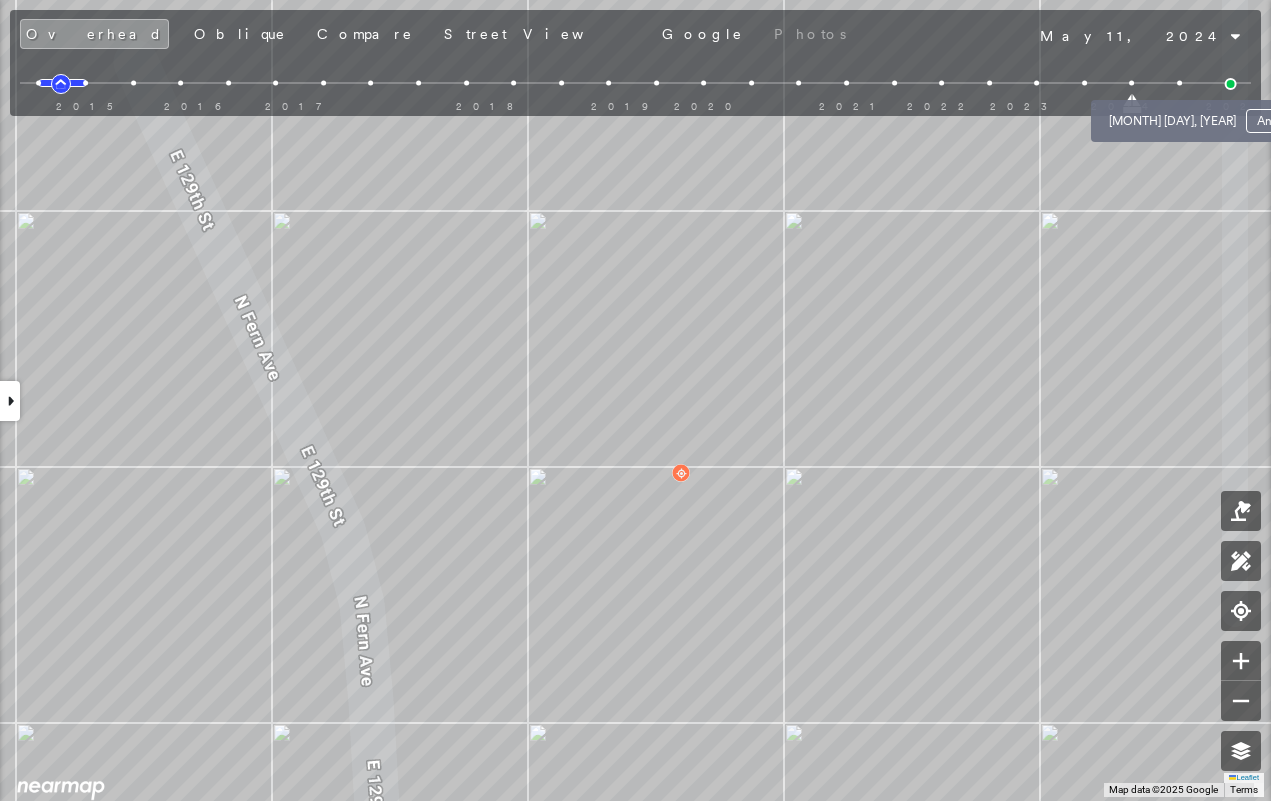 click at bounding box center [1179, 83] 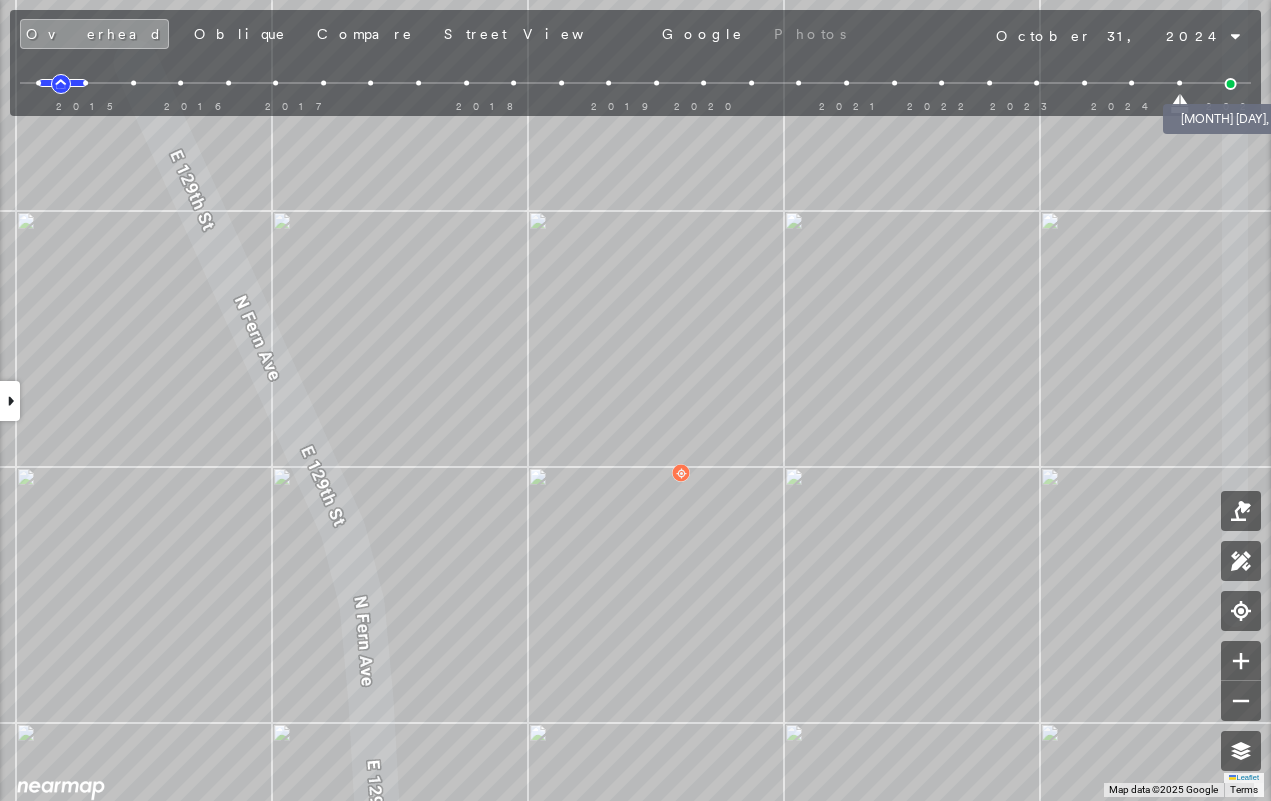 click at bounding box center [1231, 84] 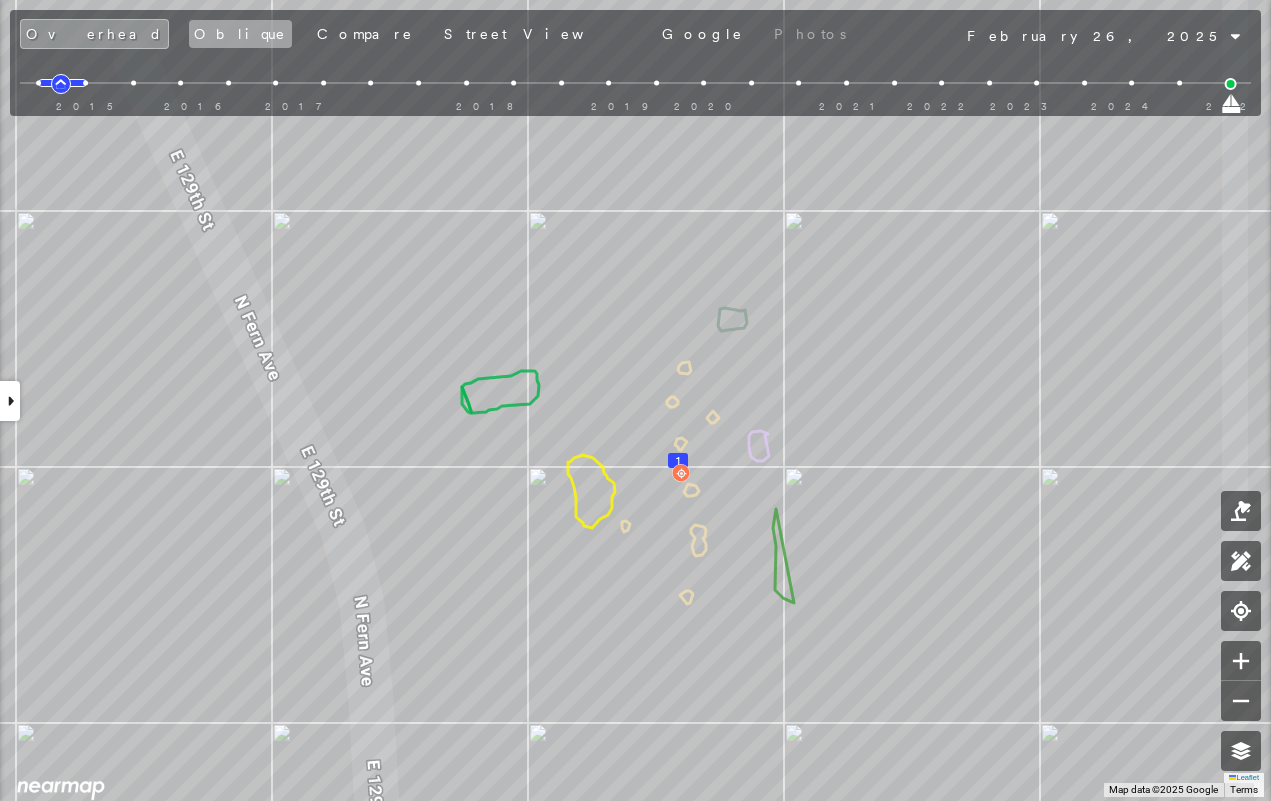 drag, startPoint x: 126, startPoint y: 41, endPoint x: 142, endPoint y: 37, distance: 16.492422 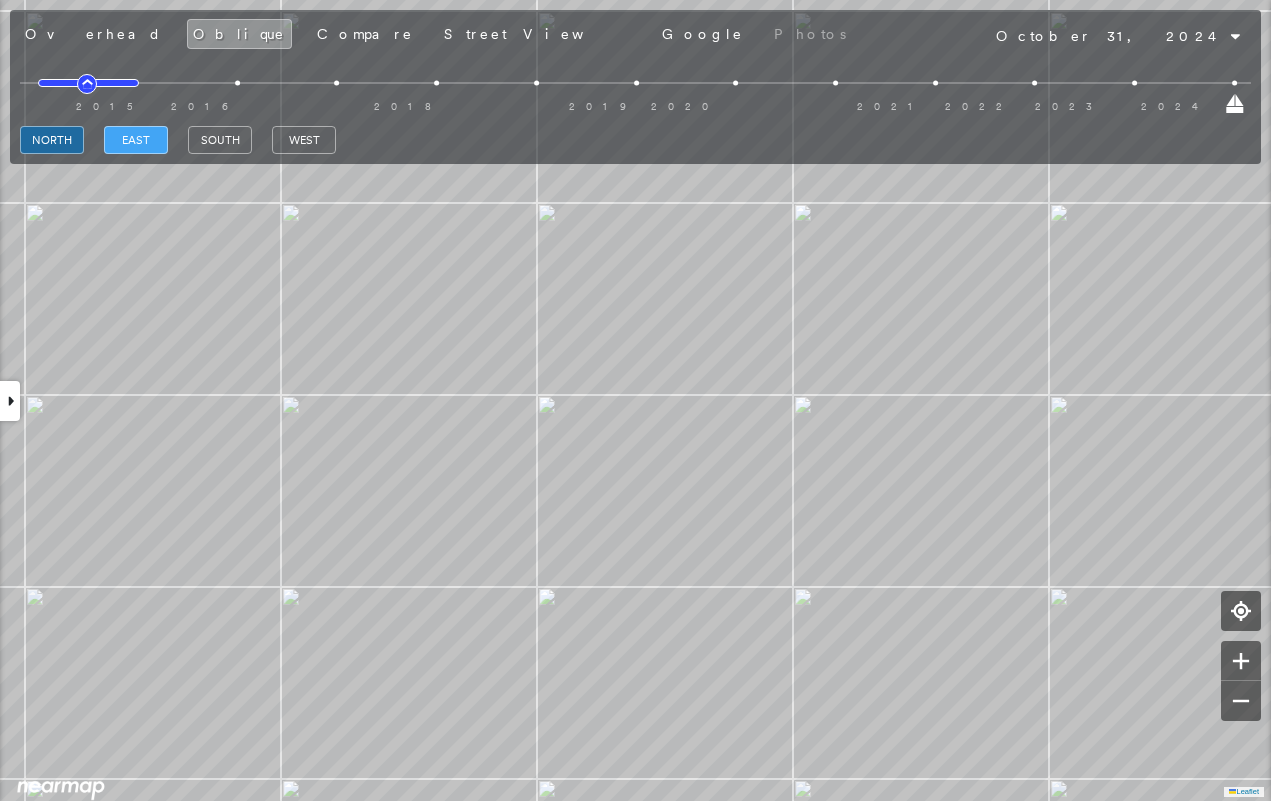 click on "east" at bounding box center [136, 140] 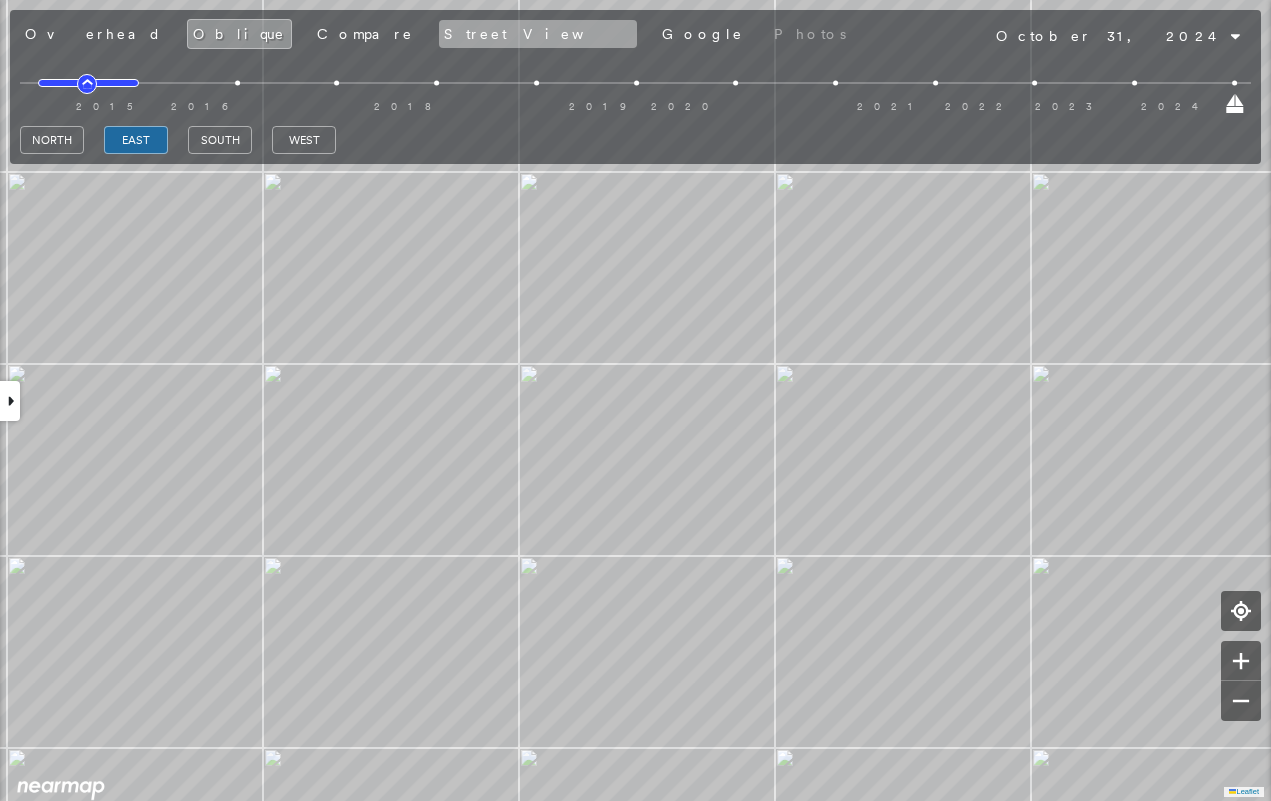 click on "Street View" at bounding box center (538, 34) 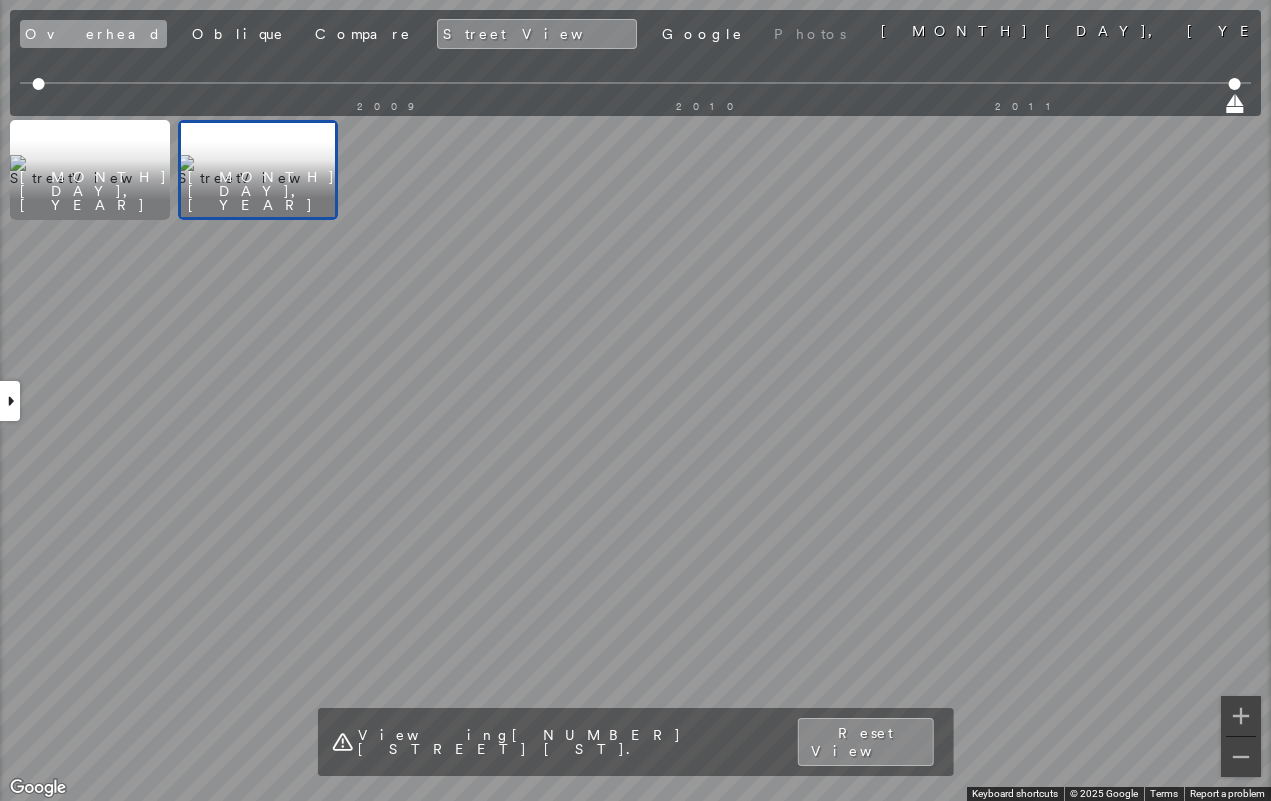 click on "Overhead" at bounding box center [93, 34] 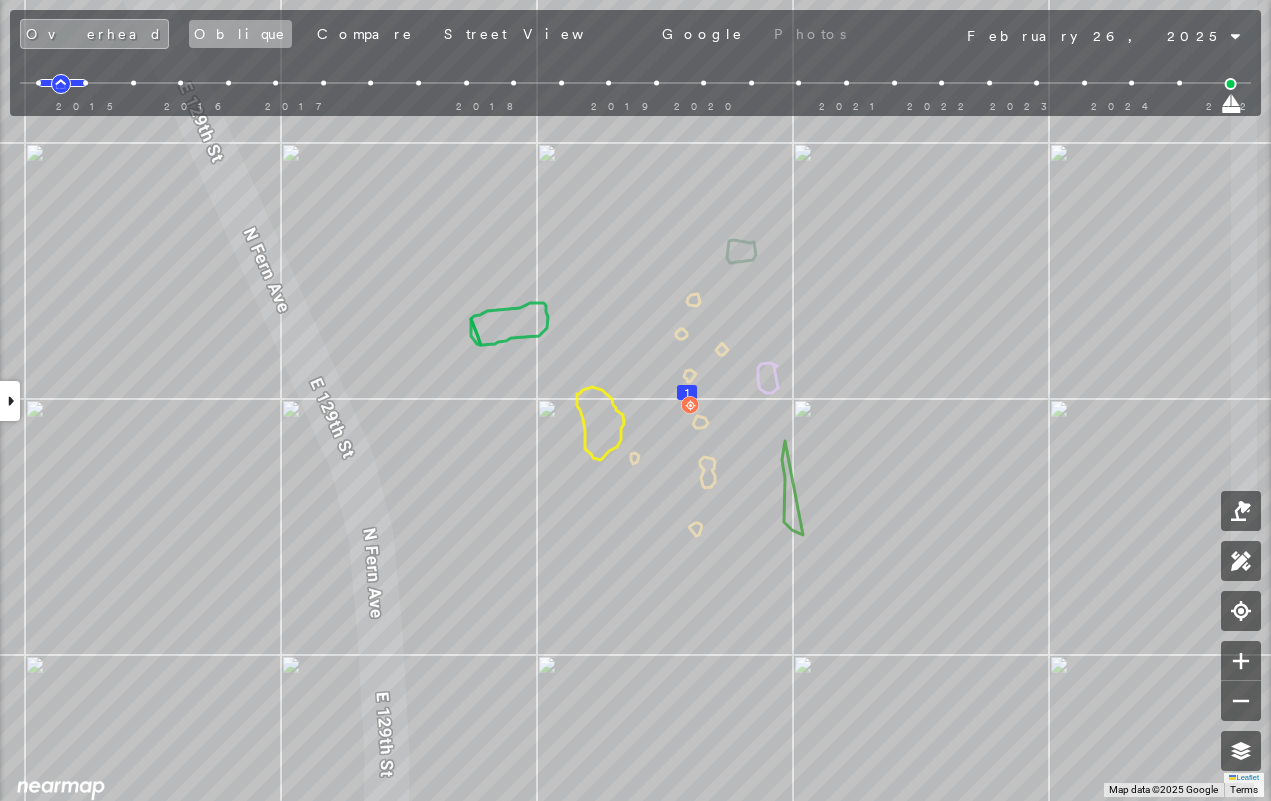 click on "Oblique" at bounding box center (240, 34) 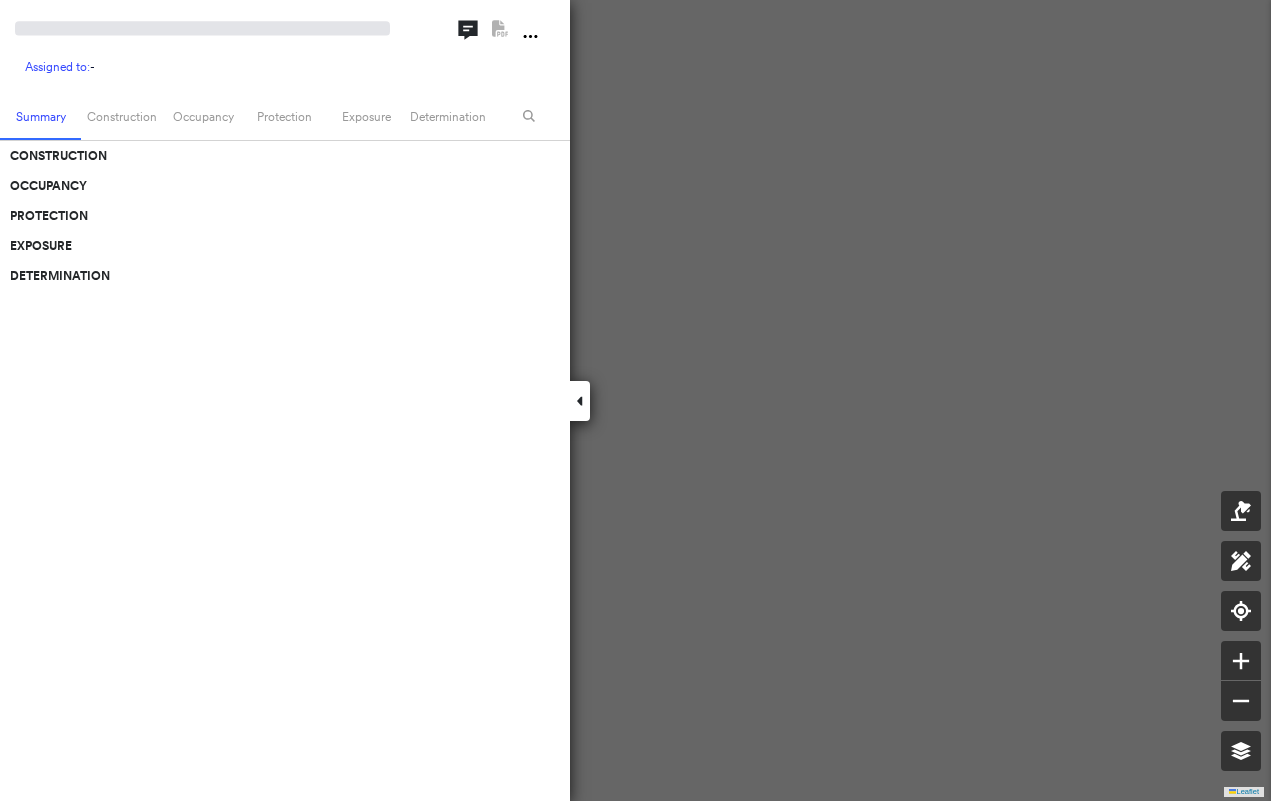 scroll, scrollTop: 0, scrollLeft: 0, axis: both 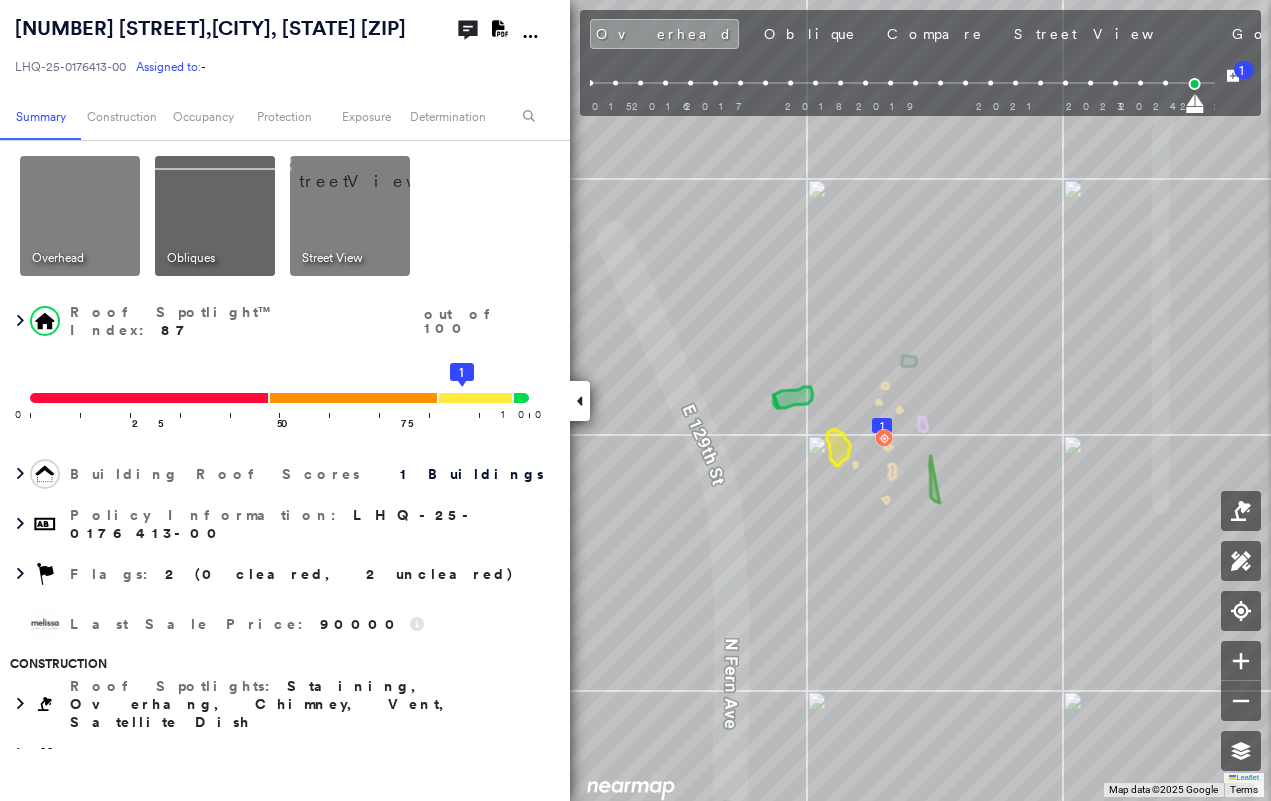 click at bounding box center [580, 401] 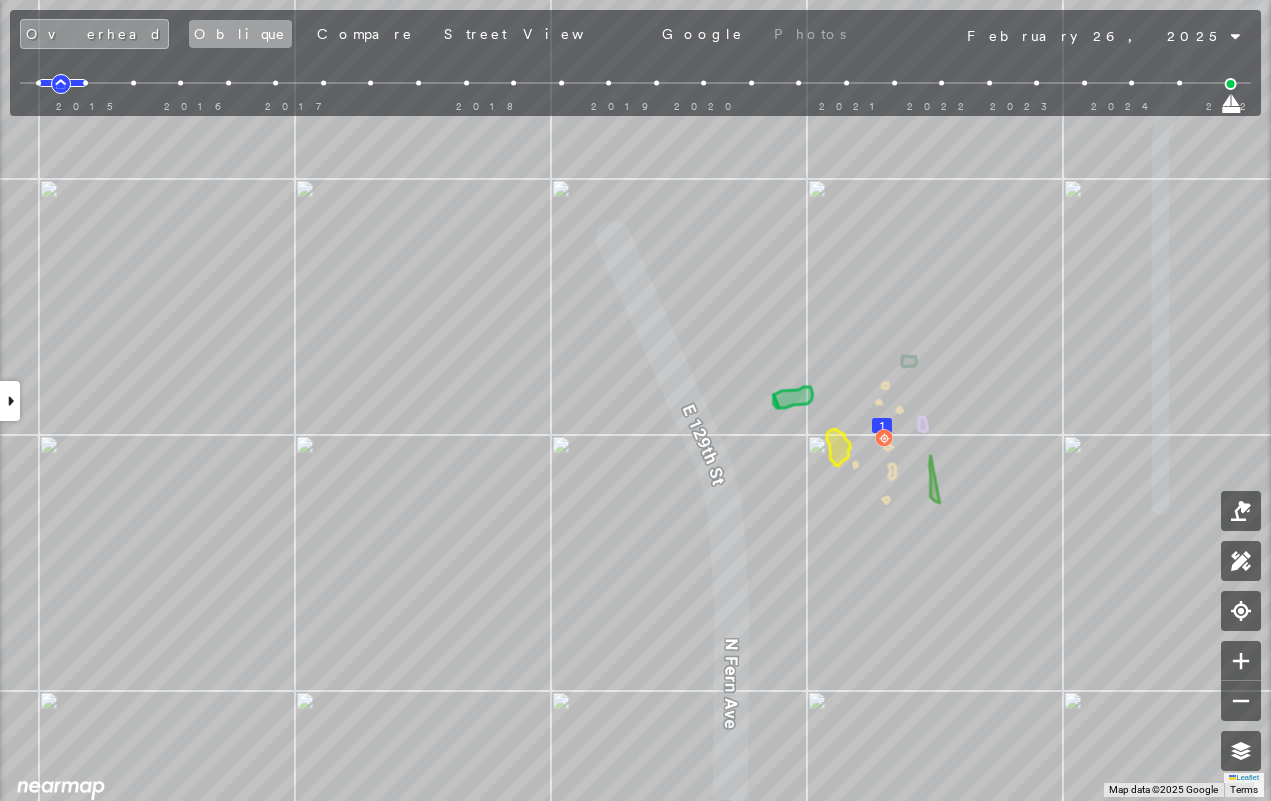 drag, startPoint x: 176, startPoint y: 21, endPoint x: 168, endPoint y: 28, distance: 10.630146 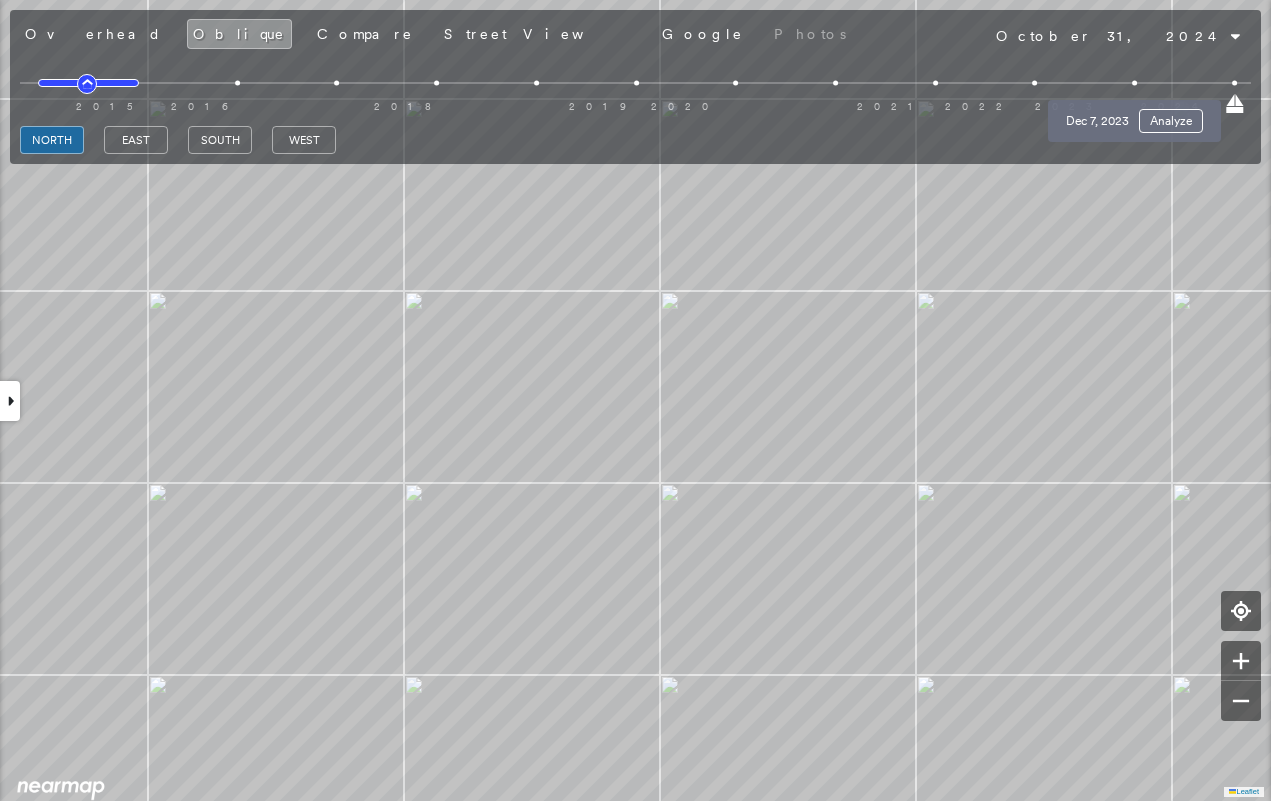 click at bounding box center [1134, 83] 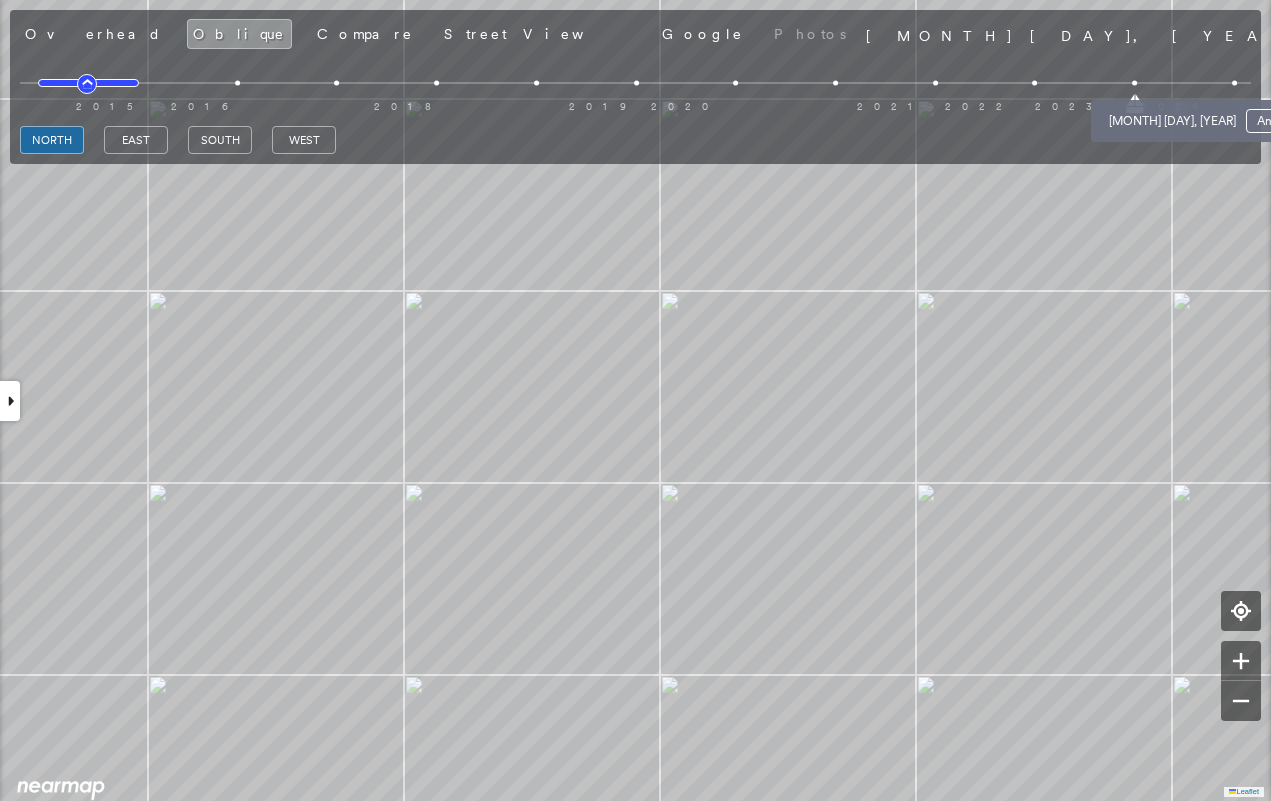 click at bounding box center (1234, 83) 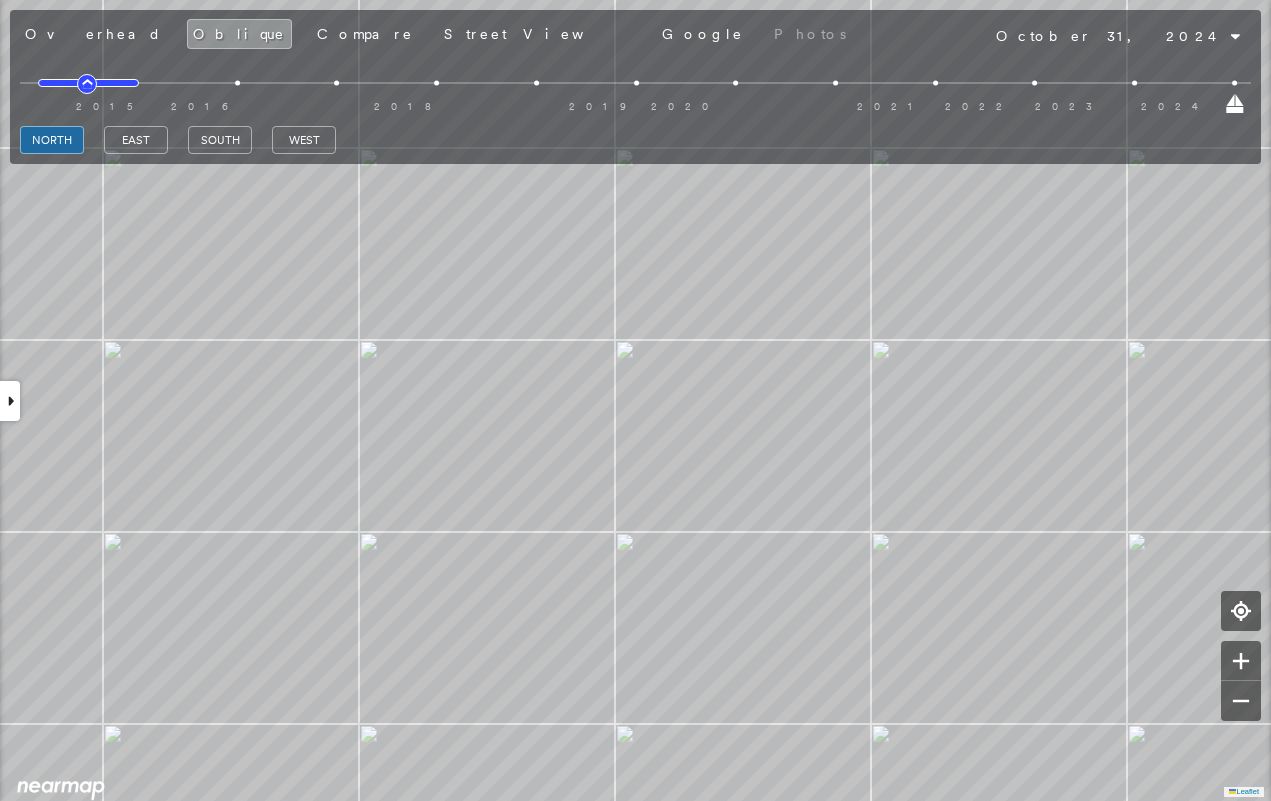 click on "north east south west" at bounding box center [635, 140] 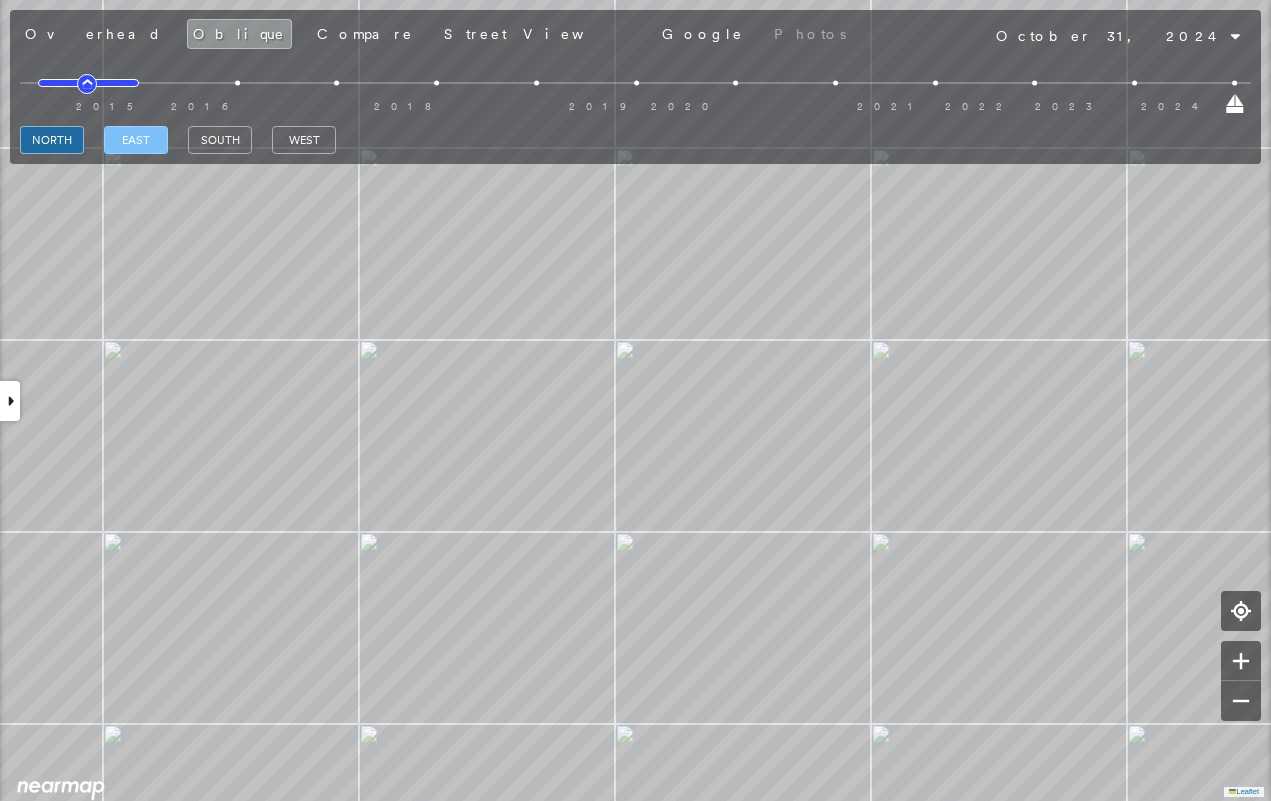 click on "east" at bounding box center (136, 140) 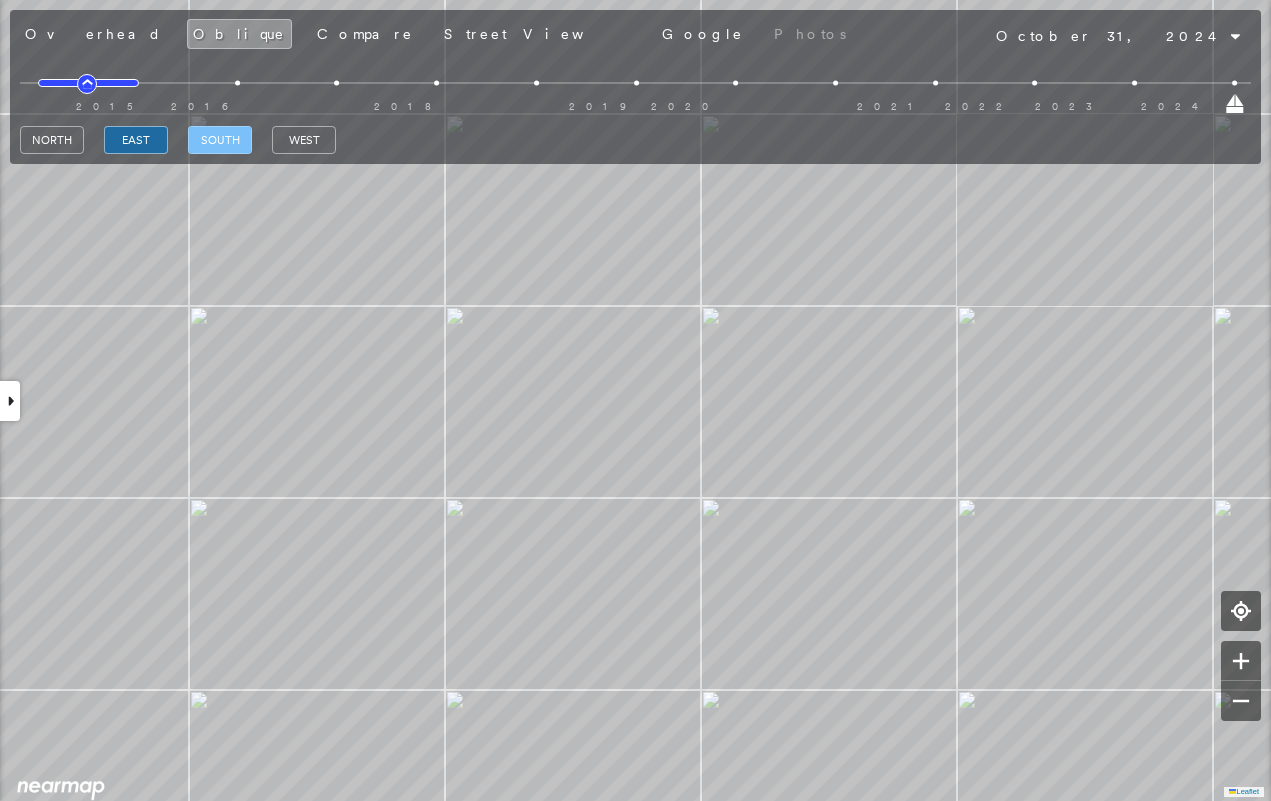 click on "south" at bounding box center (220, 140) 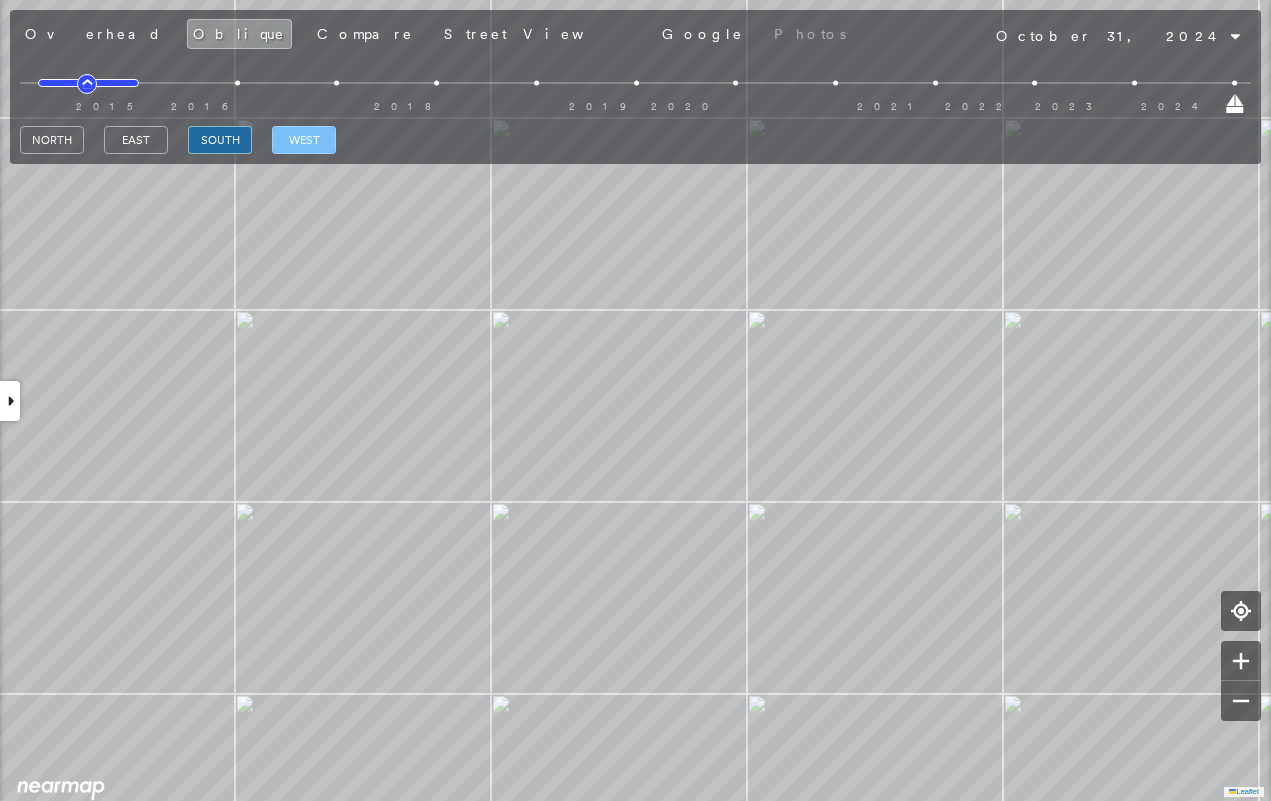 click on "west" at bounding box center [304, 140] 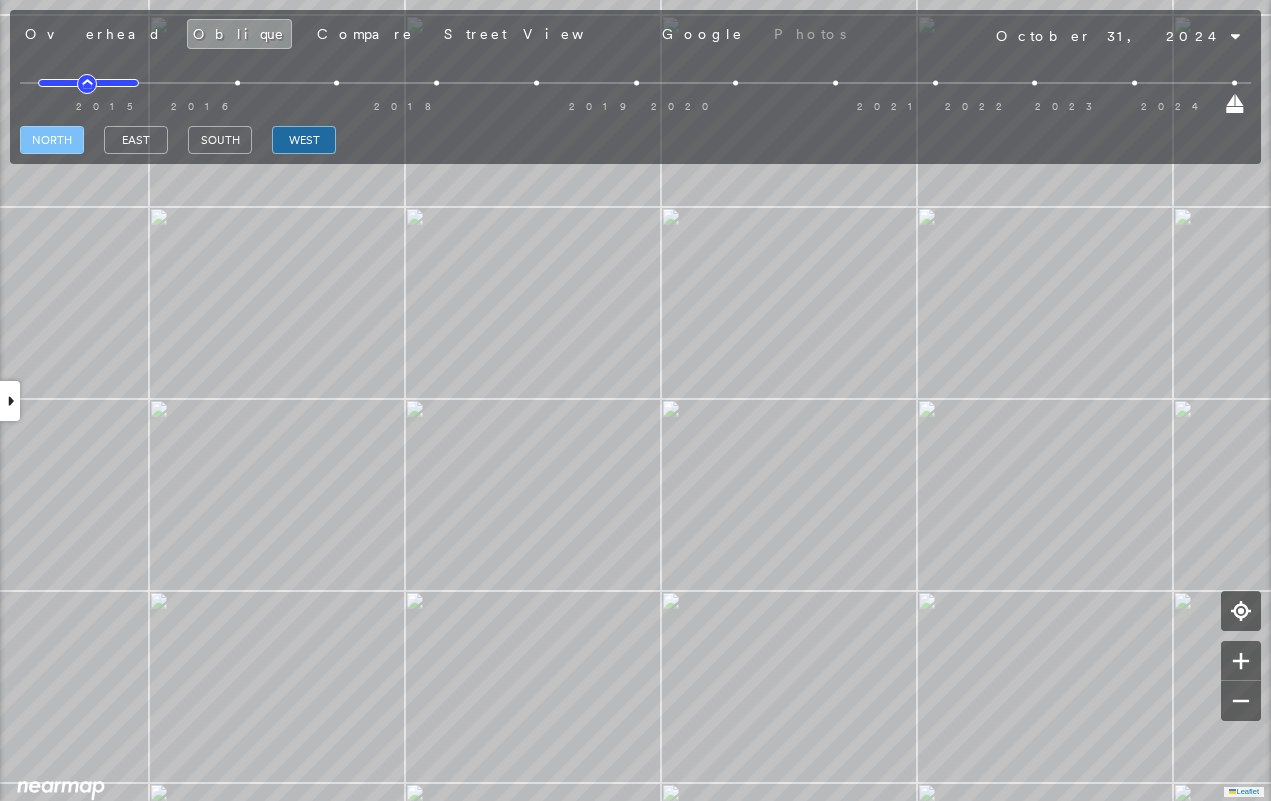 click on "north" at bounding box center (52, 140) 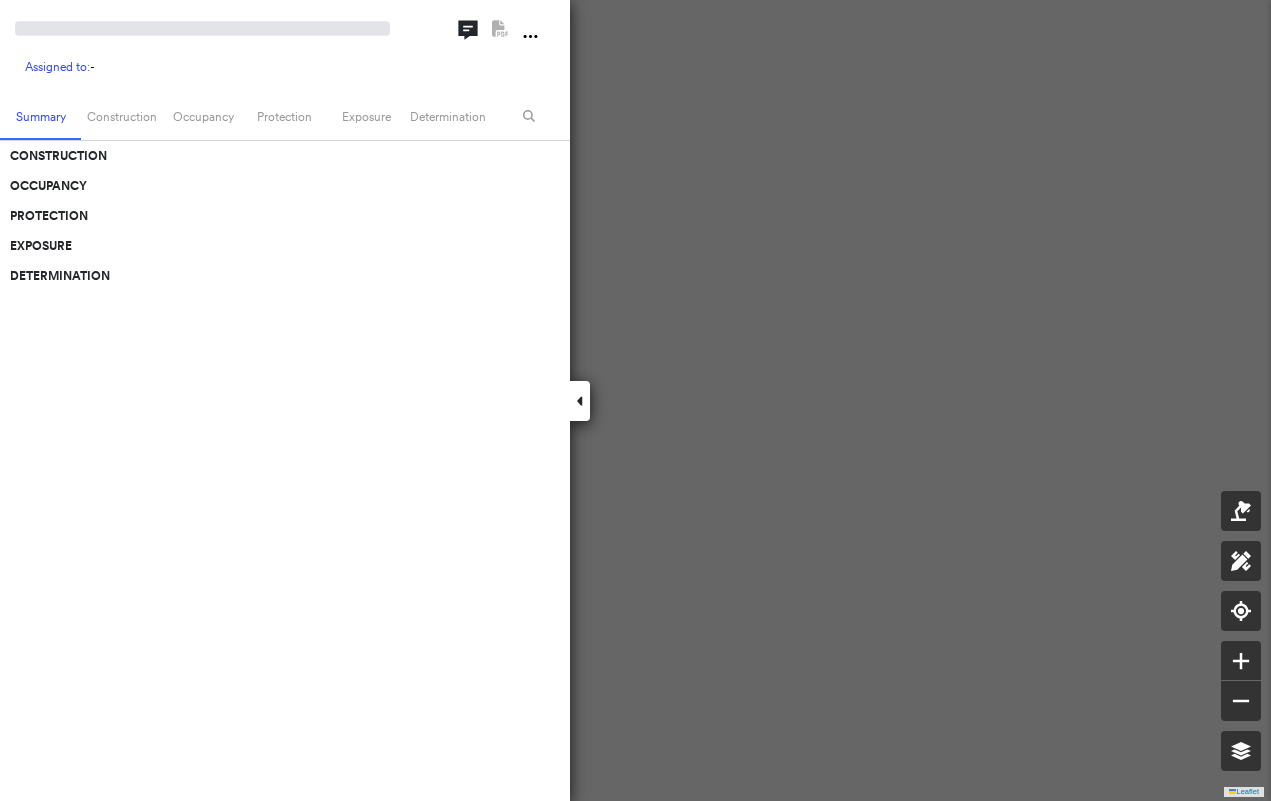 scroll, scrollTop: 0, scrollLeft: 0, axis: both 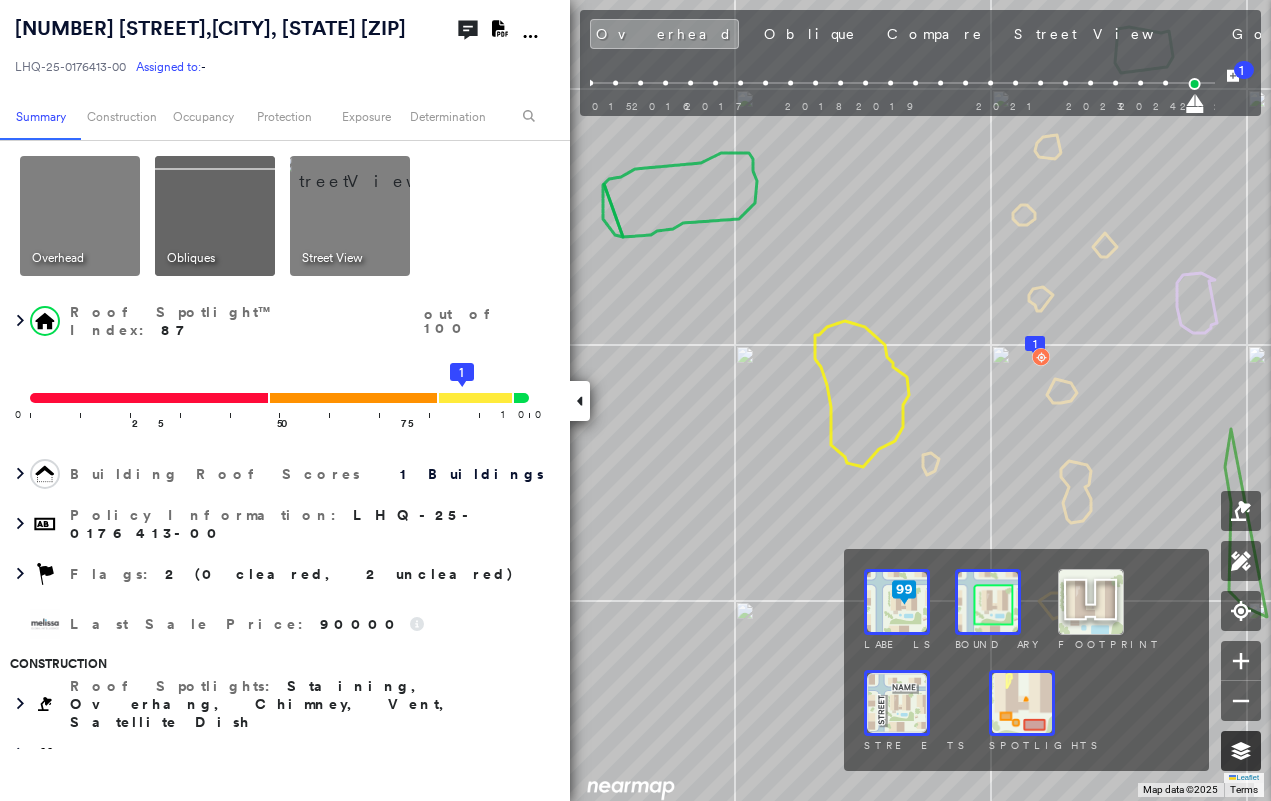 click 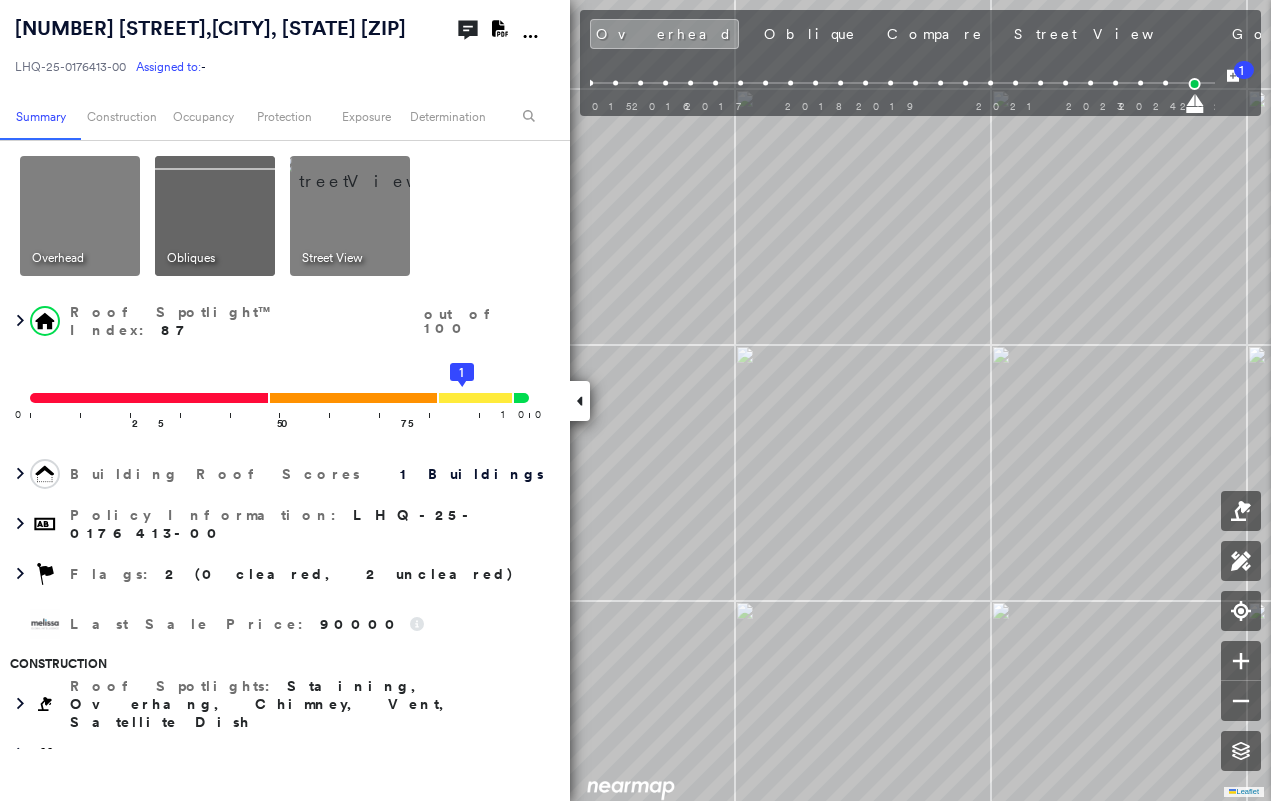 click at bounding box center (580, 401) 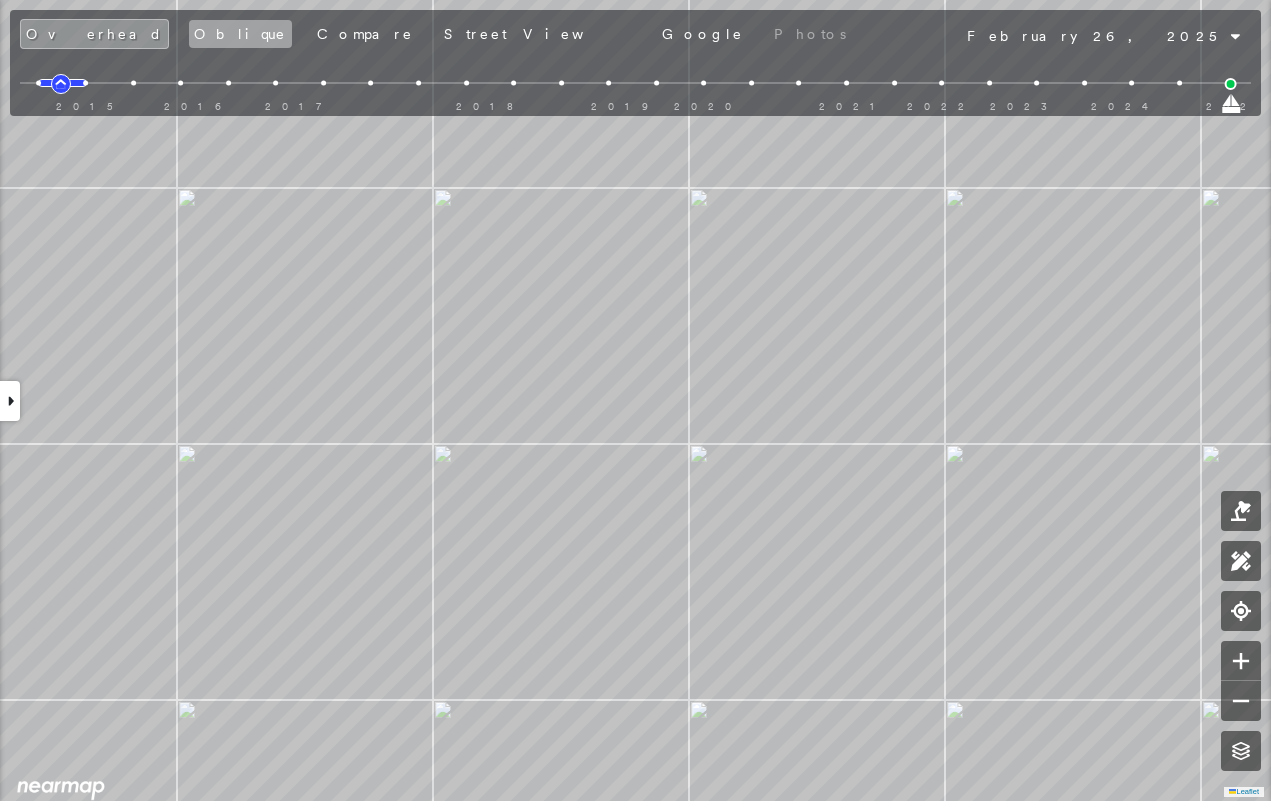 click on "Oblique" at bounding box center [240, 34] 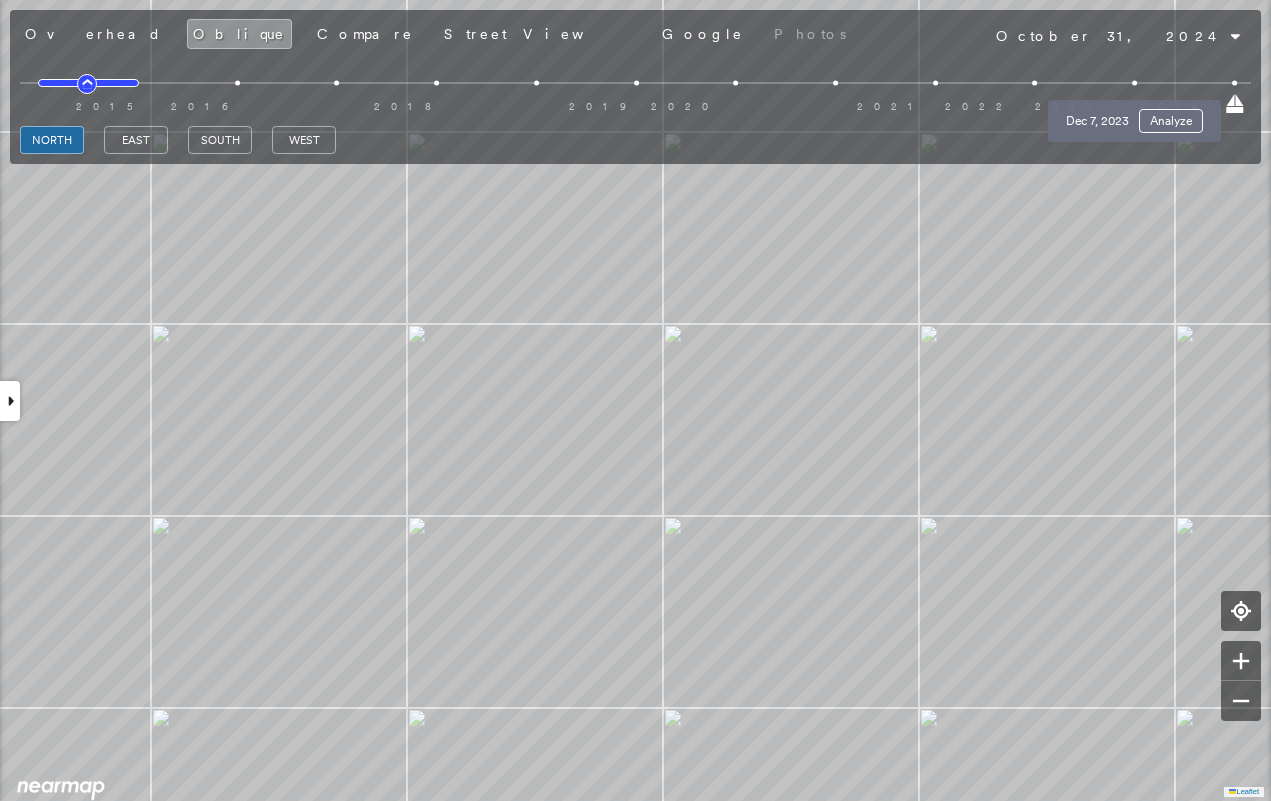 click at bounding box center (1134, 83) 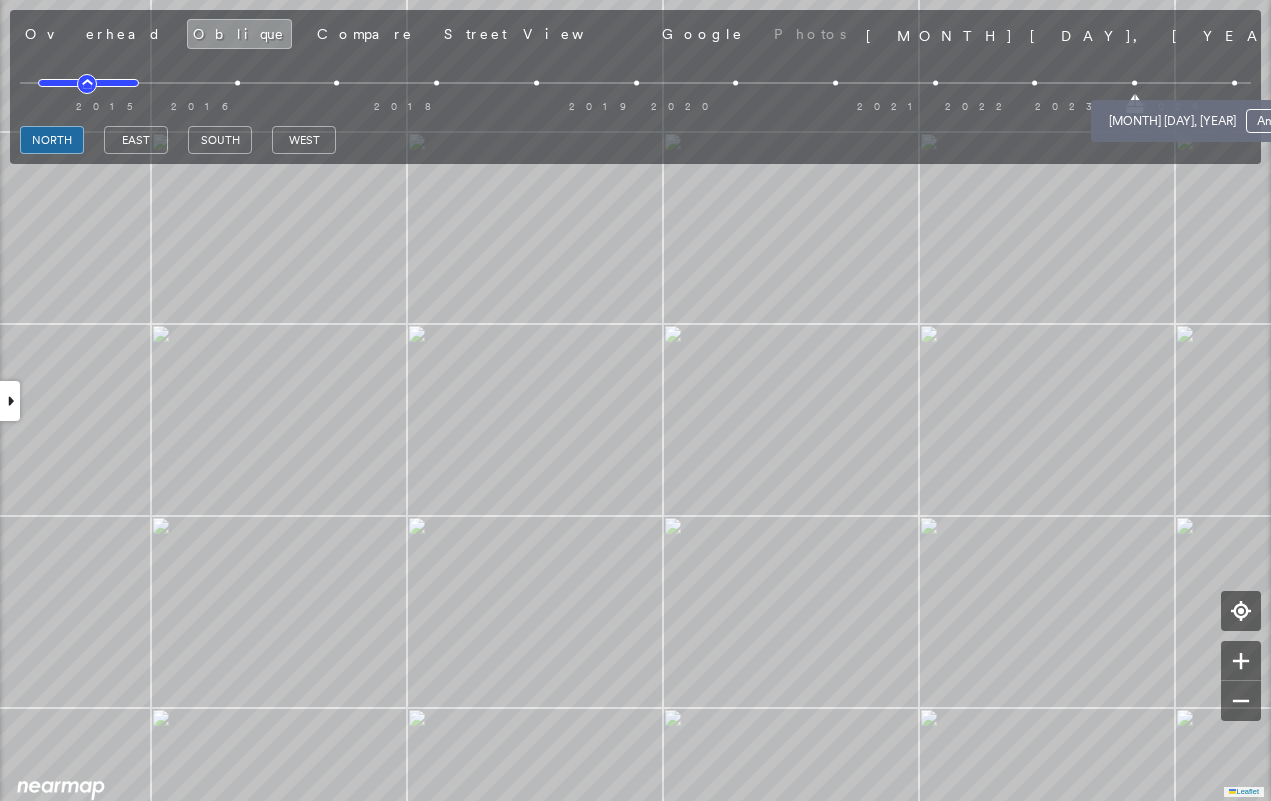 click at bounding box center [1234, 83] 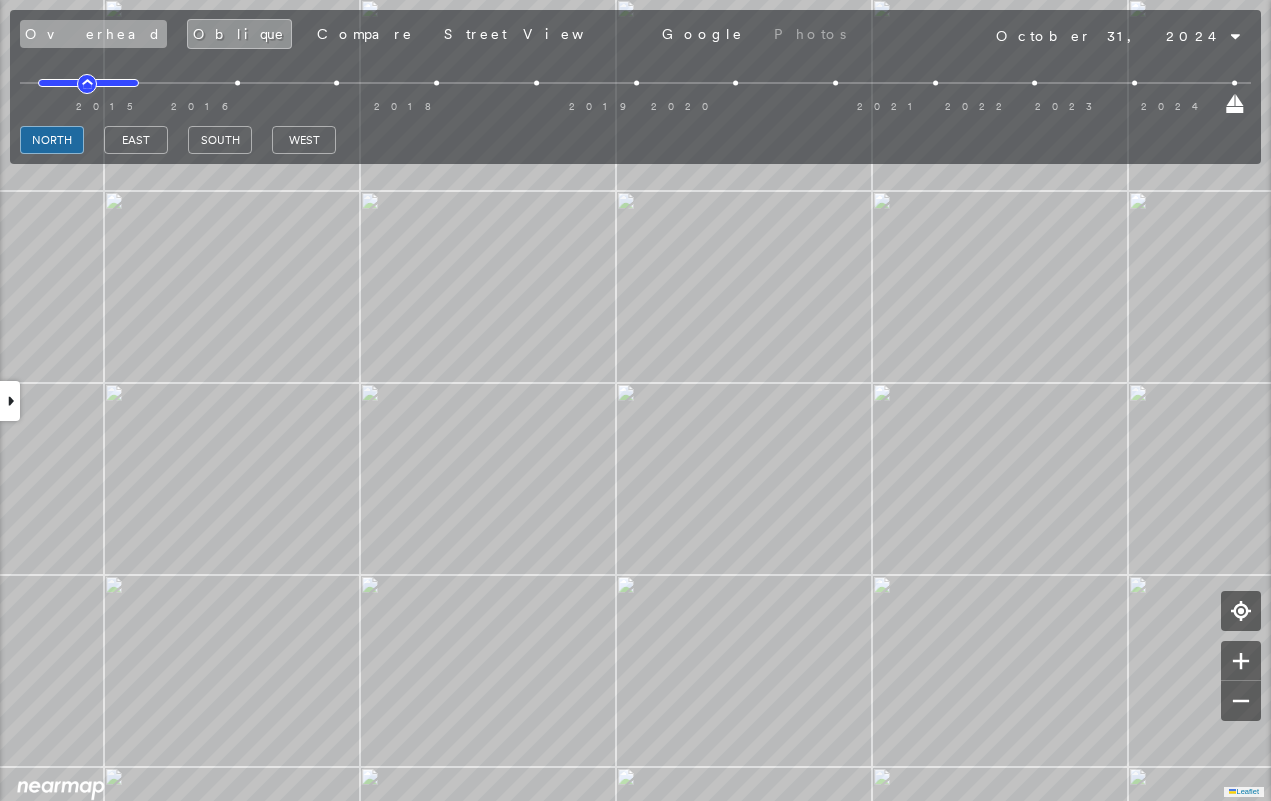 click on "Overhead" at bounding box center [93, 34] 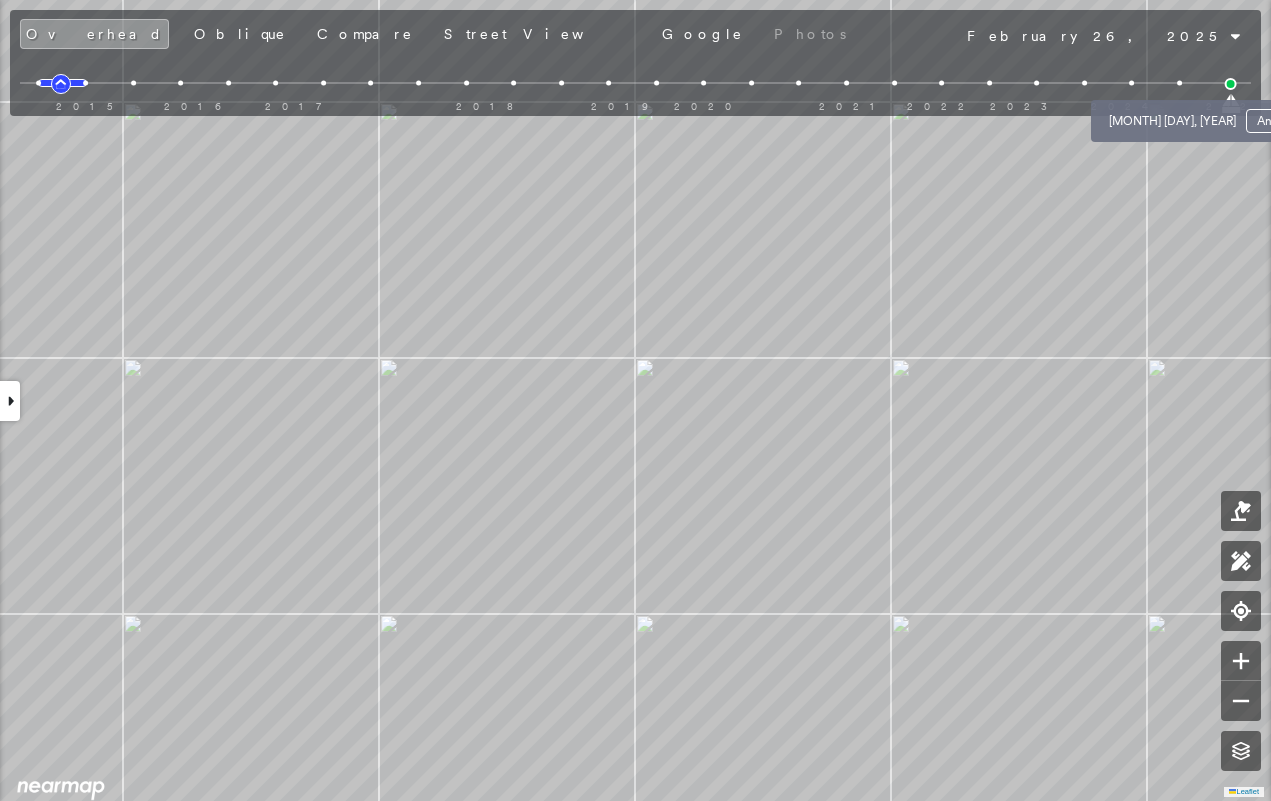 click at bounding box center (1179, 83) 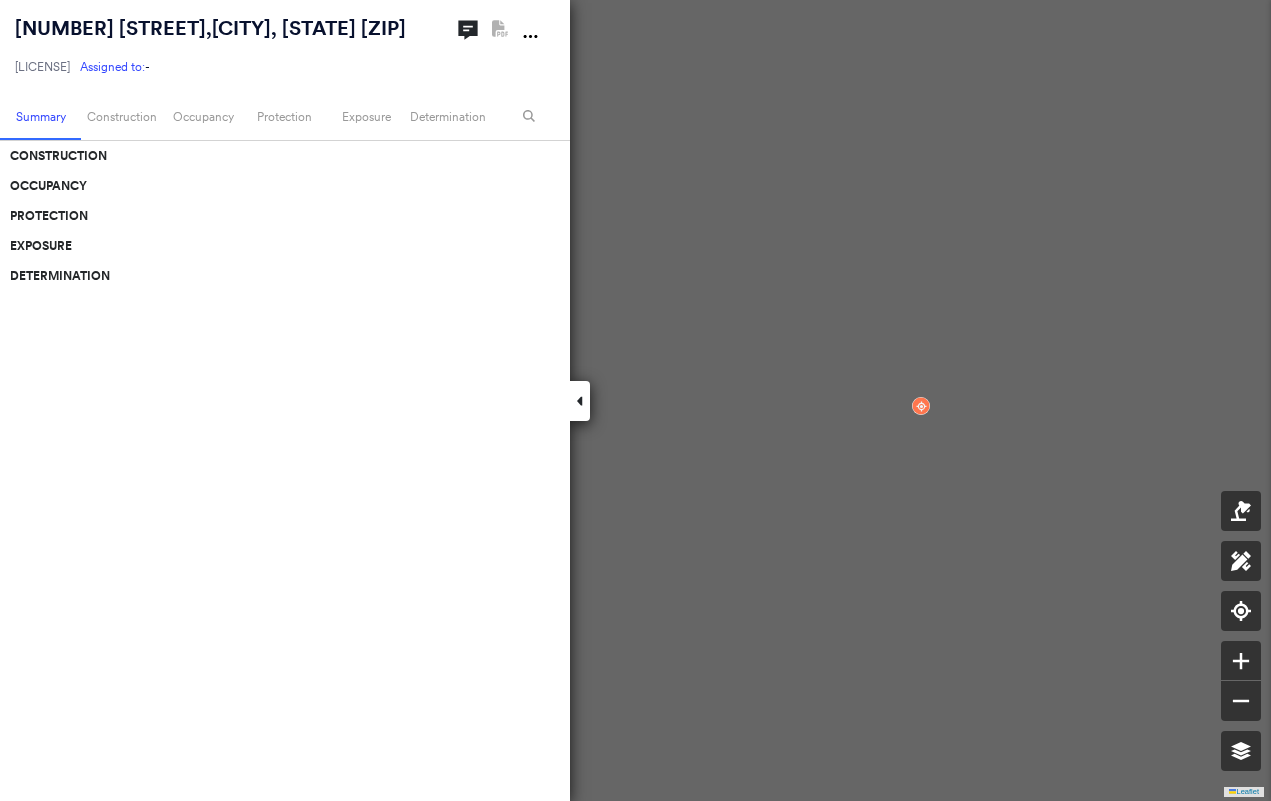 scroll, scrollTop: 0, scrollLeft: 0, axis: both 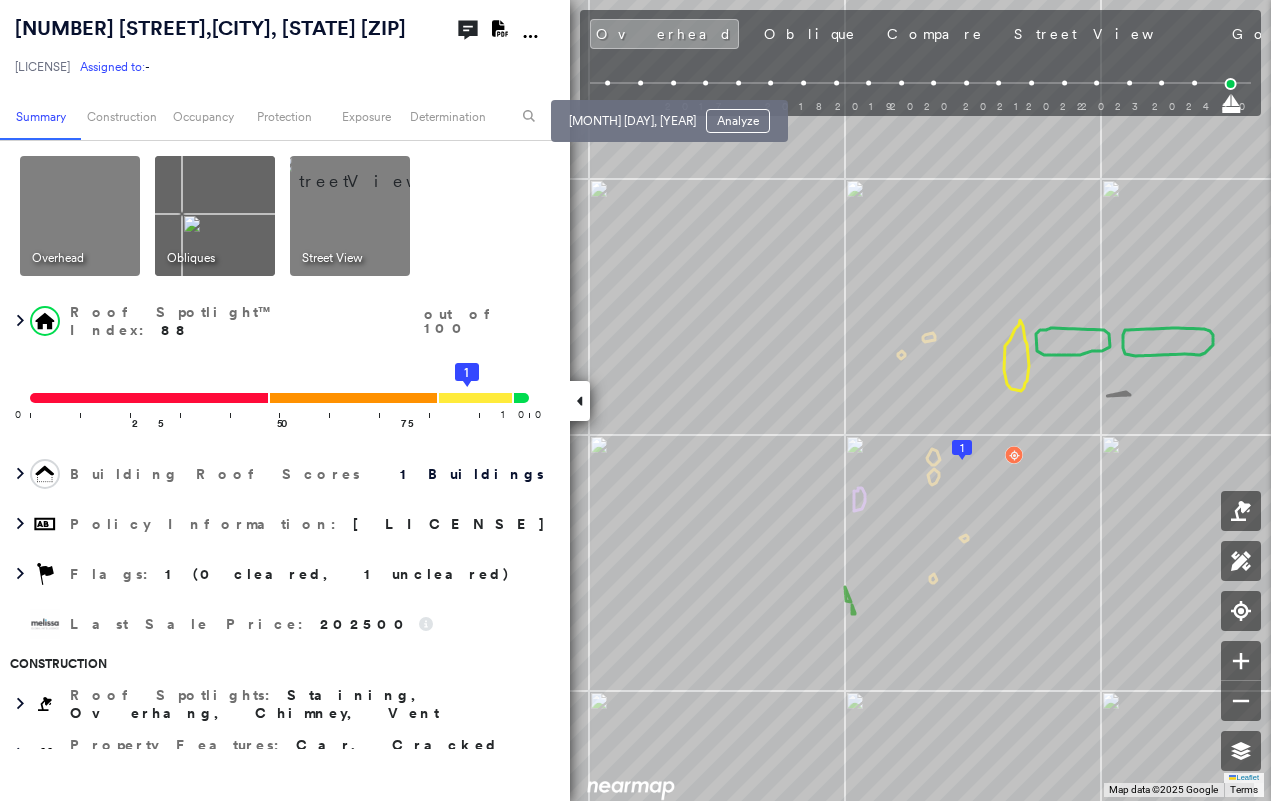 click at bounding box center [640, 83] 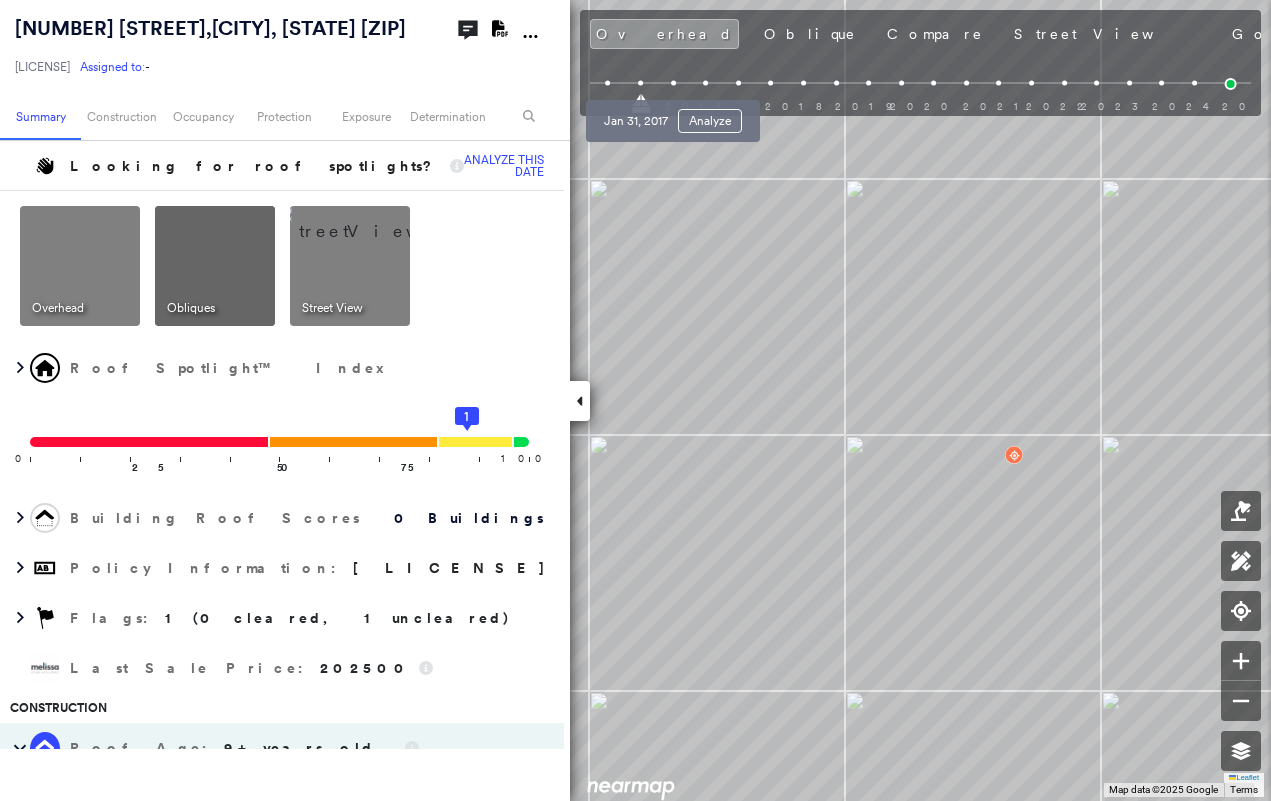 click at bounding box center (673, 83) 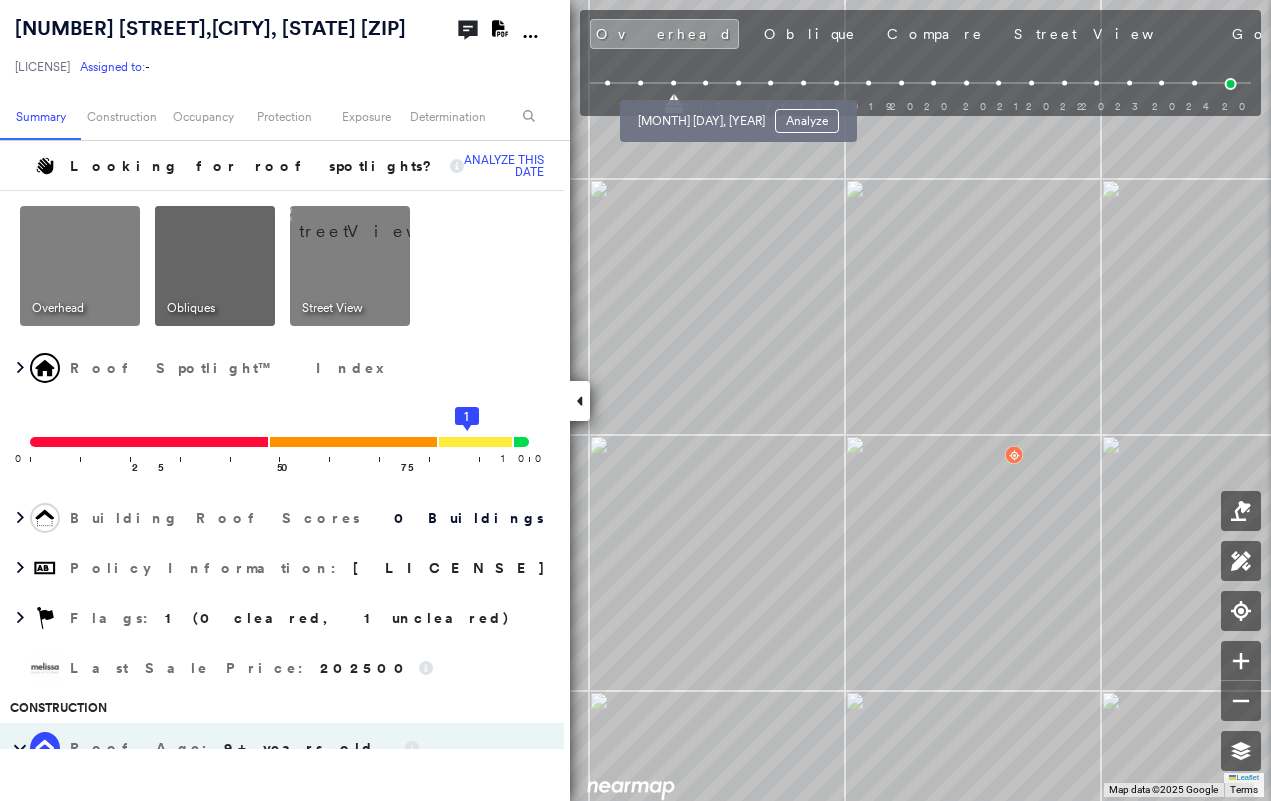 click at bounding box center (705, 83) 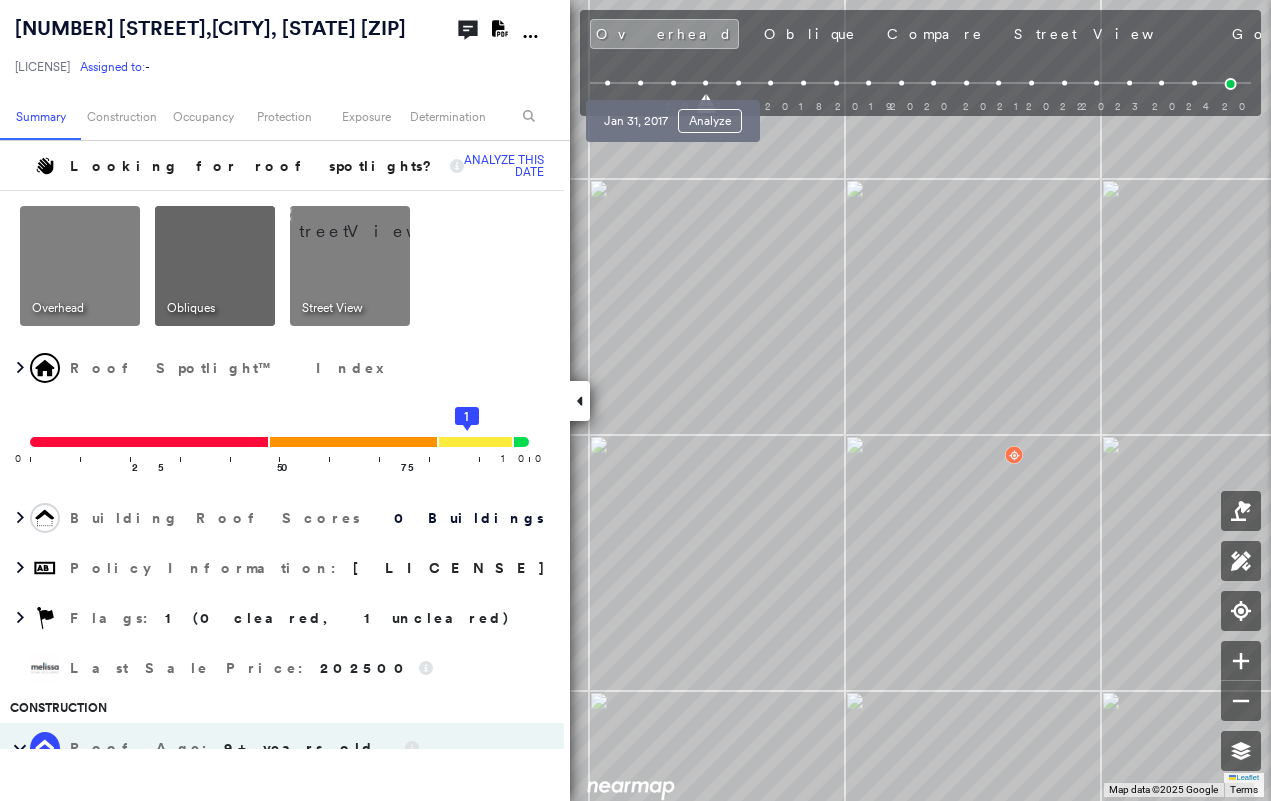 click at bounding box center (673, 83) 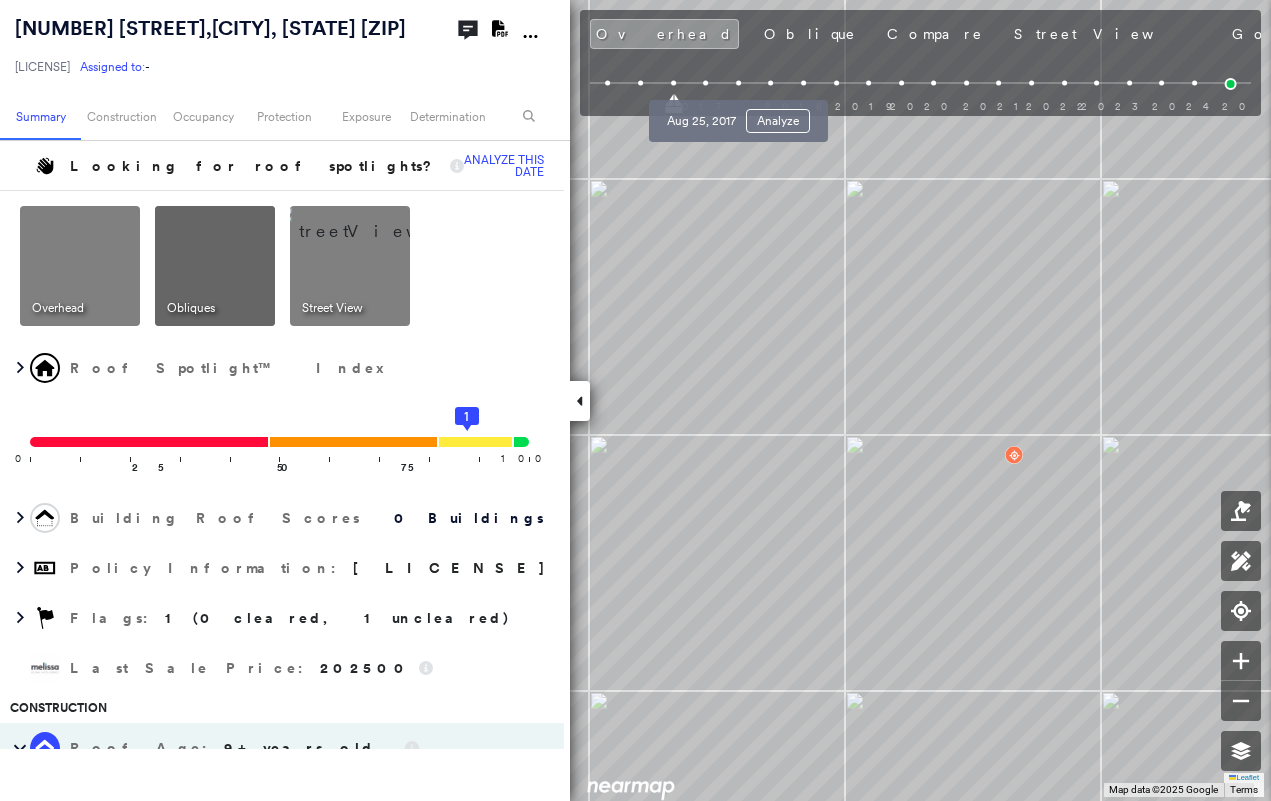 click at bounding box center (738, 83) 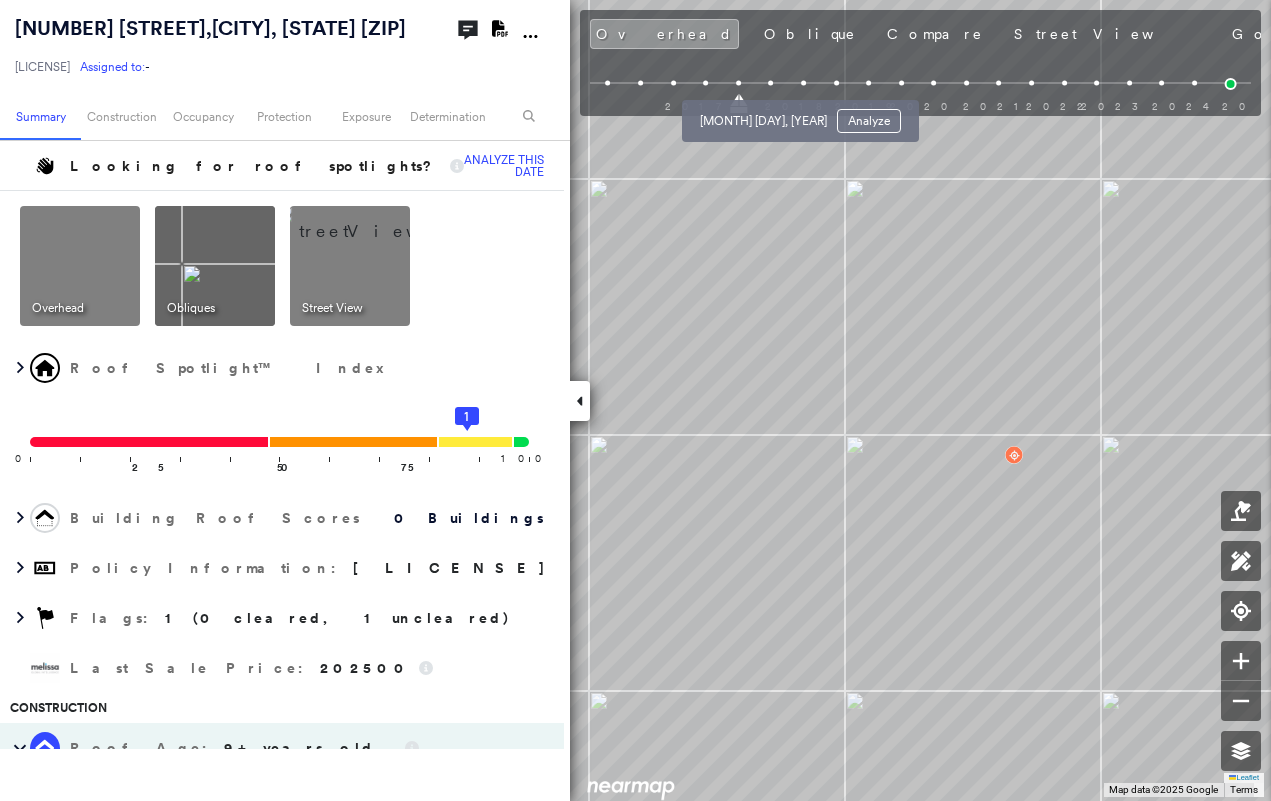click at bounding box center (770, 83) 